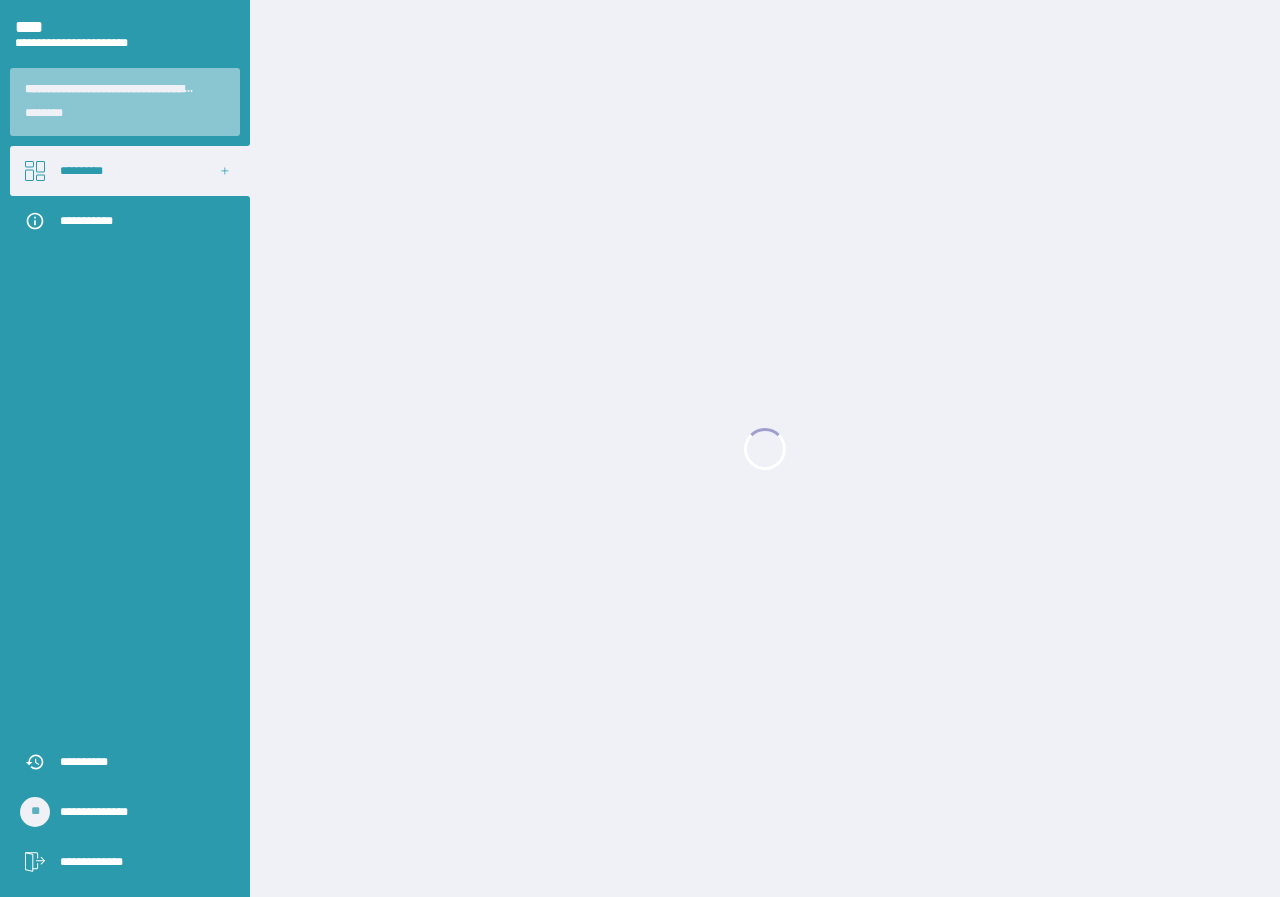 scroll, scrollTop: 0, scrollLeft: 0, axis: both 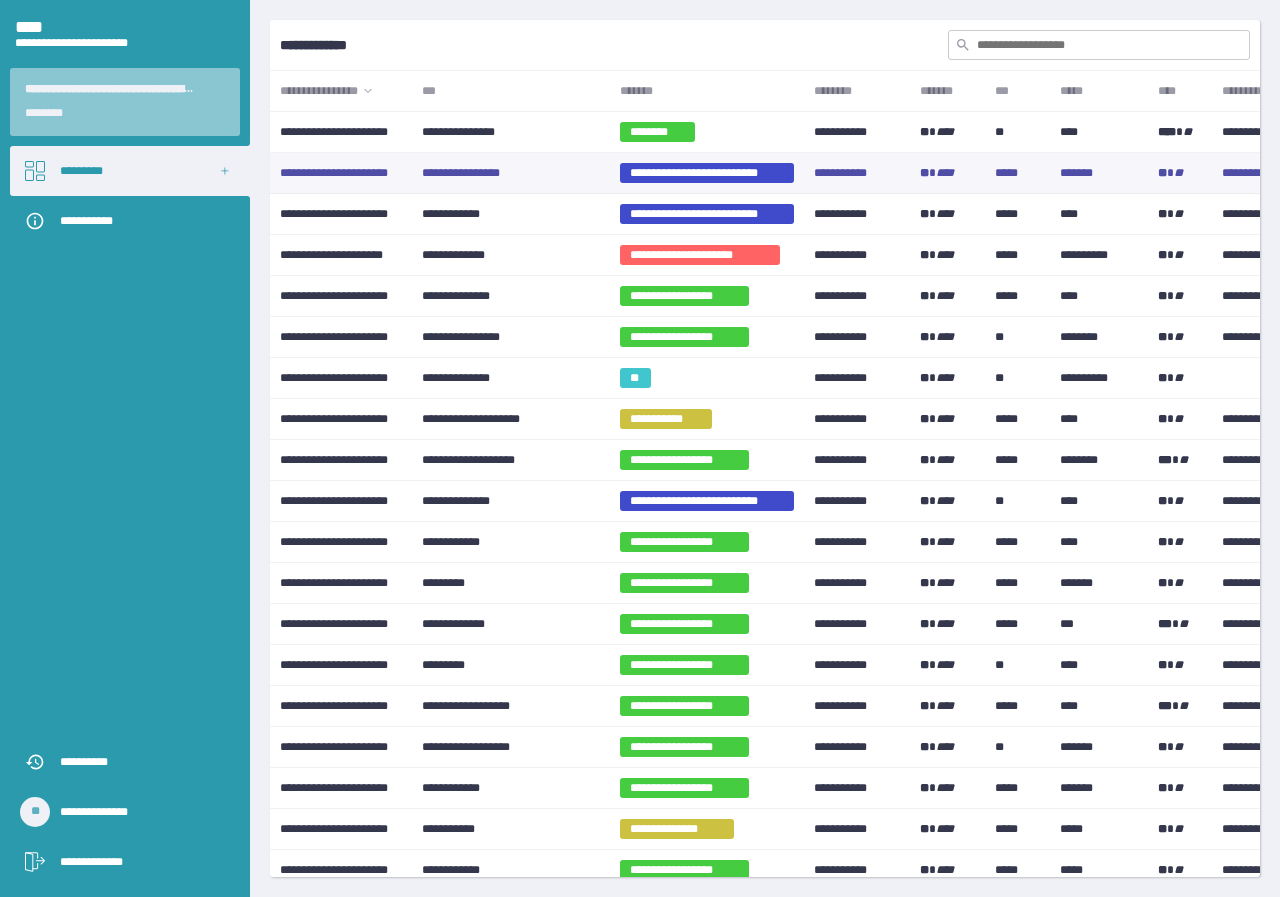 click on "**********" at bounding box center [511, 173] 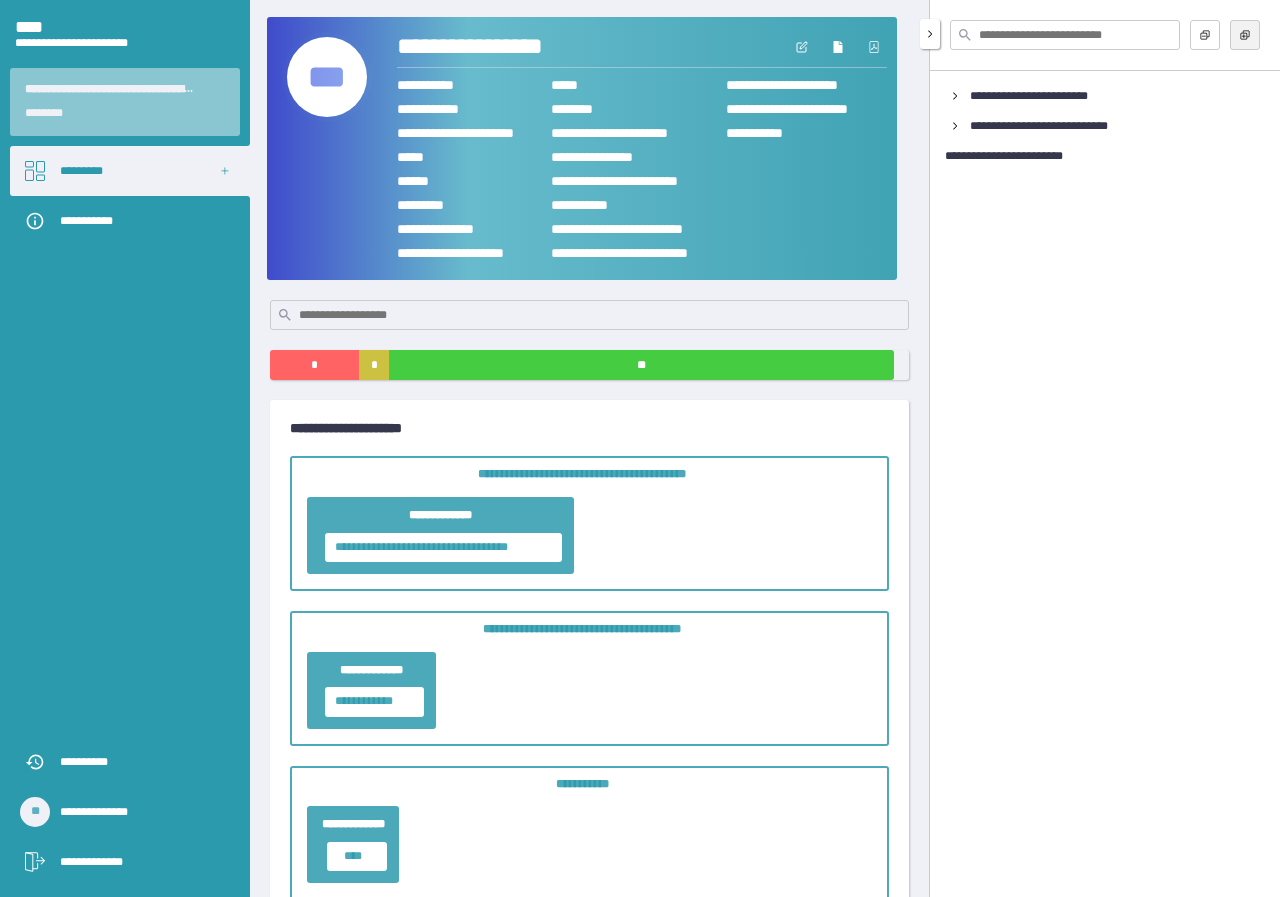 click 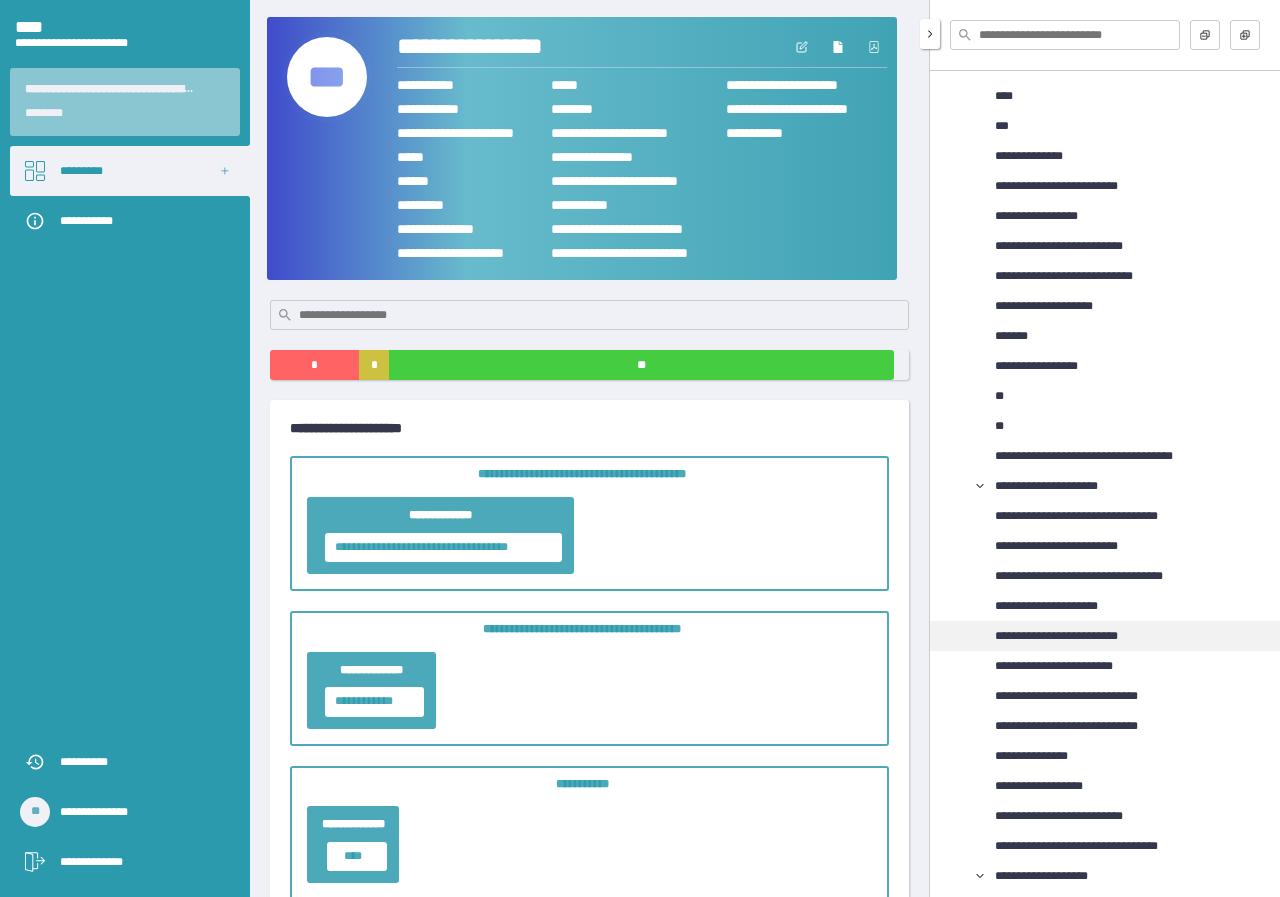 scroll, scrollTop: 2700, scrollLeft: 0, axis: vertical 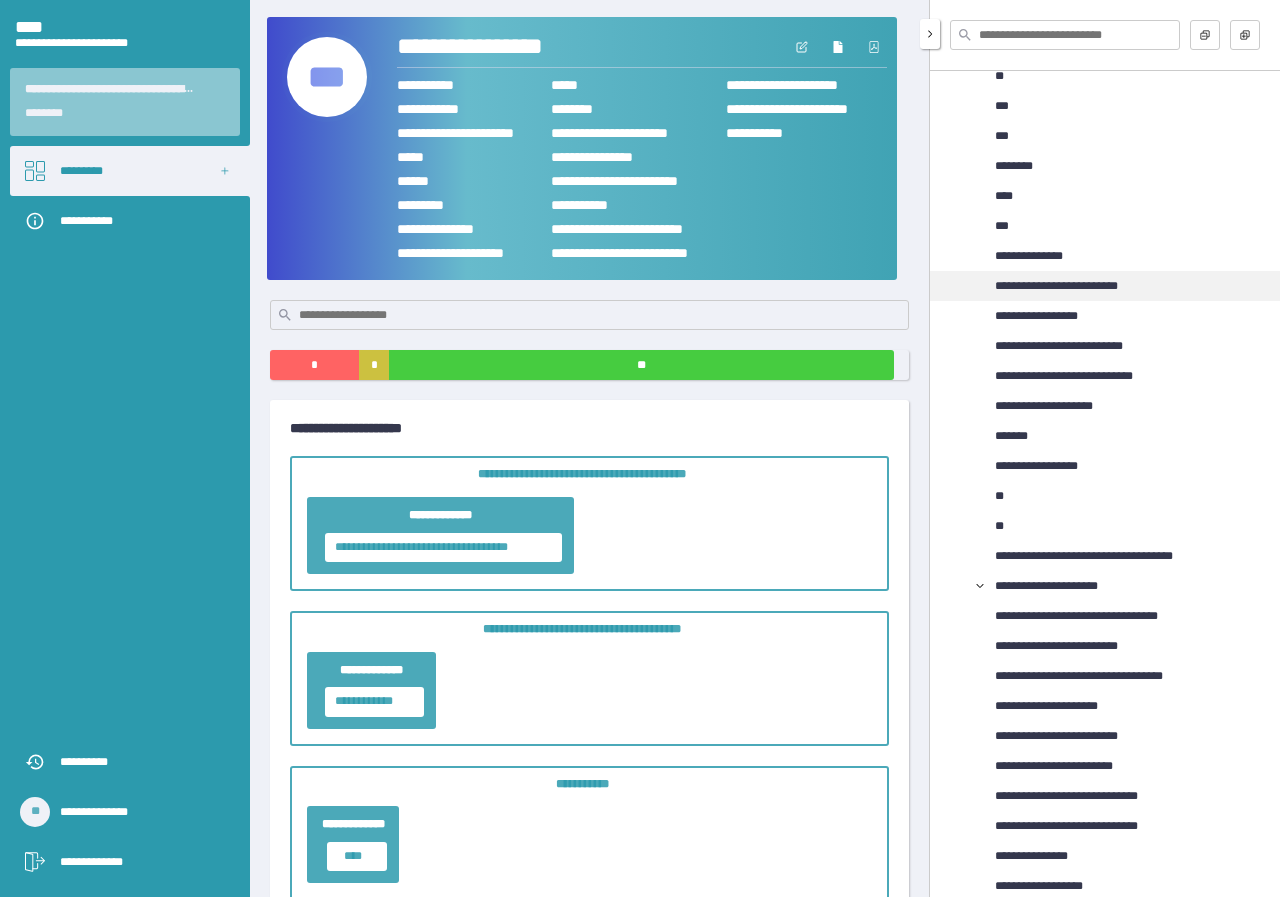 click on "**********" at bounding box center (1076, 286) 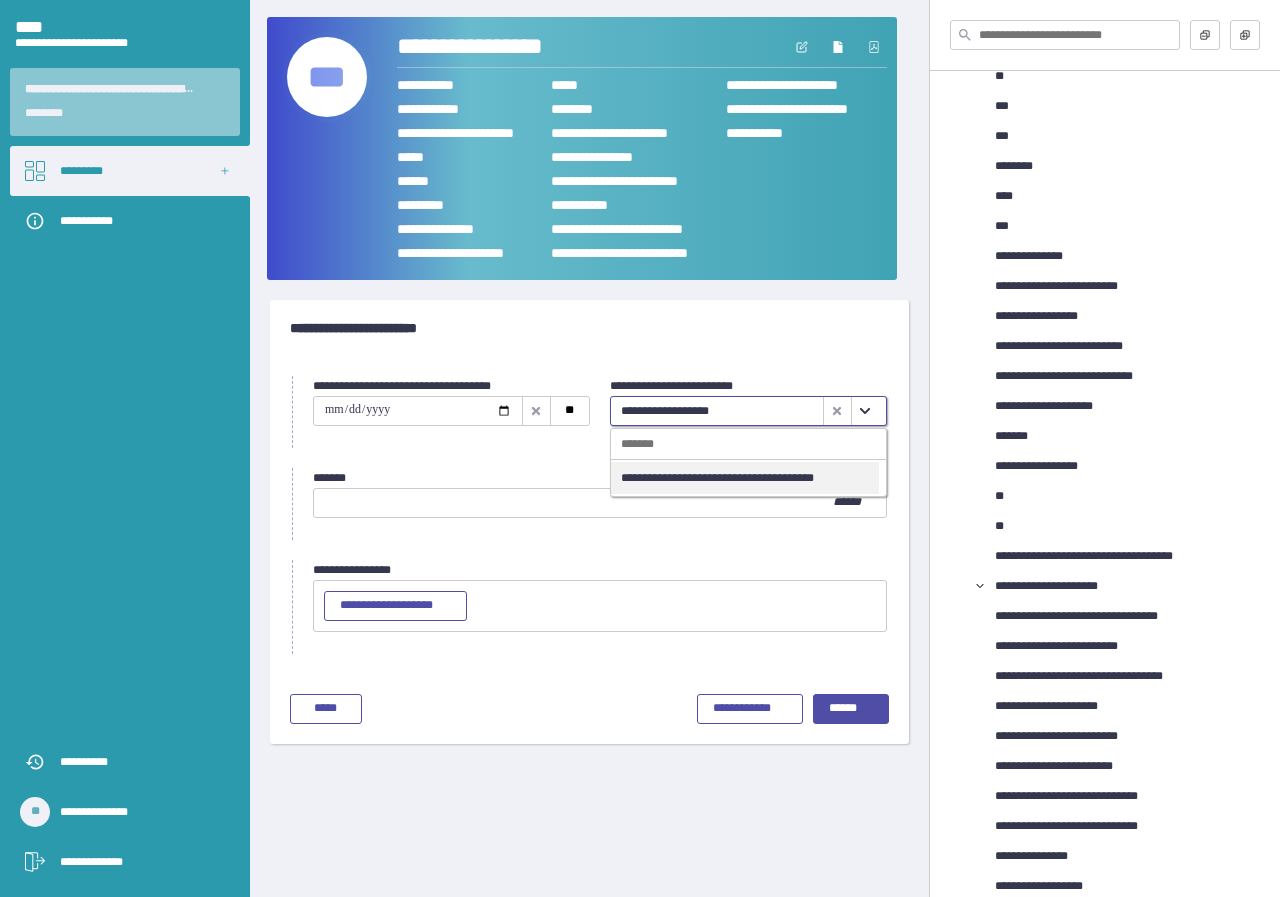 click at bounding box center [865, 411] 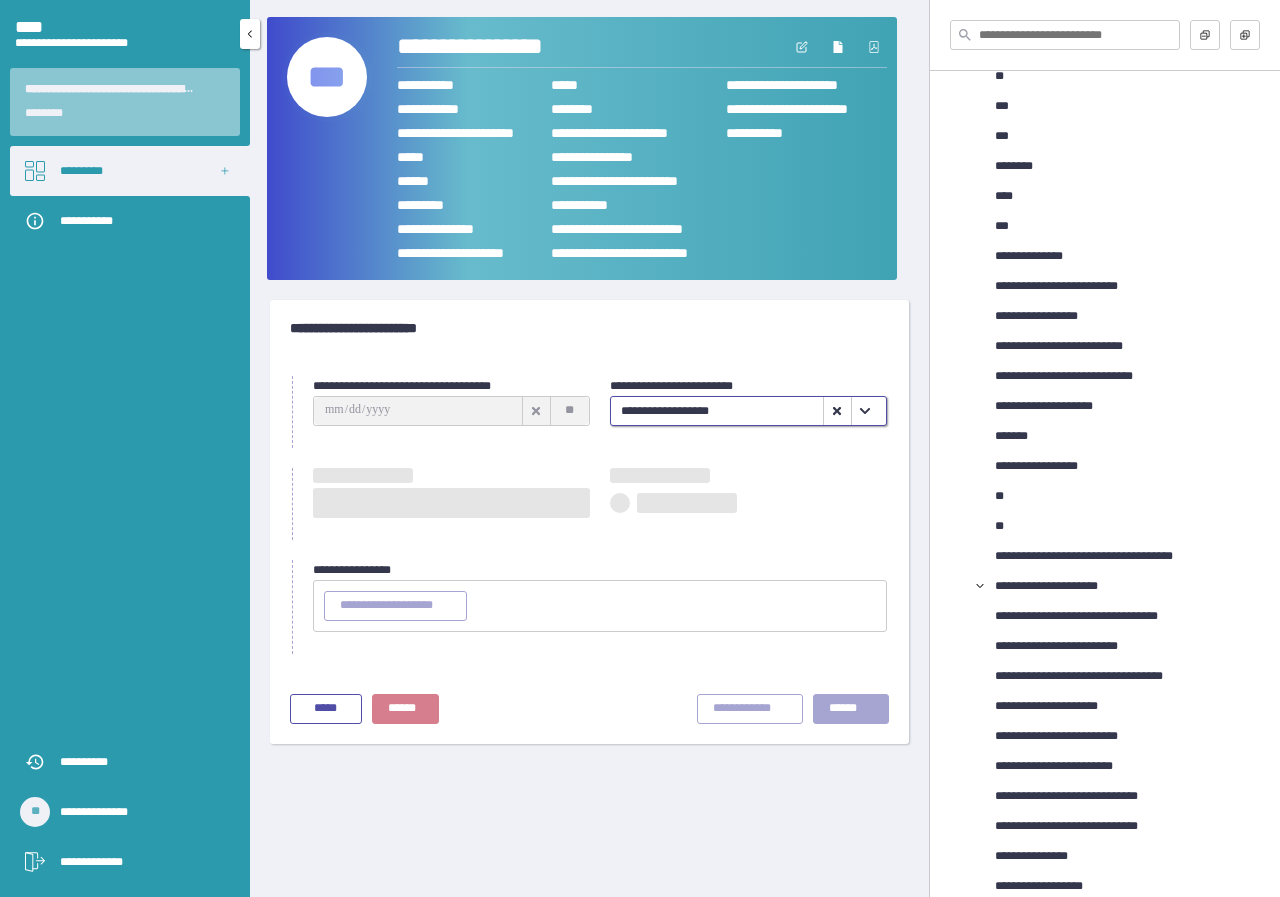 type on "**********" 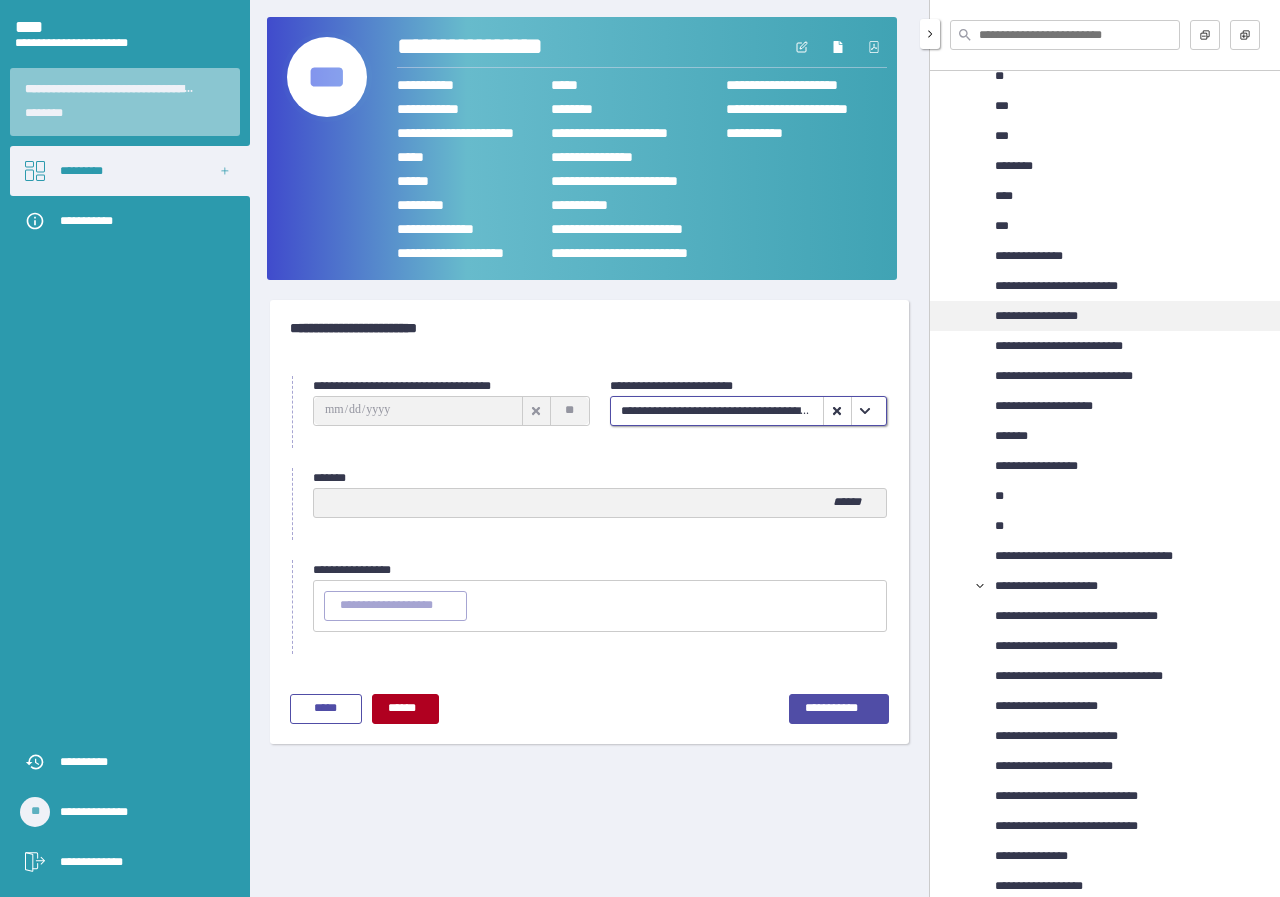 click on "**********" at bounding box center [1046, 316] 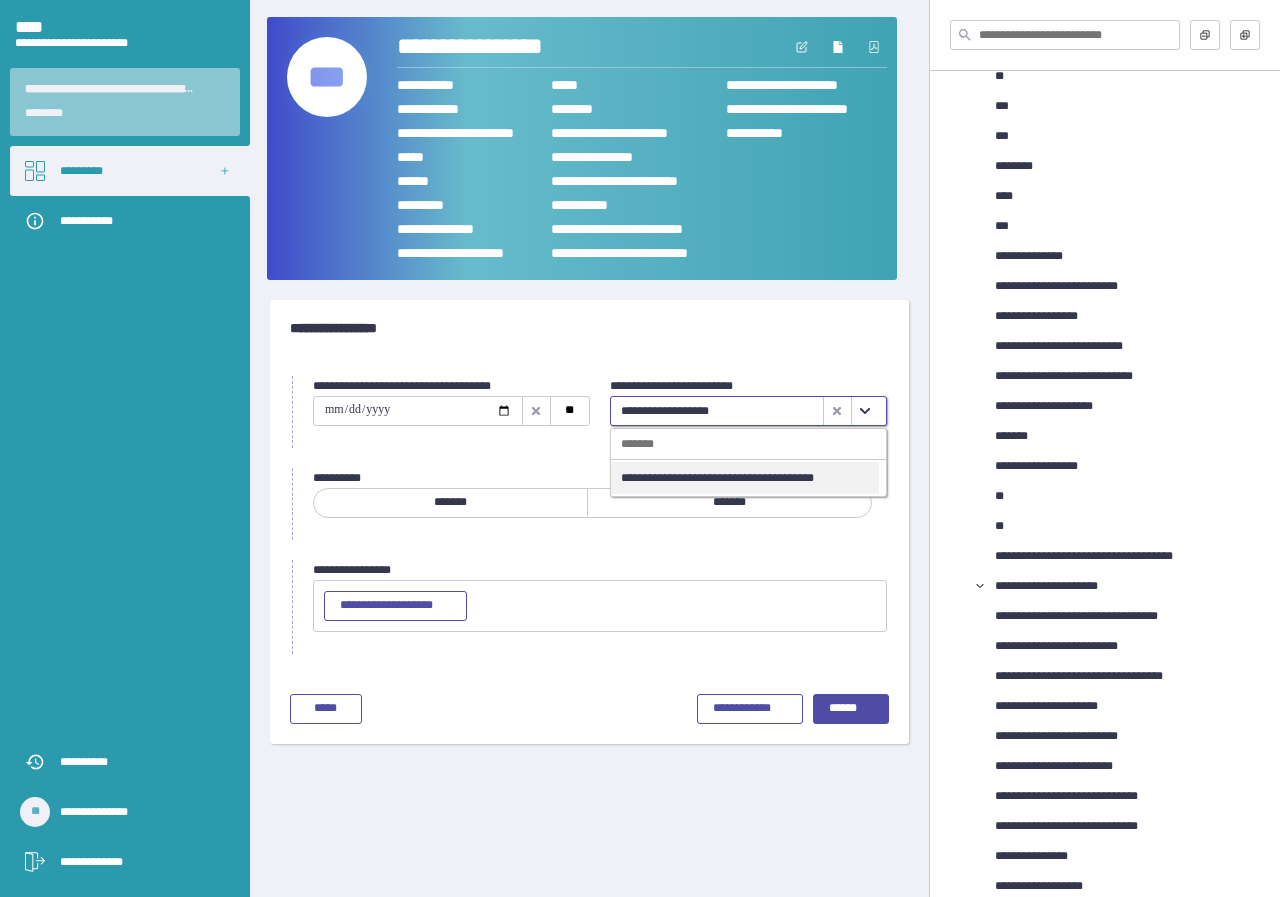 click 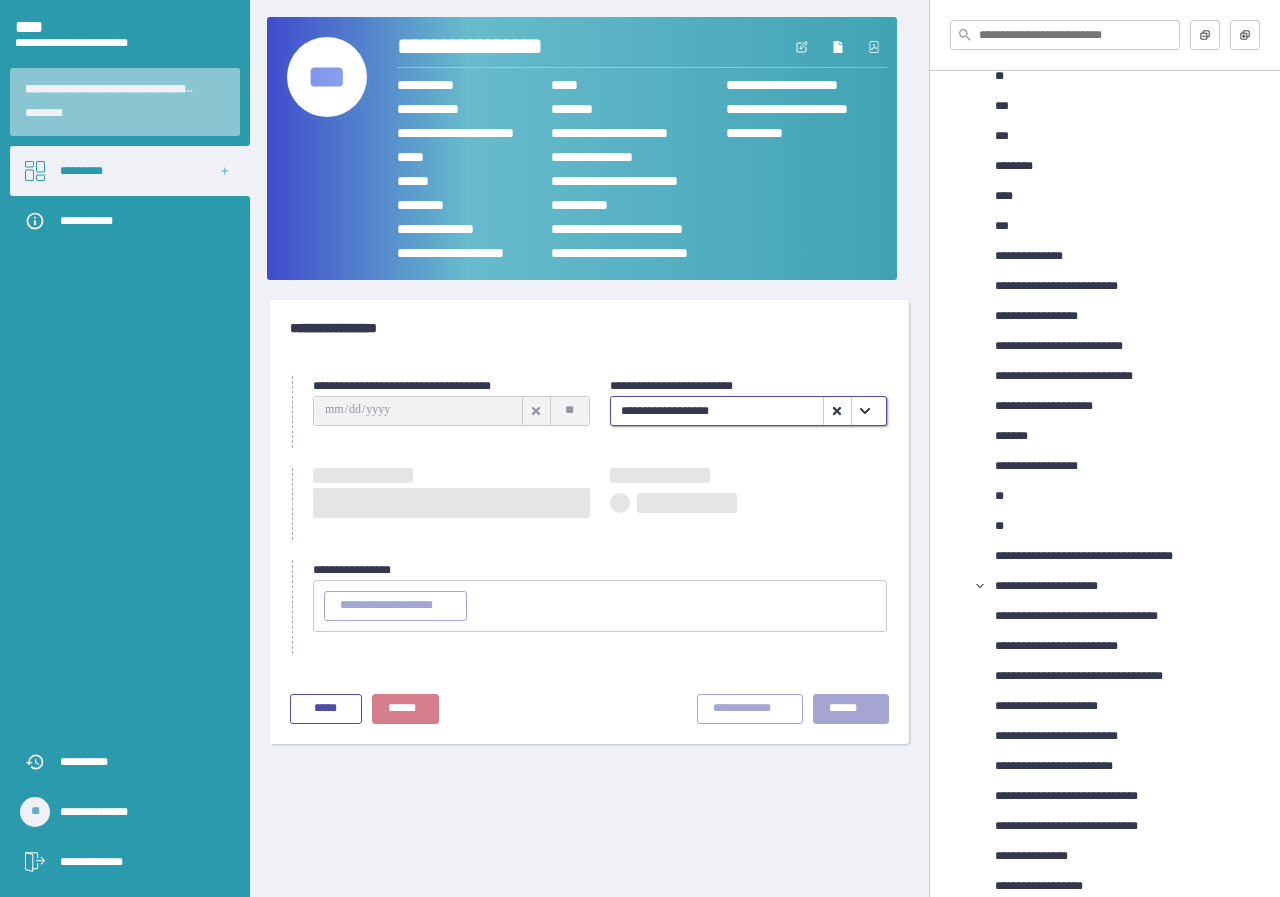 type on "**********" 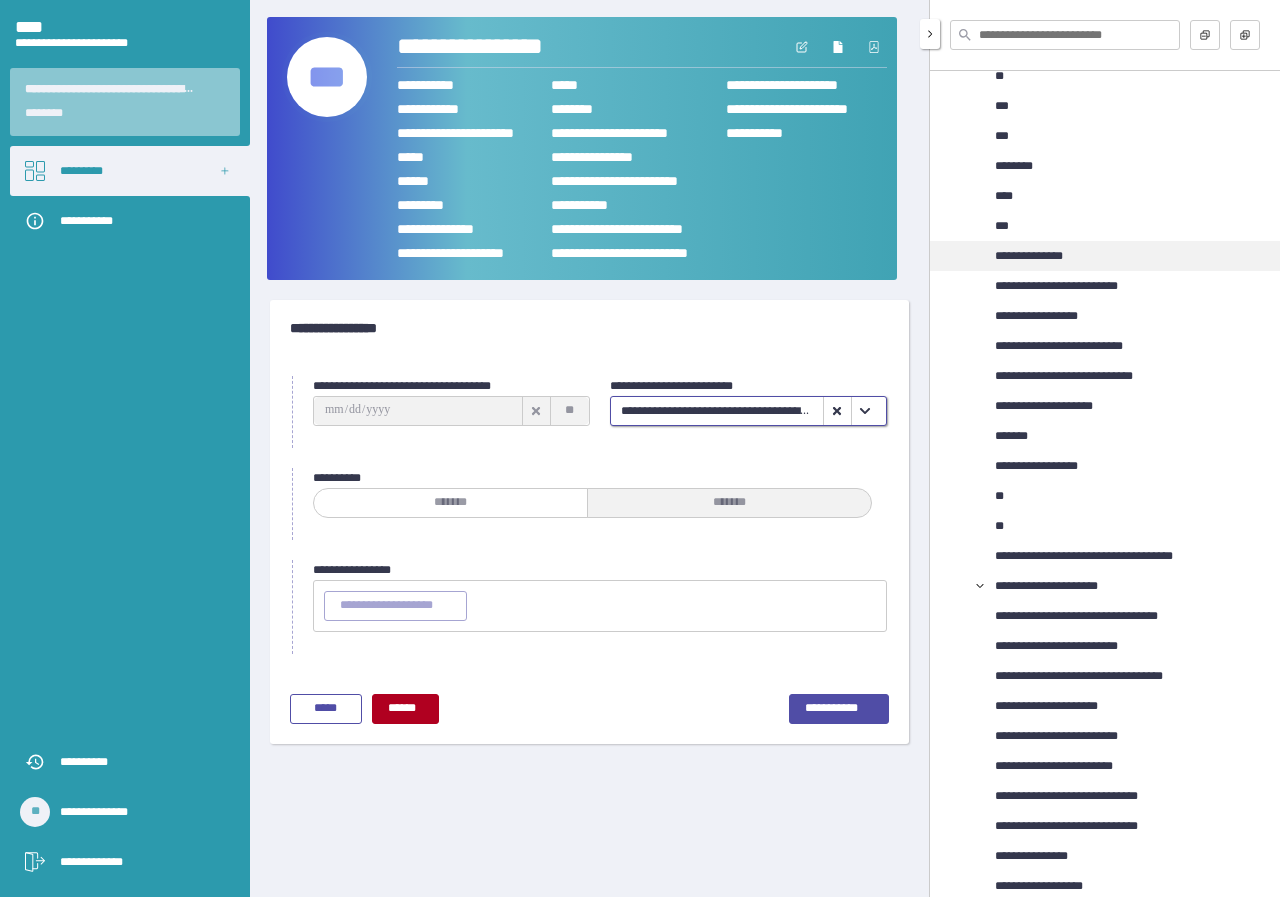 click on "**********" at bounding box center (1032, 256) 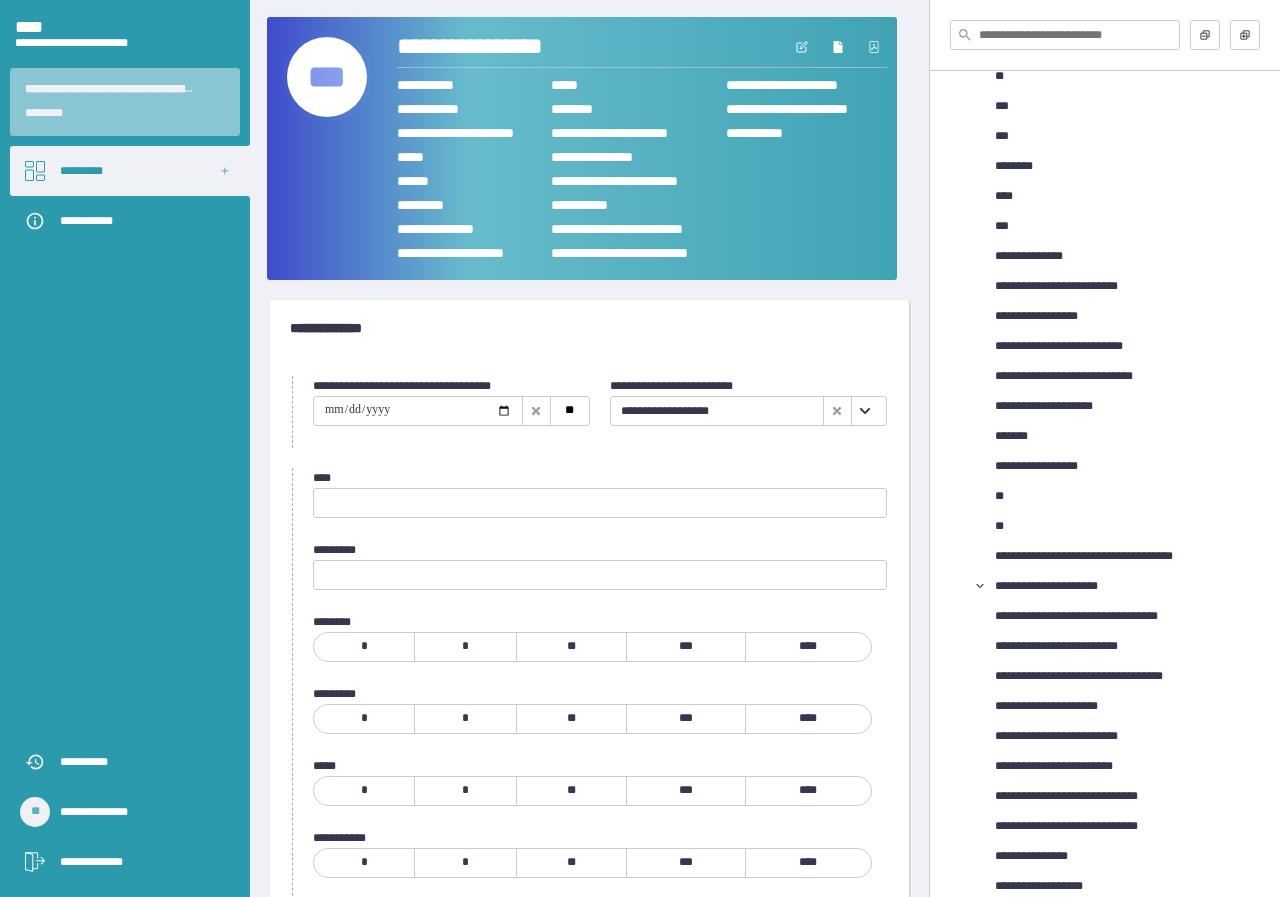 click 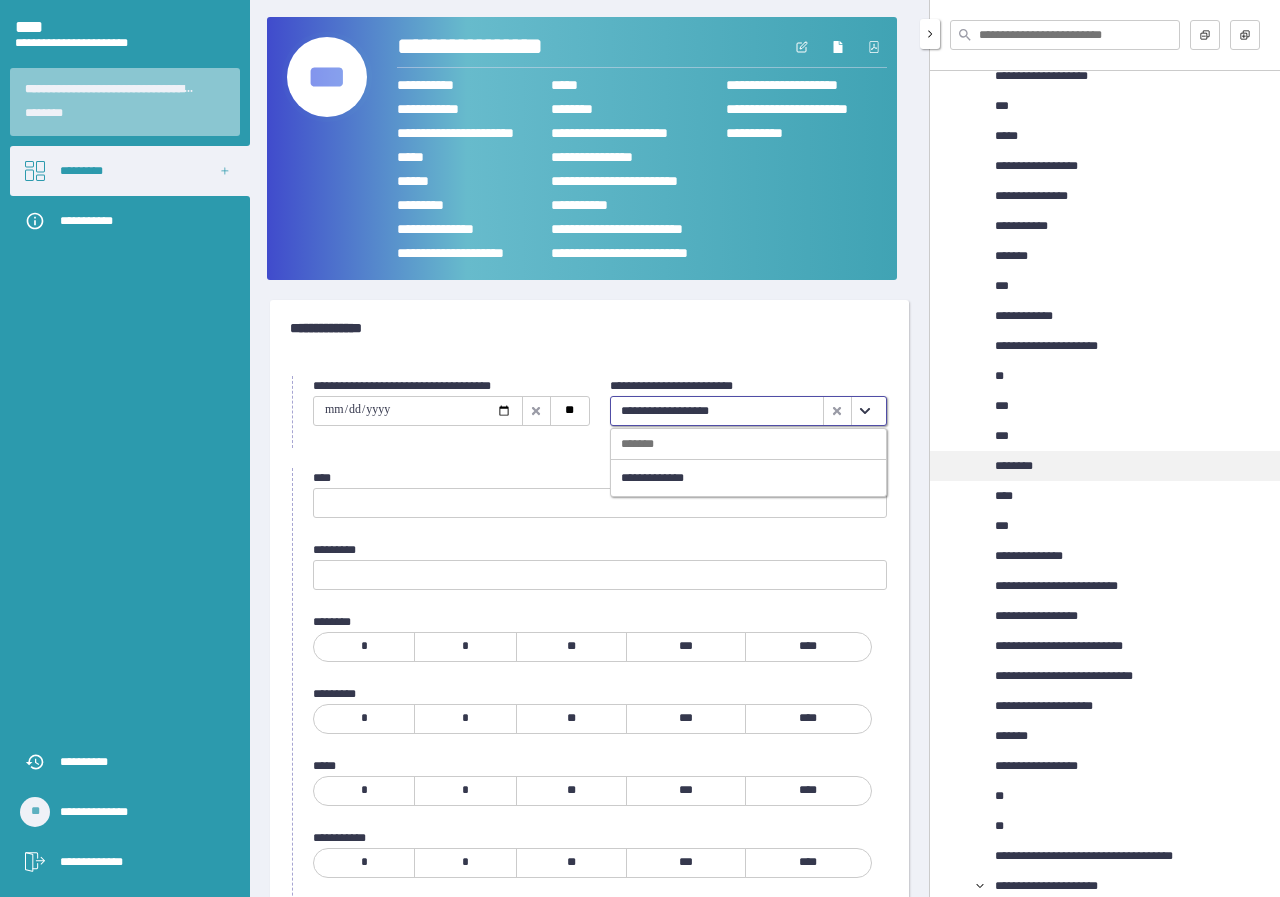 scroll, scrollTop: 2200, scrollLeft: 0, axis: vertical 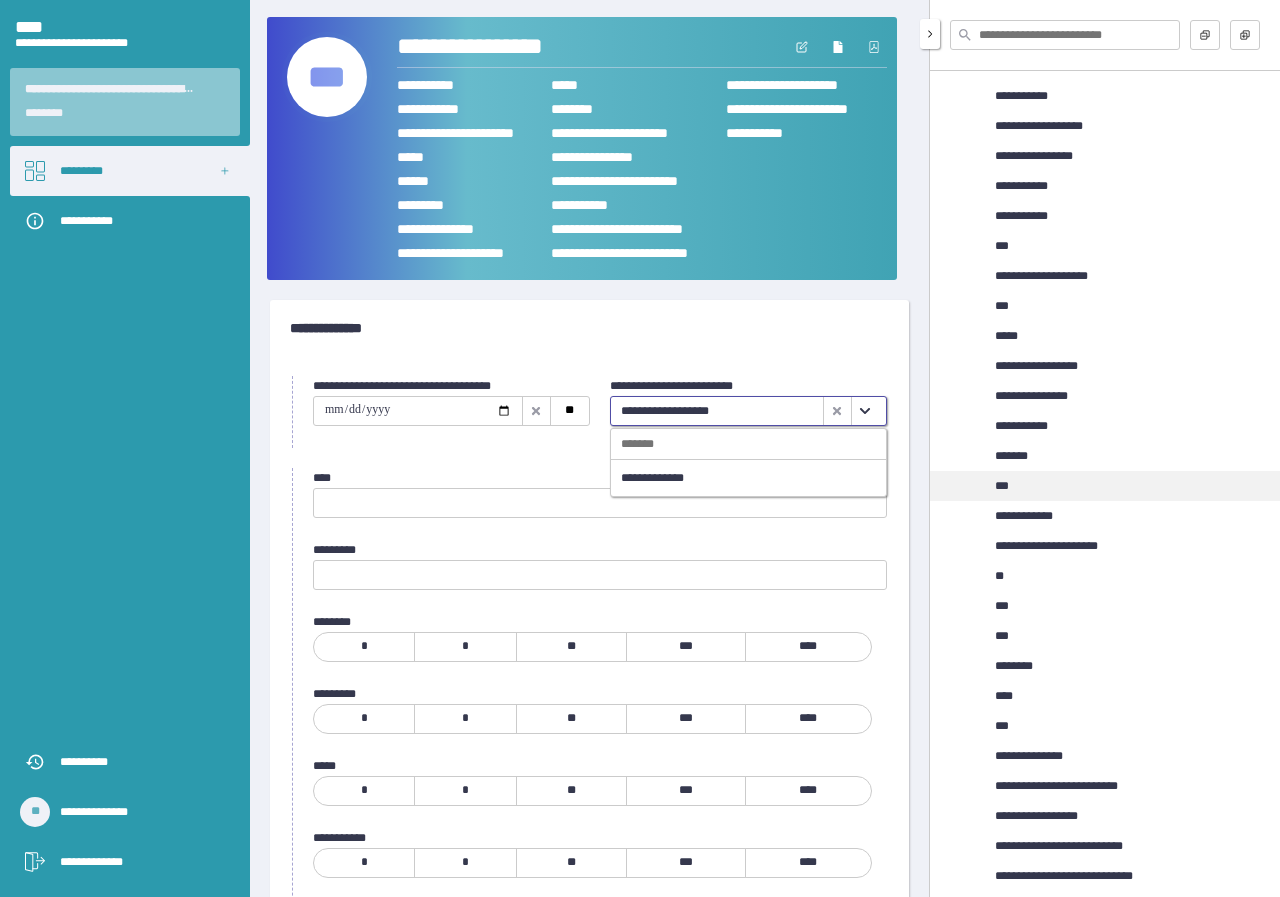 click on "***" at bounding box center [1006, 486] 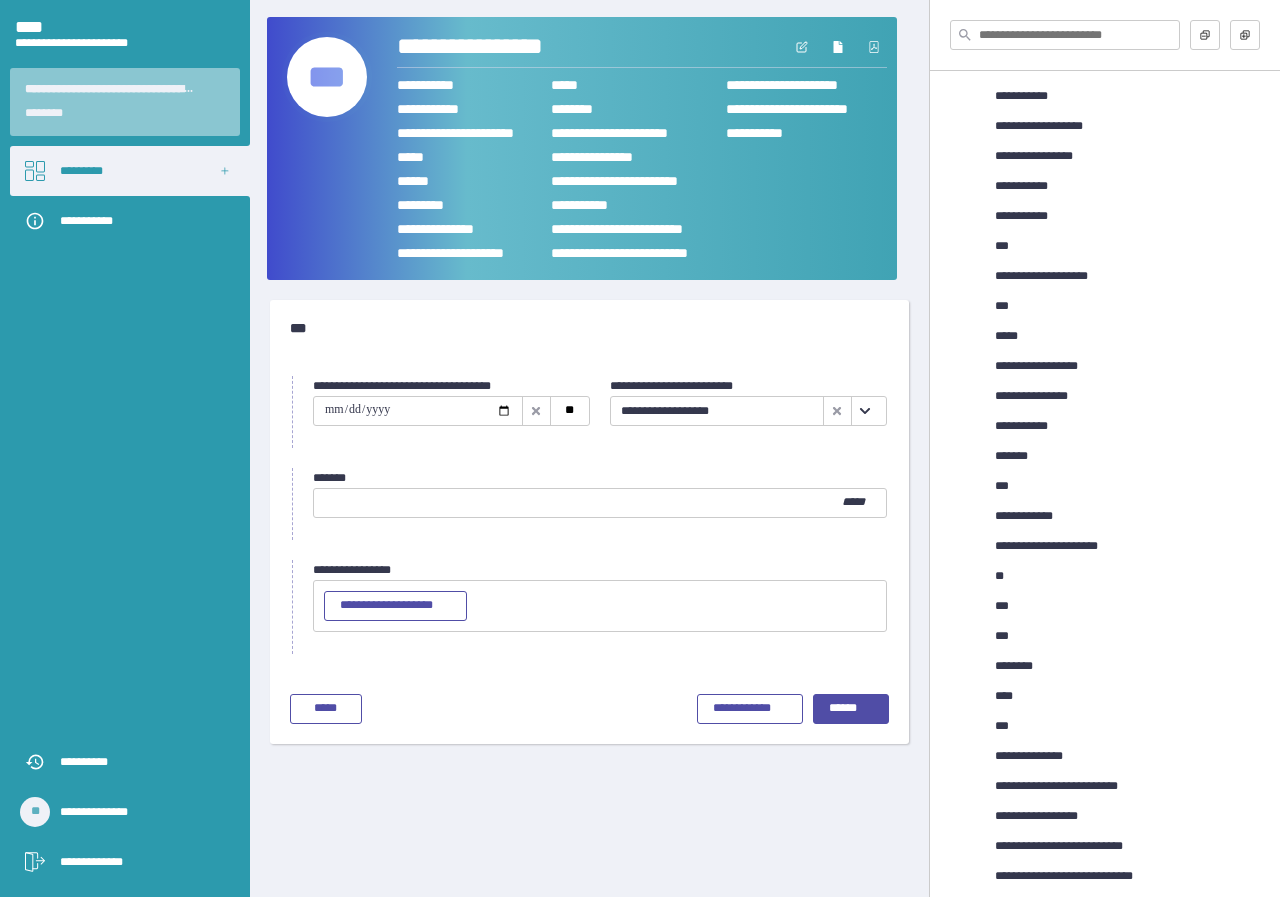 click 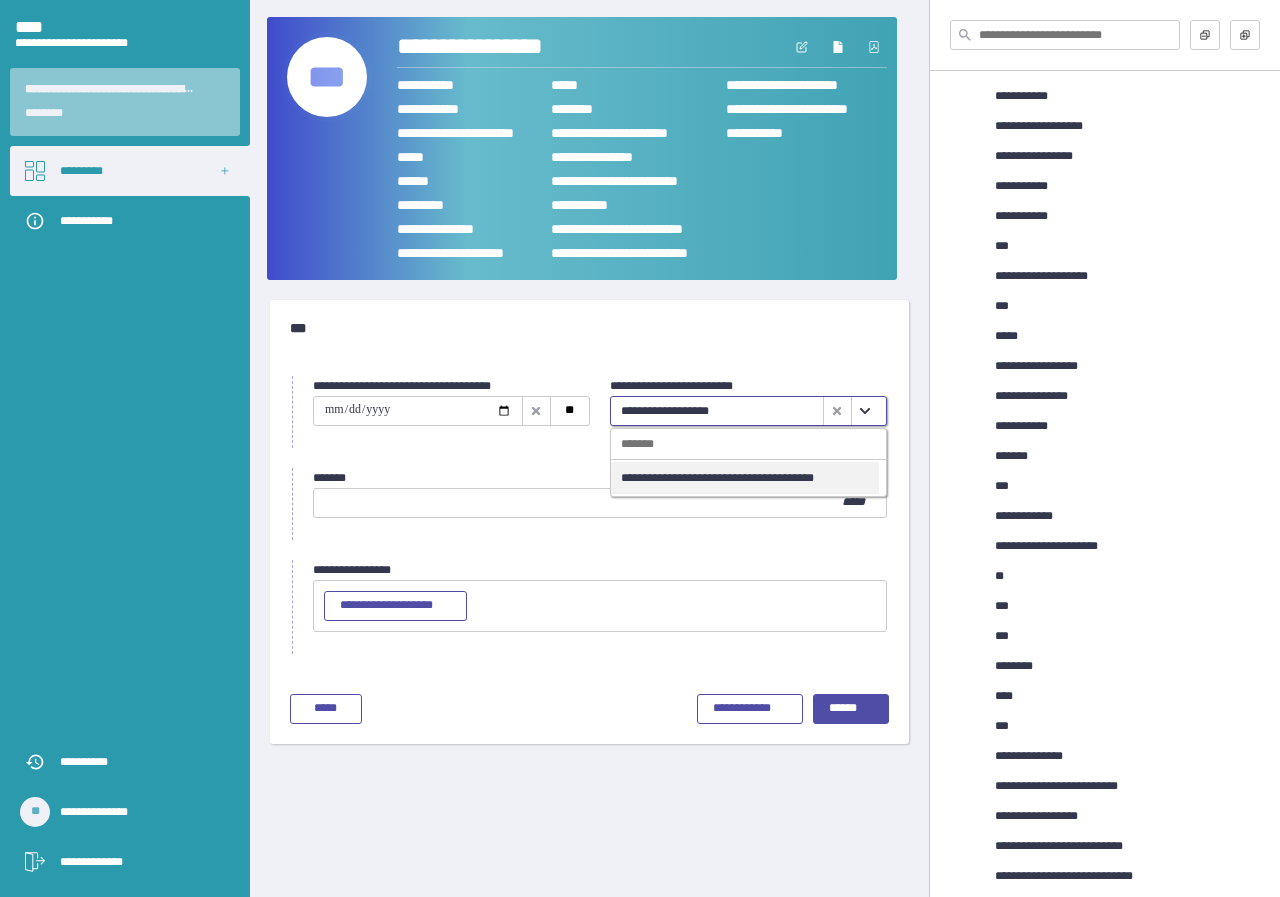 click on "**********" at bounding box center [745, 478] 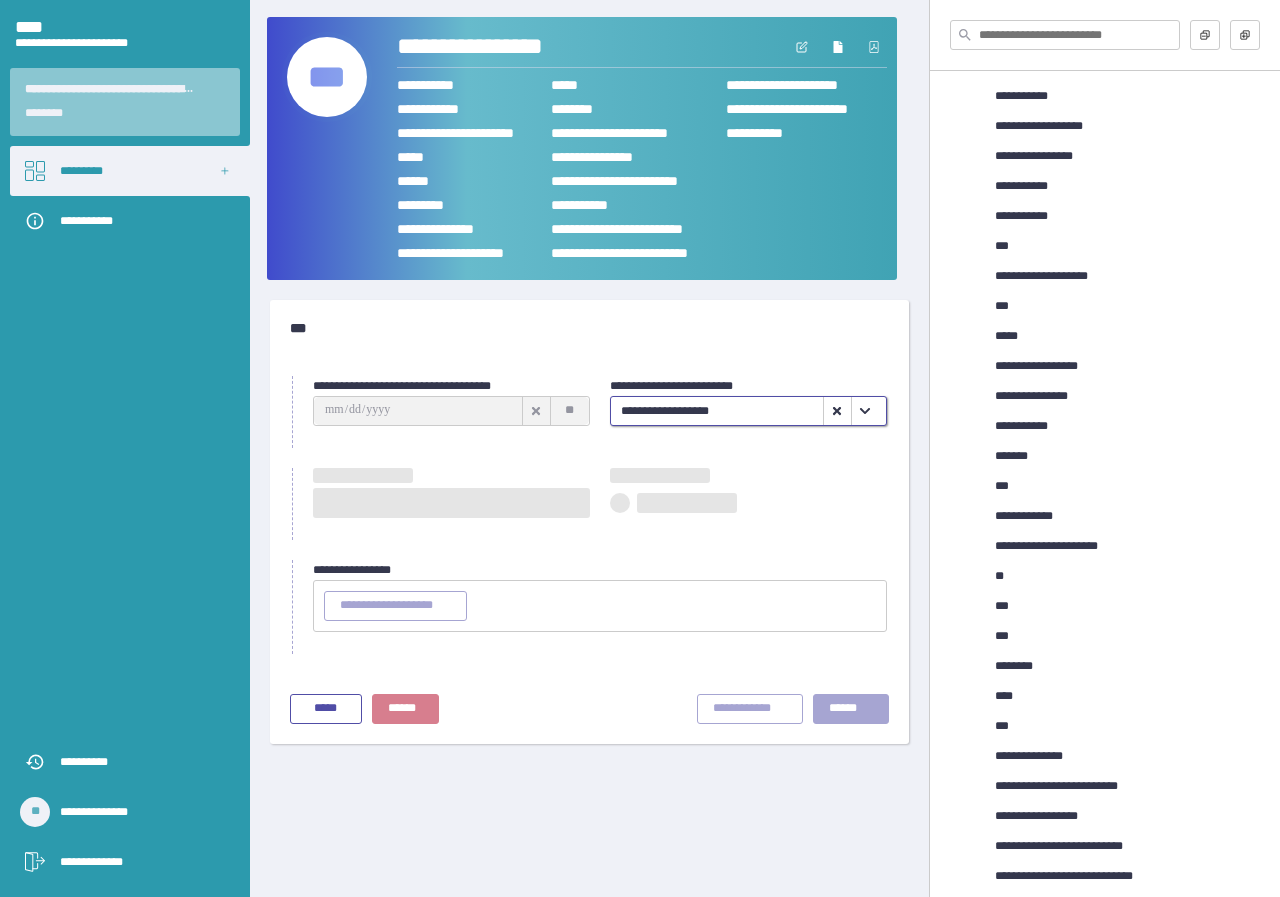 type on "**********" 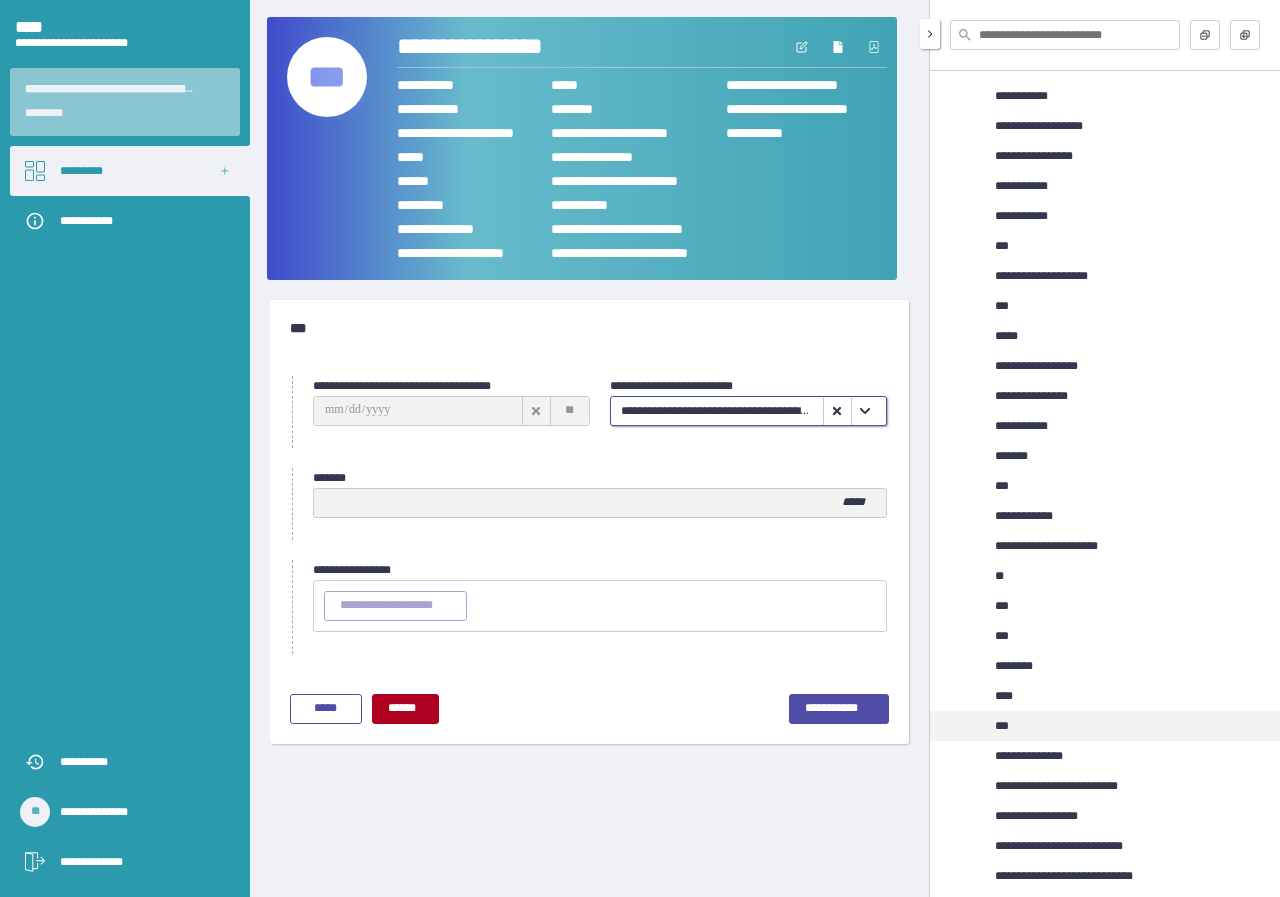click on "***" at bounding box center [1006, 726] 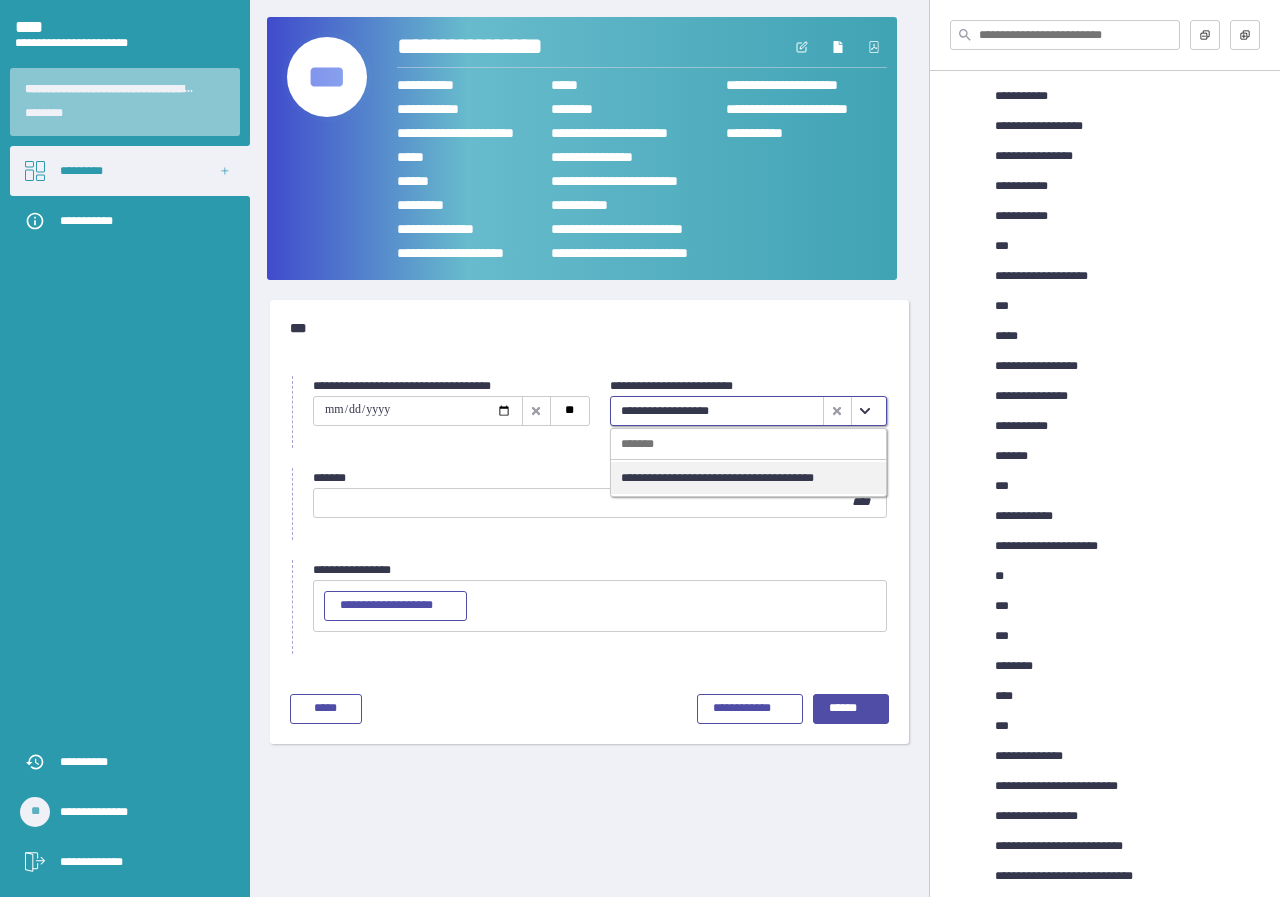 click 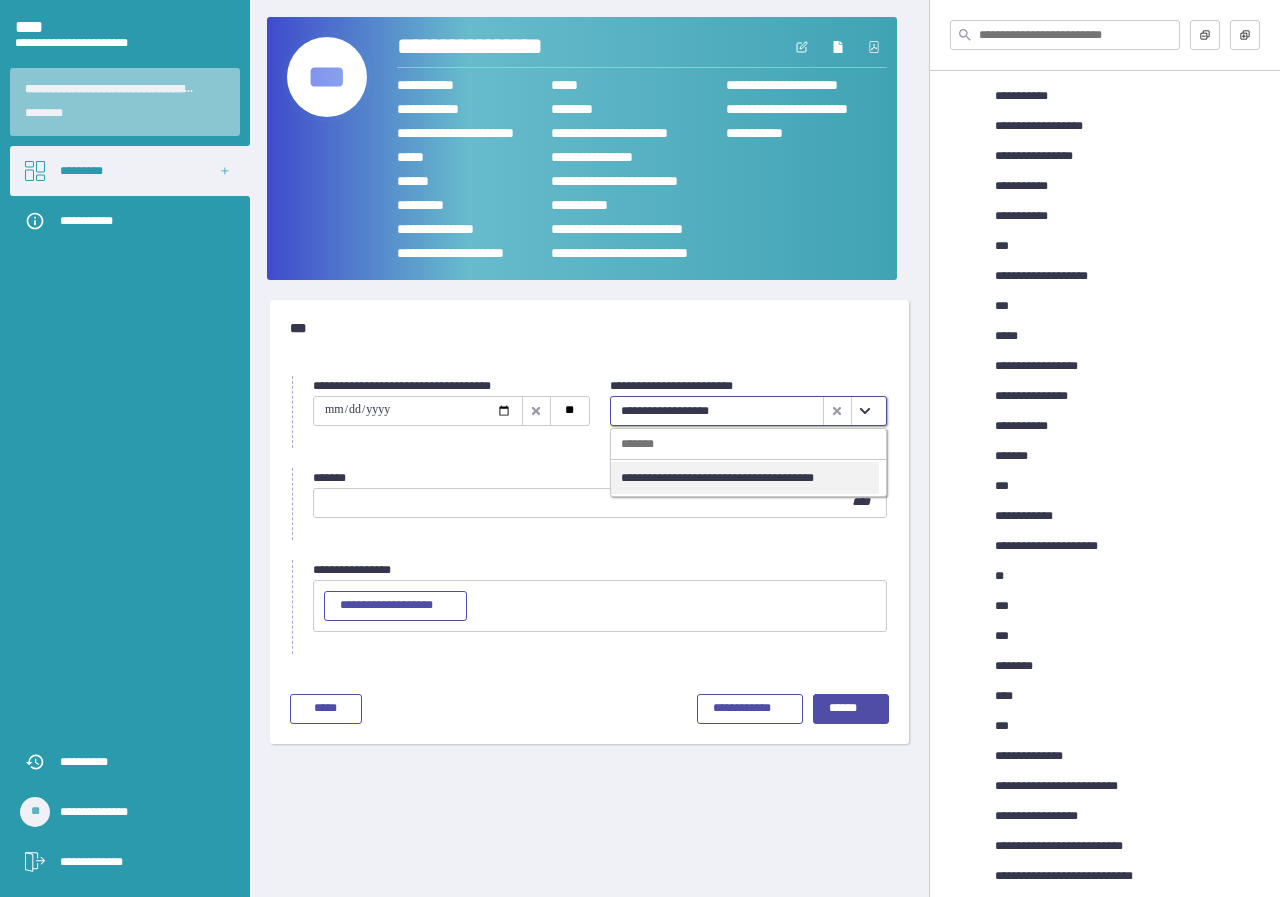 click on "**********" at bounding box center [745, 478] 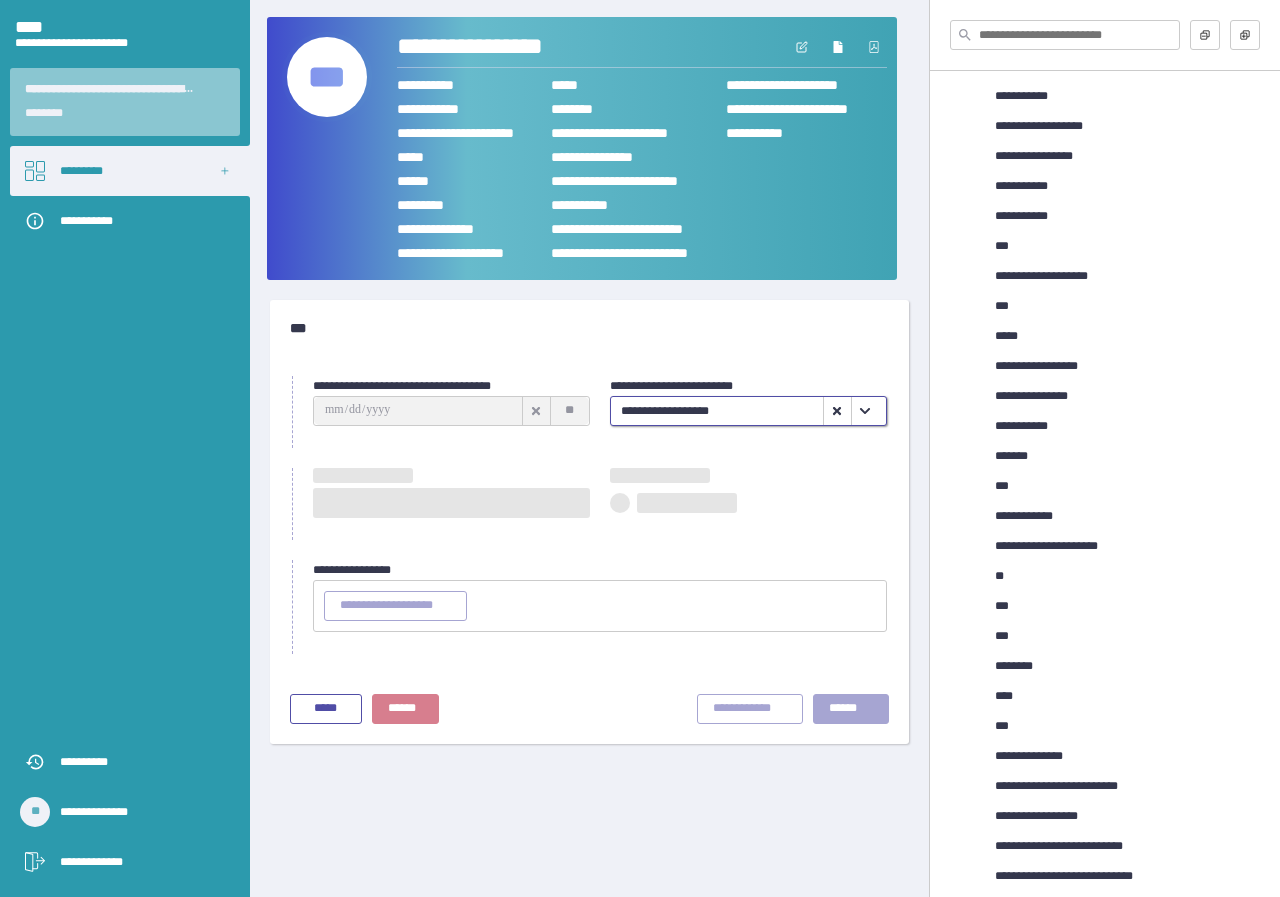 type on "**********" 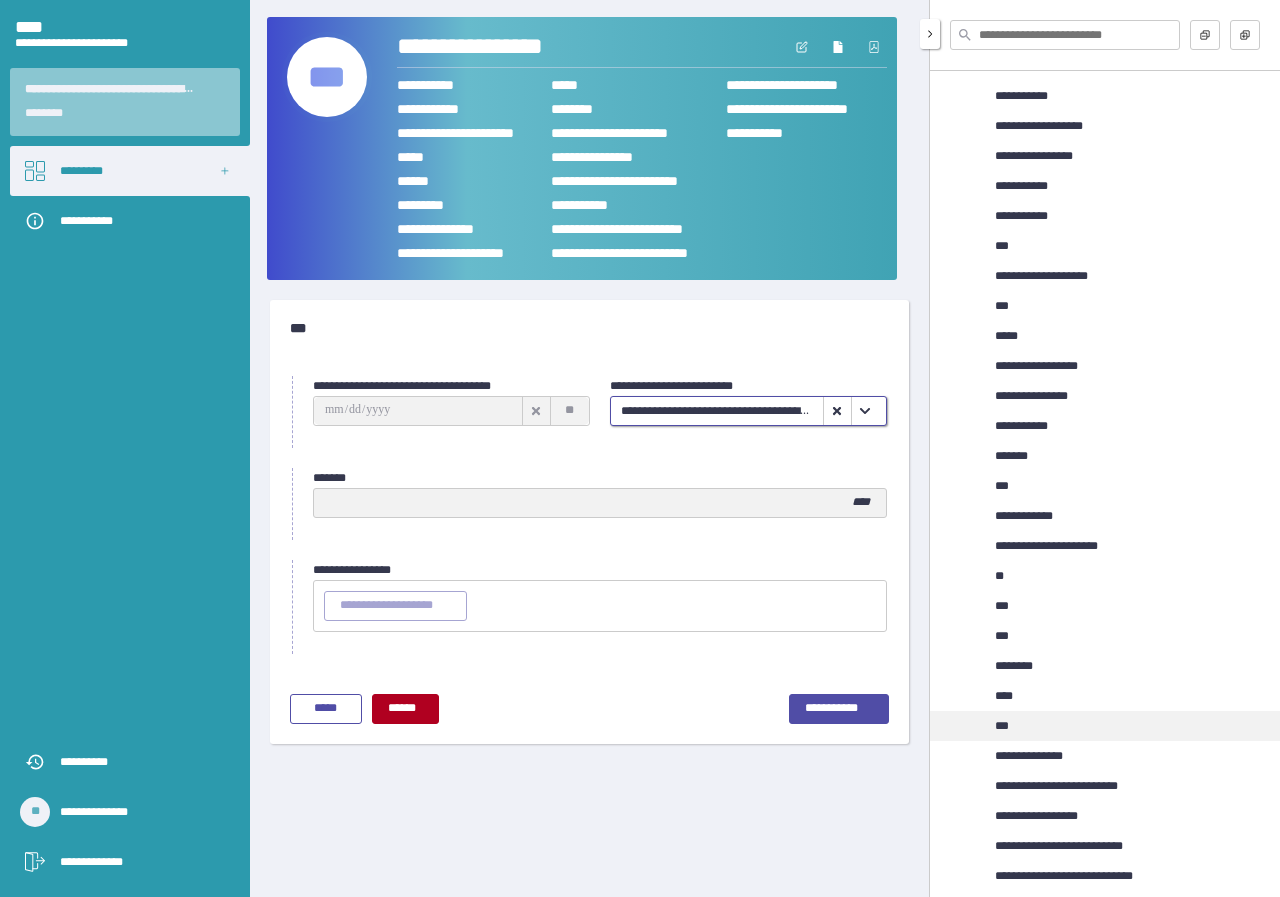 drag, startPoint x: 1003, startPoint y: 725, endPoint x: 1003, endPoint y: 714, distance: 11 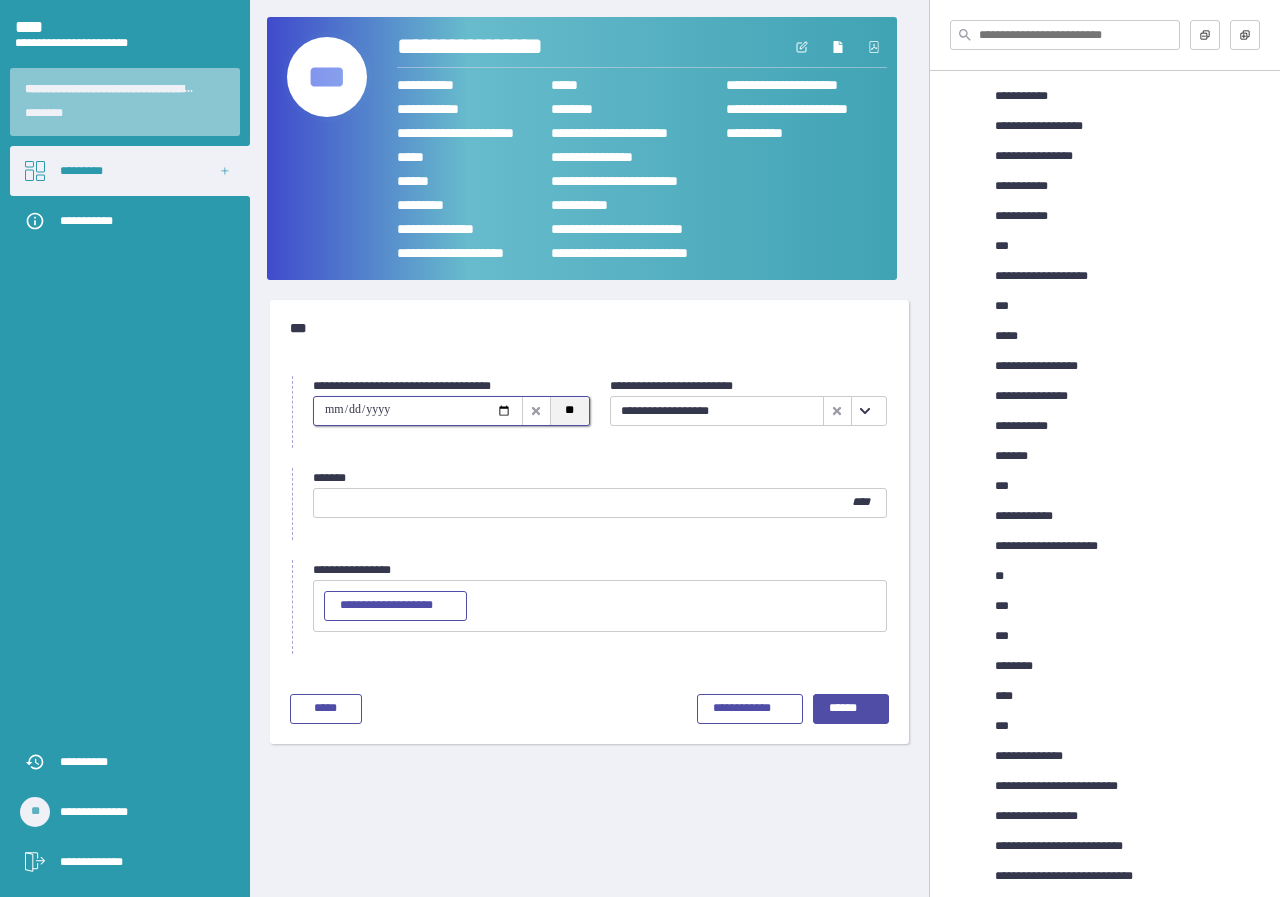 click on "**" at bounding box center (569, 411) 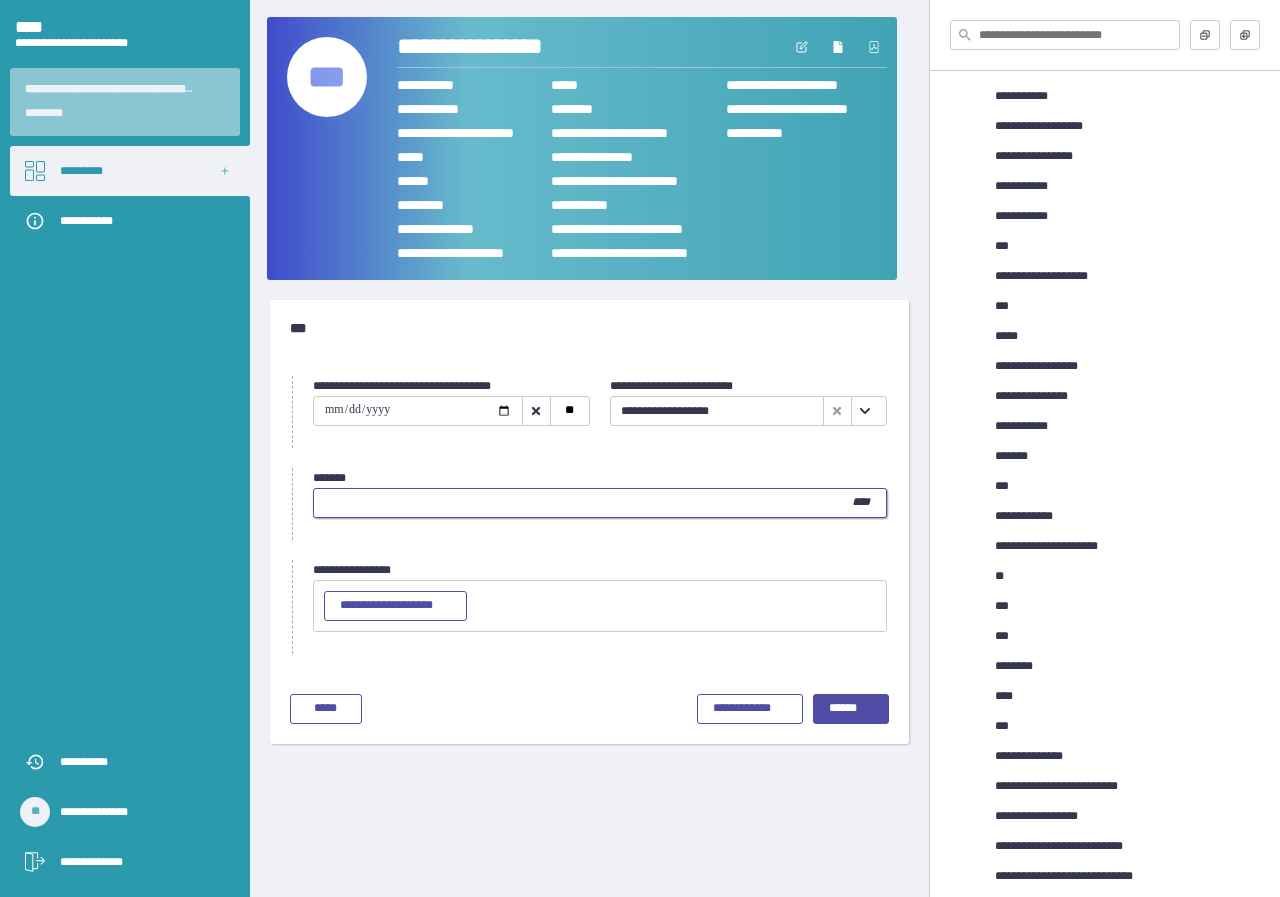 click at bounding box center (583, 503) 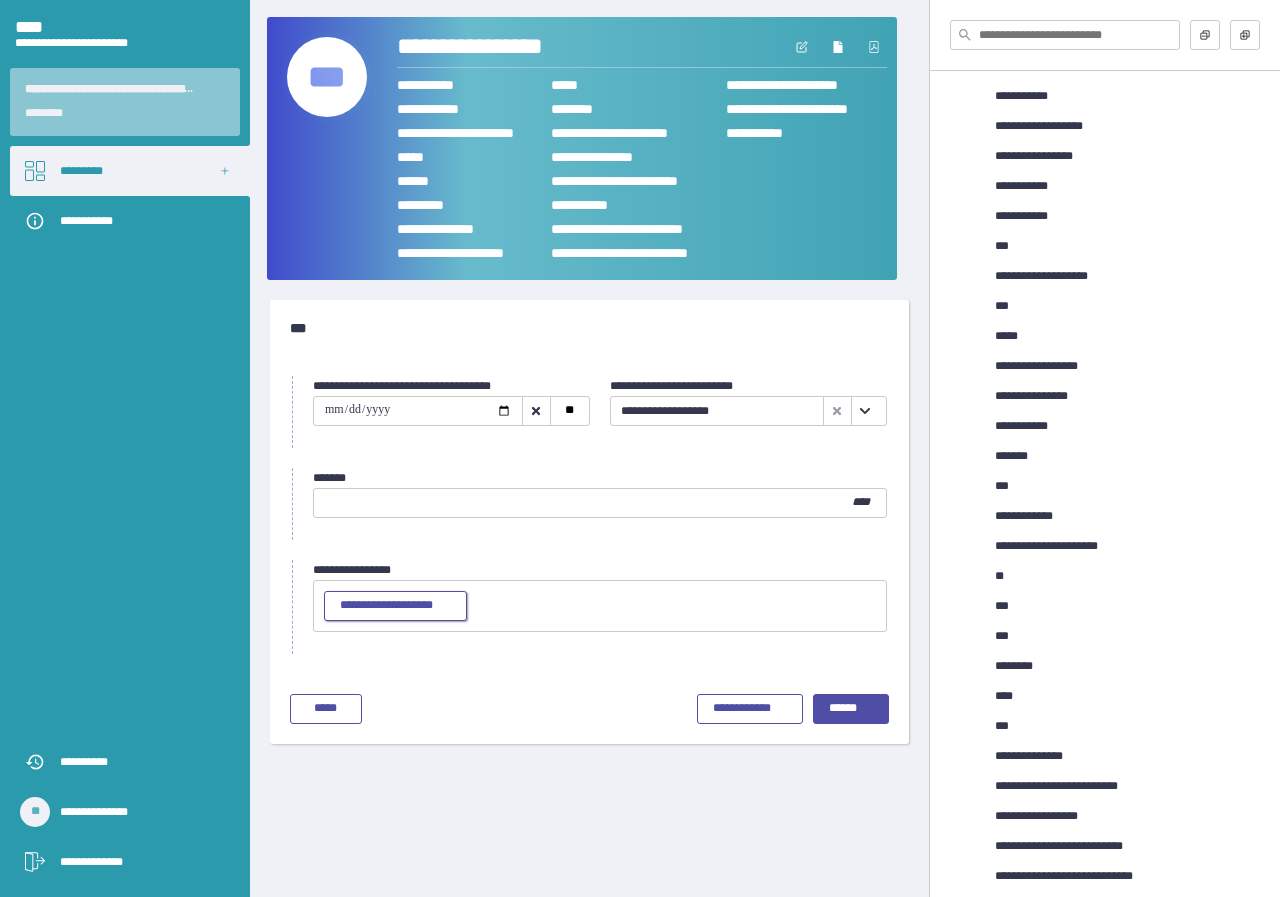 click on "**********" at bounding box center (395, 606) 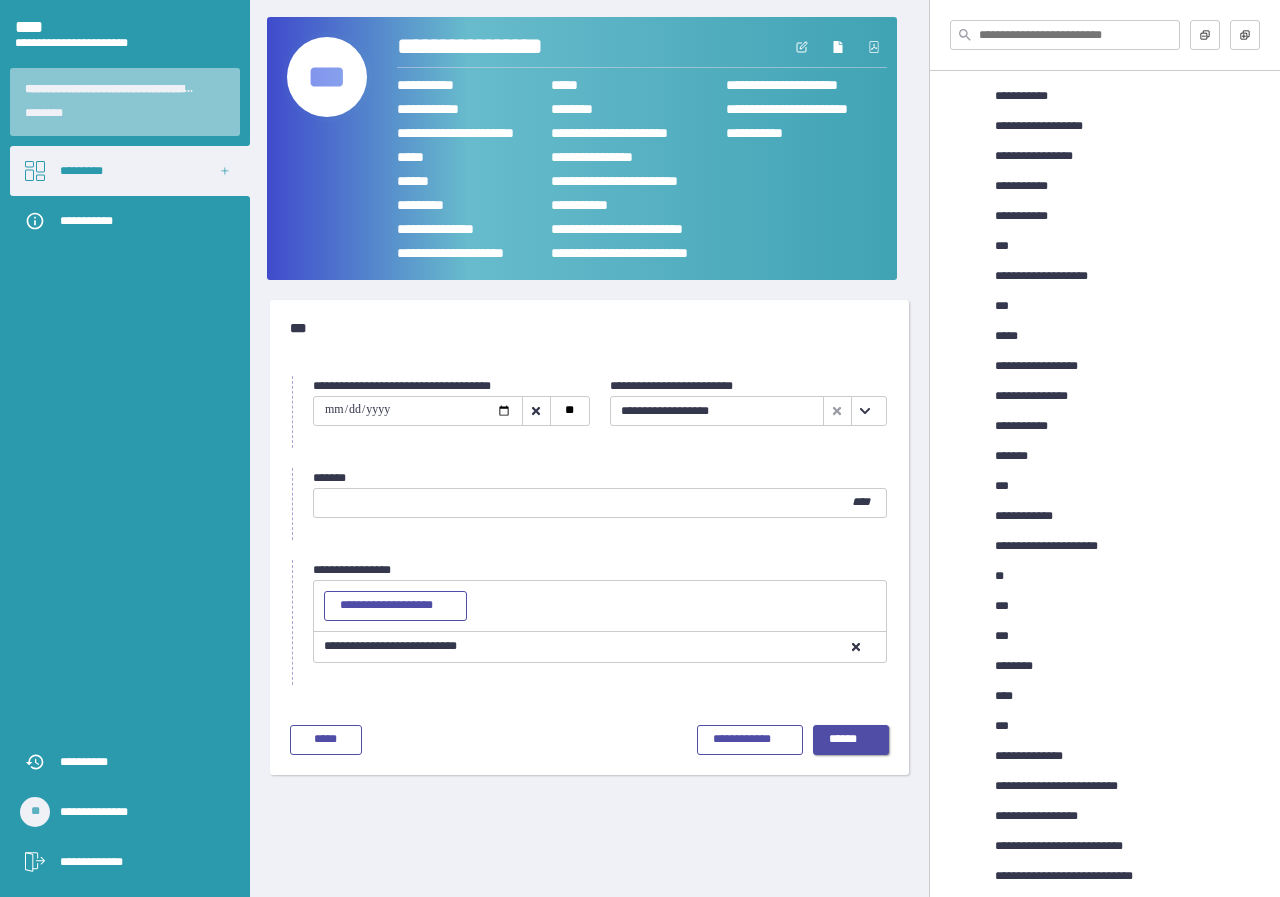 click on "******" at bounding box center [851, 740] 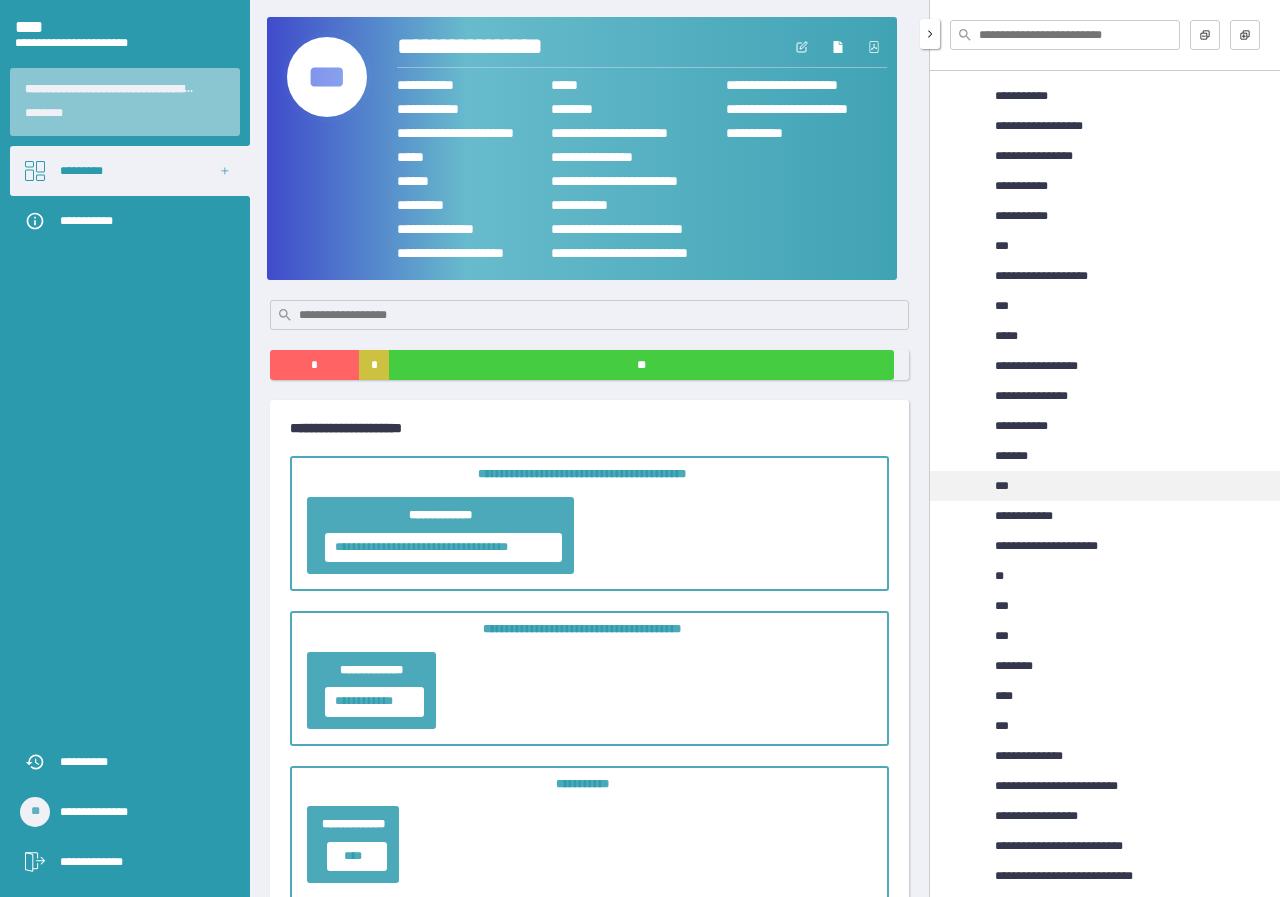 click on "***" at bounding box center [1006, 486] 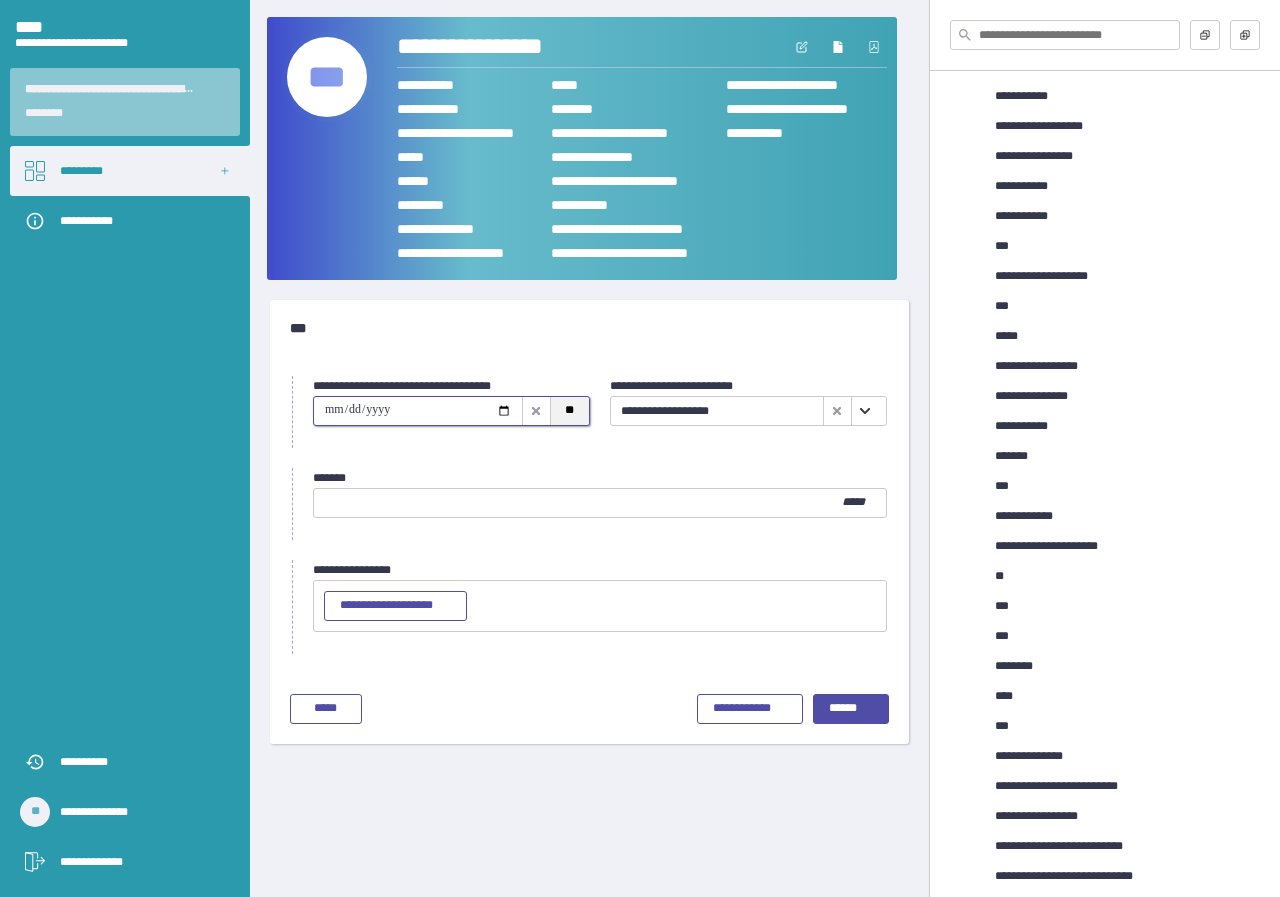 click on "**" at bounding box center [569, 411] 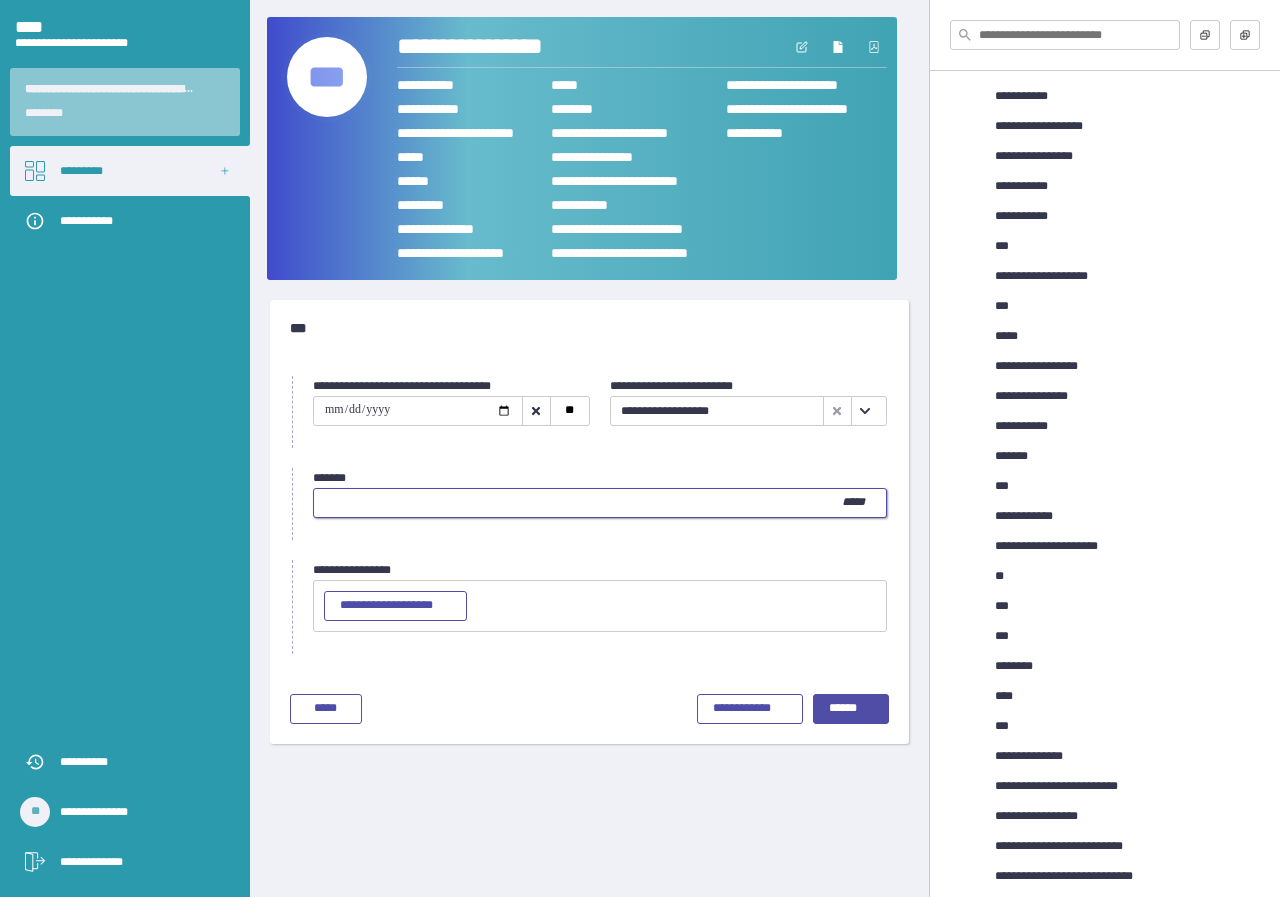 click at bounding box center [578, 503] 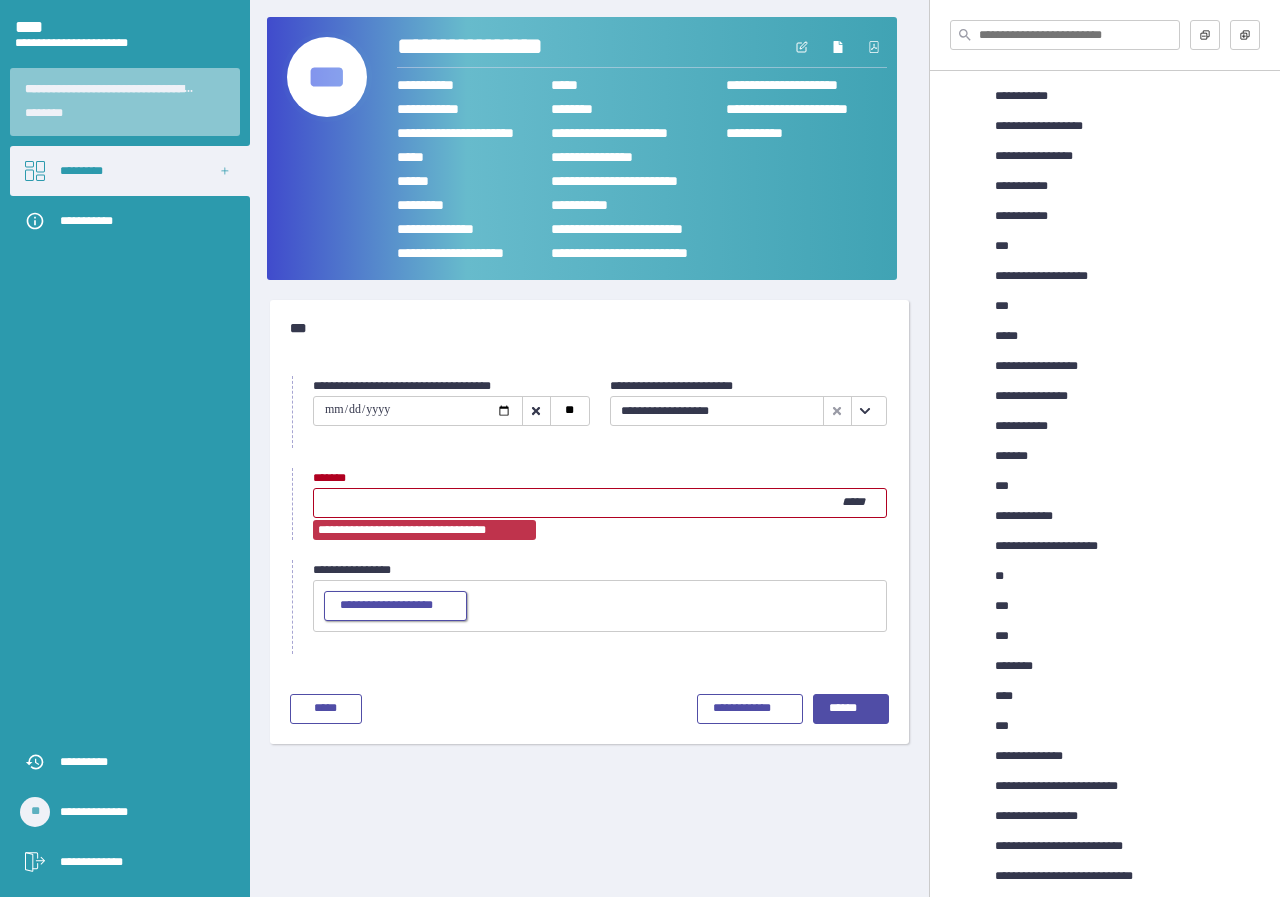 click on "**********" at bounding box center [395, 606] 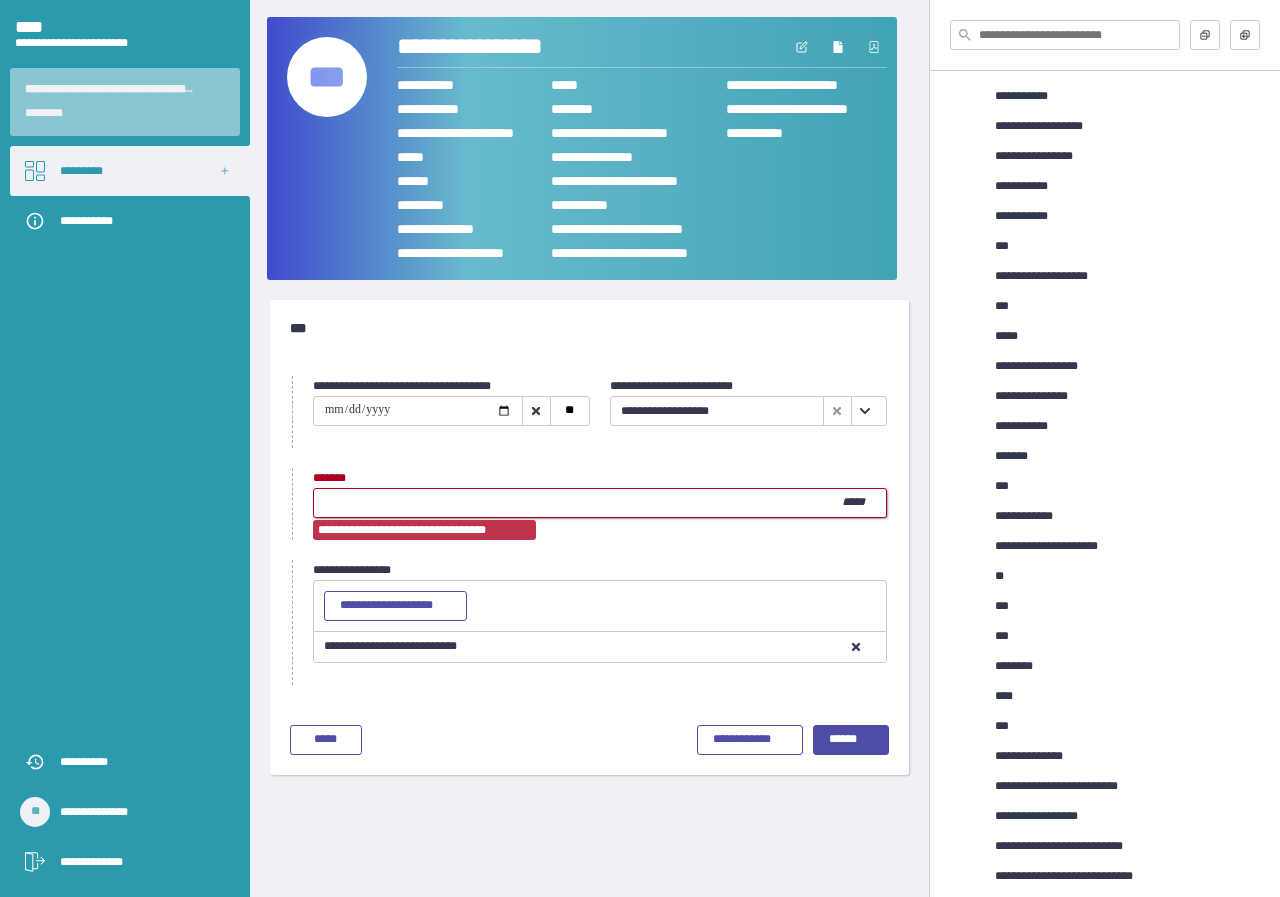 click on "*****" at bounding box center [578, 503] 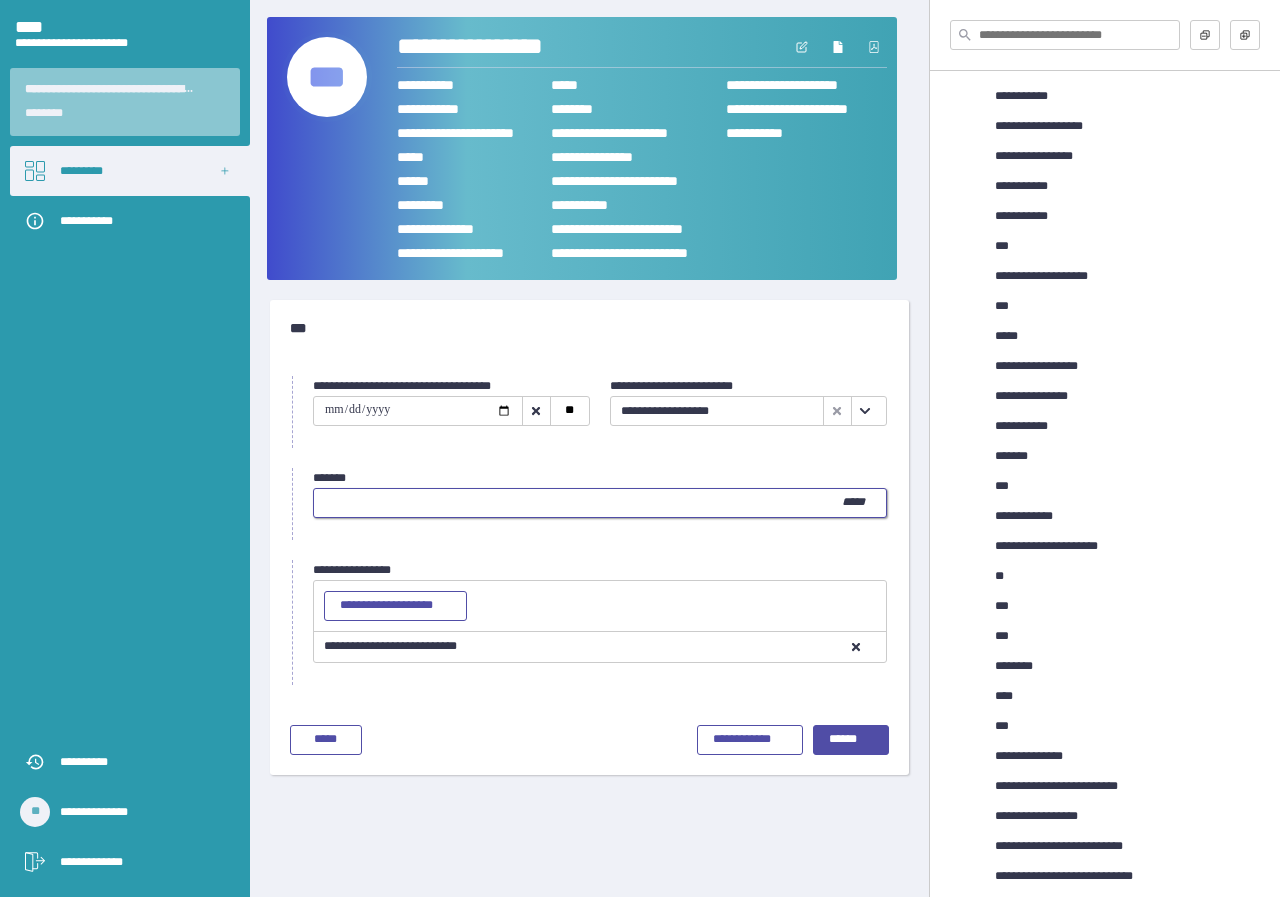 type on "****" 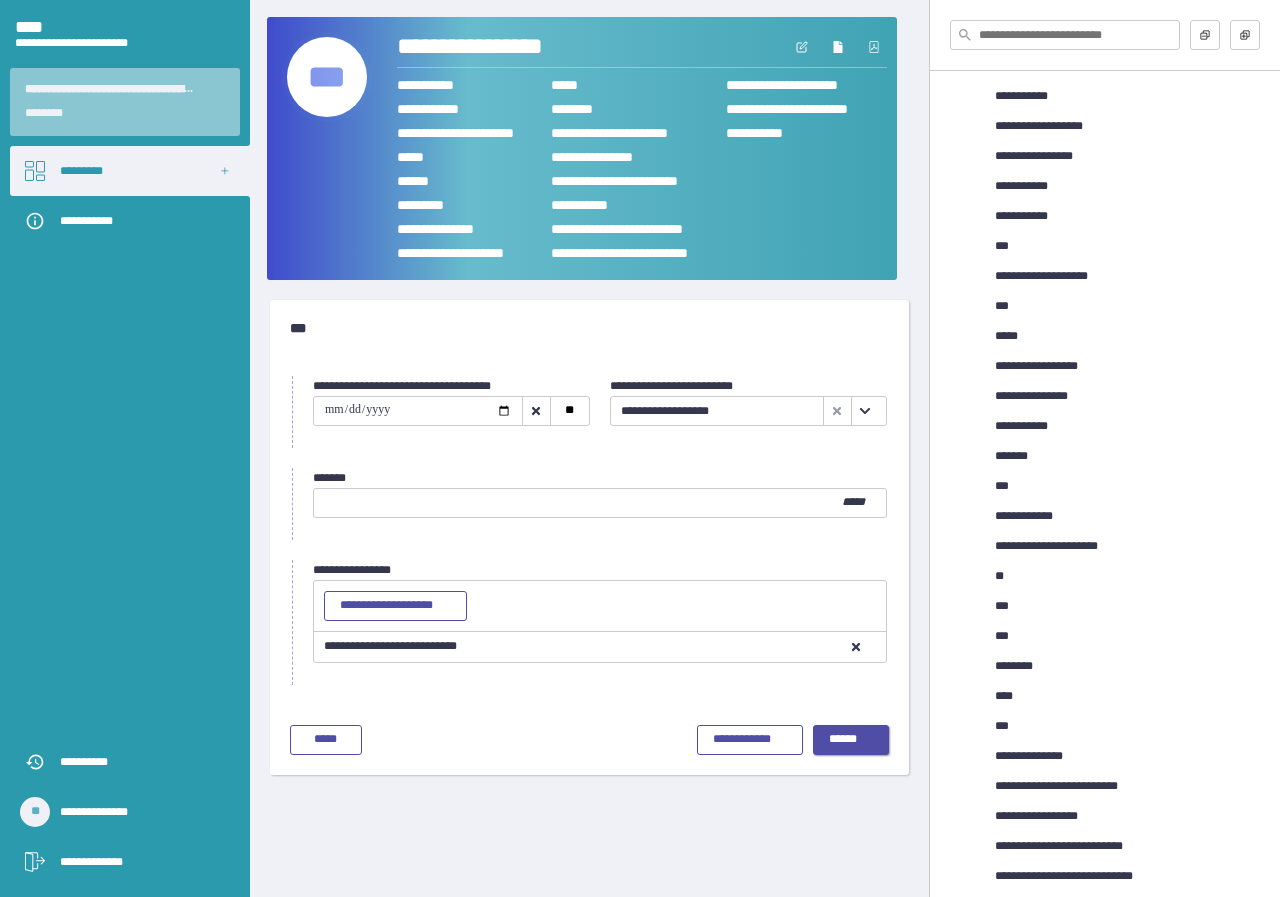 click on "******" at bounding box center [851, 740] 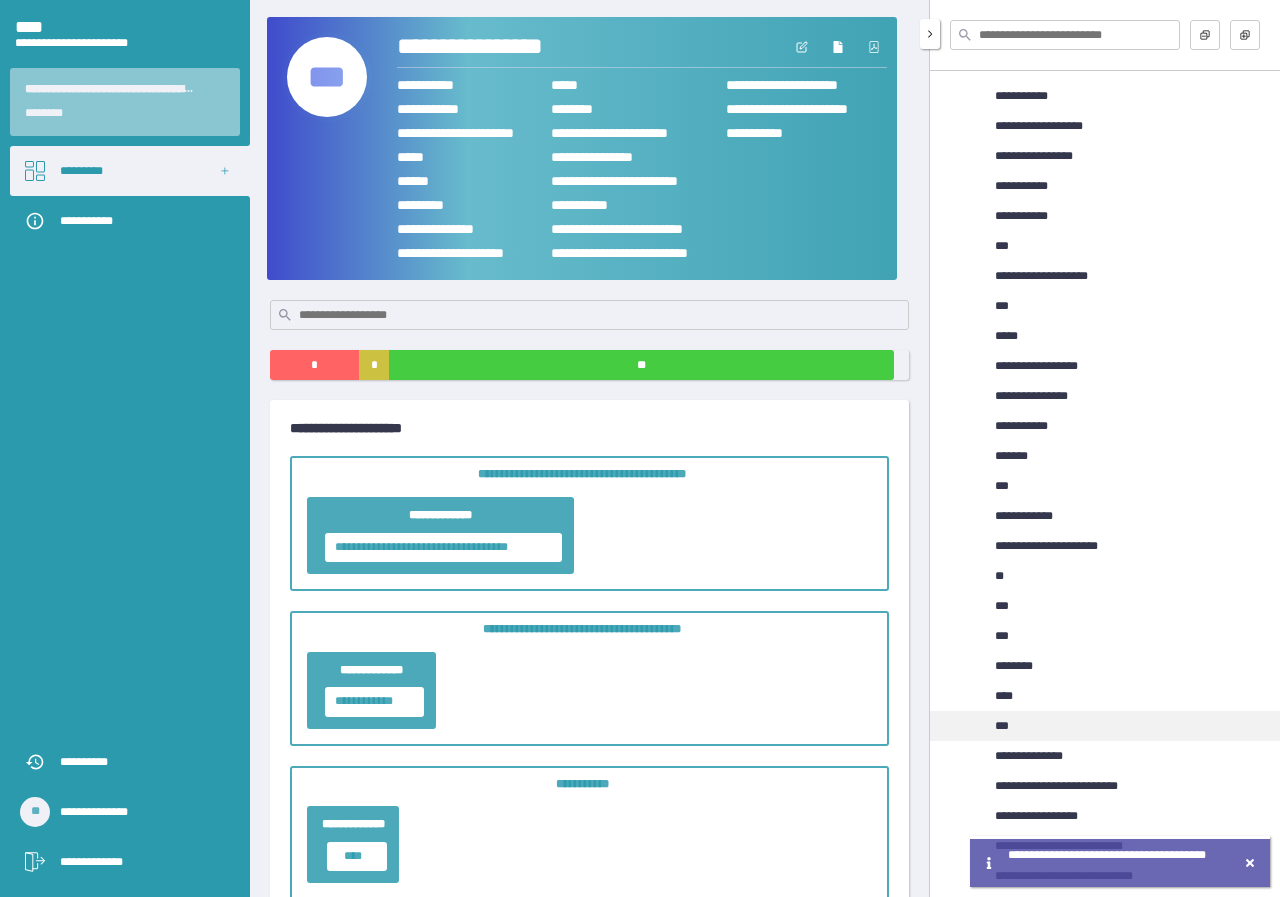 click on "***" at bounding box center (1137, 726) 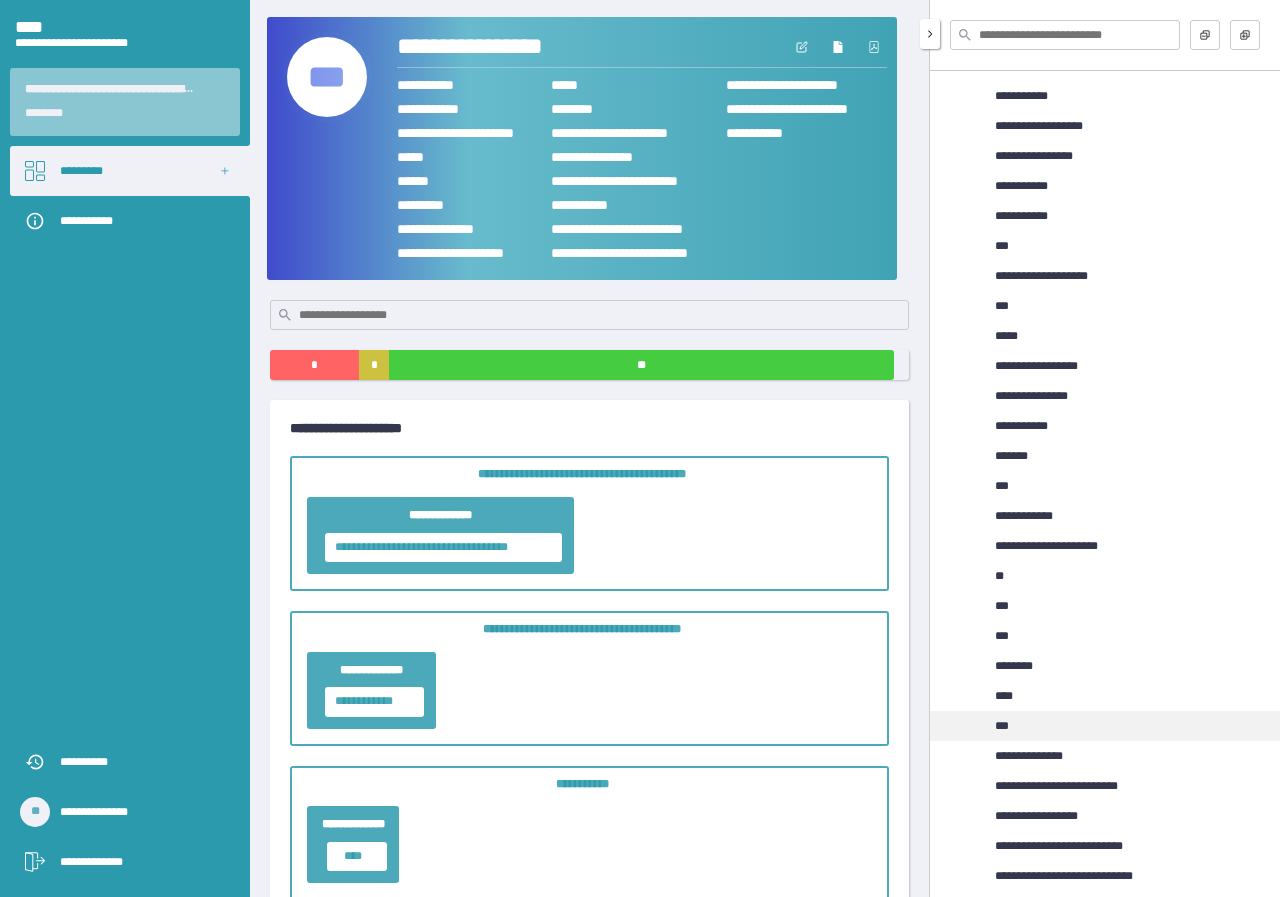 click on "***" at bounding box center (1006, 726) 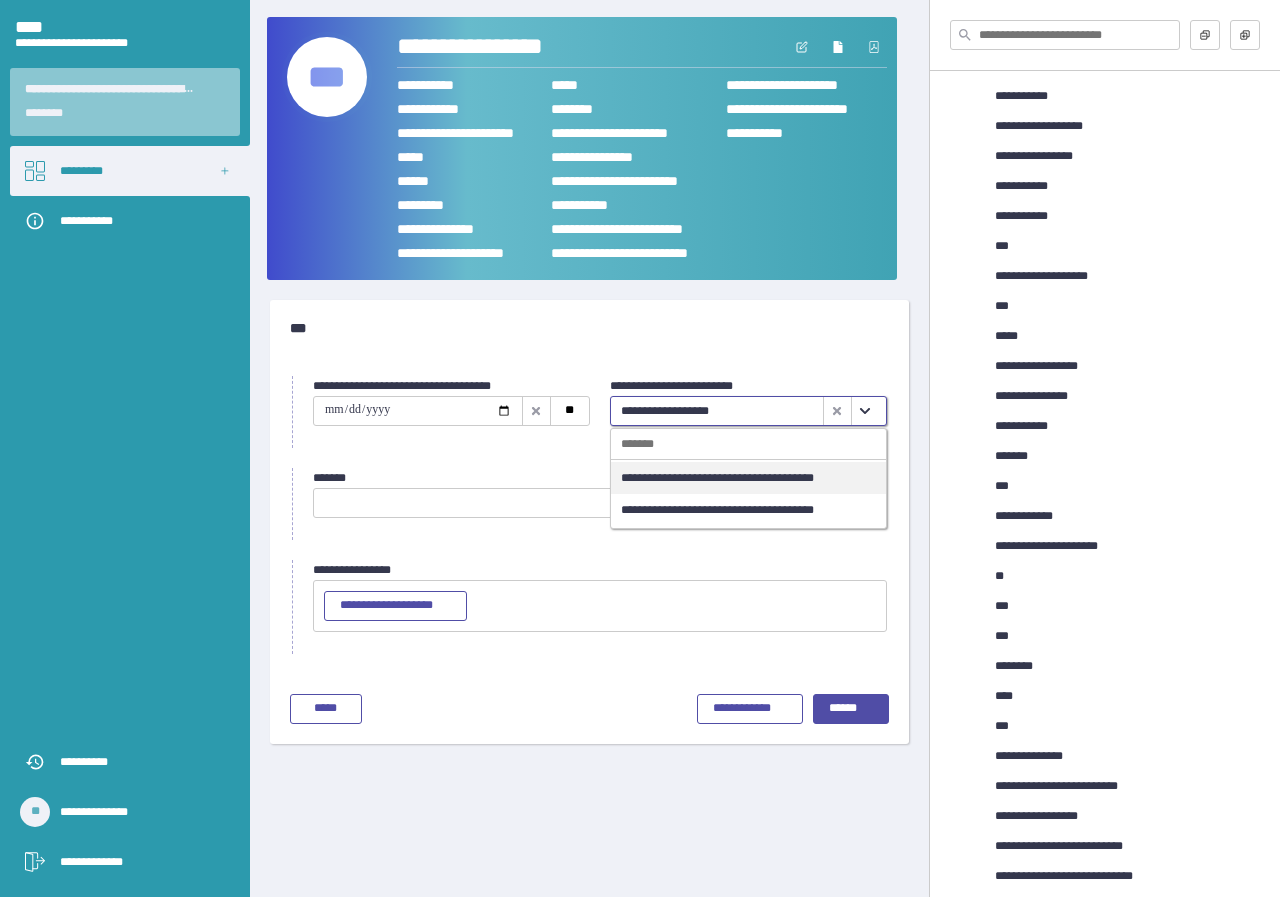 click at bounding box center (865, 411) 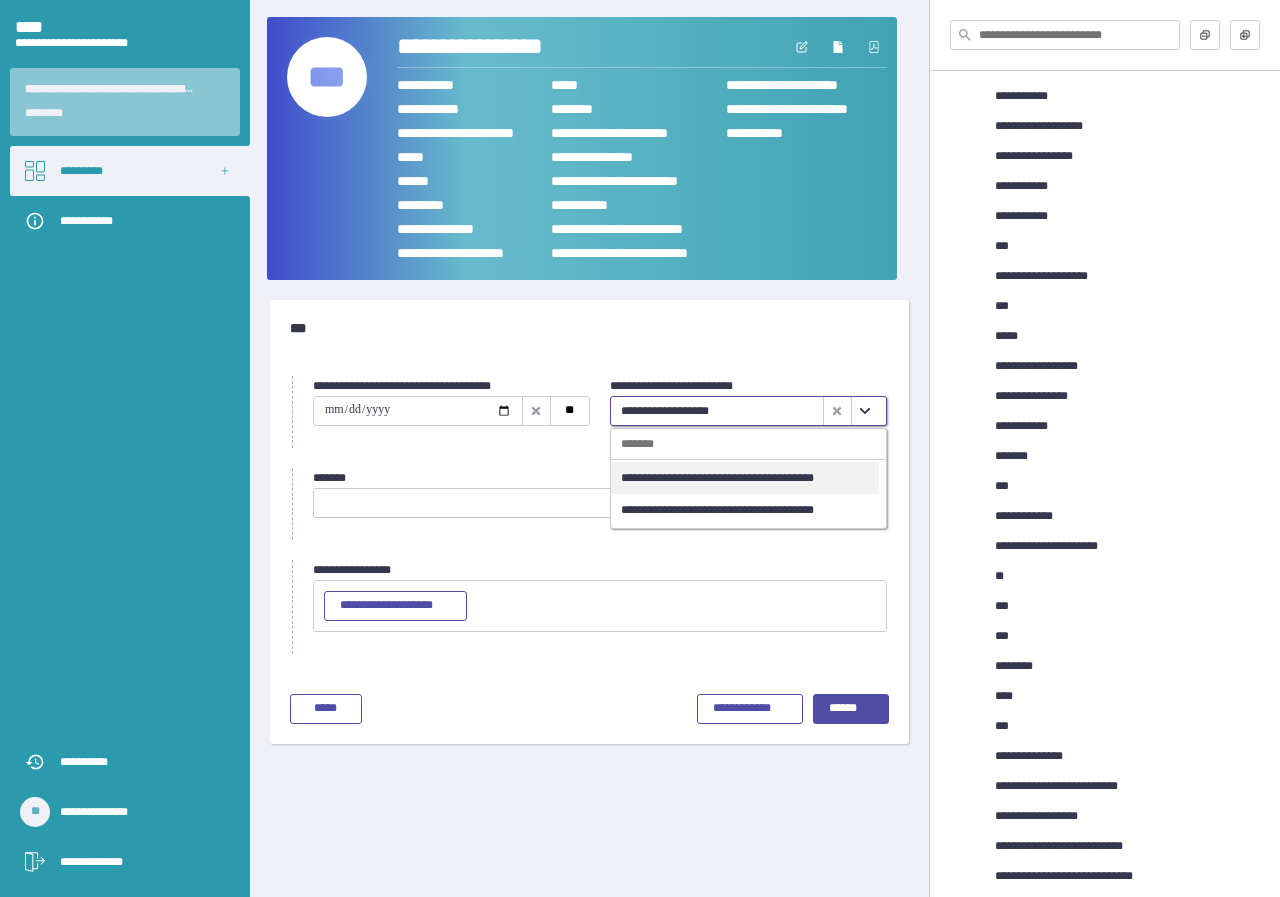 click on "**********" at bounding box center (745, 478) 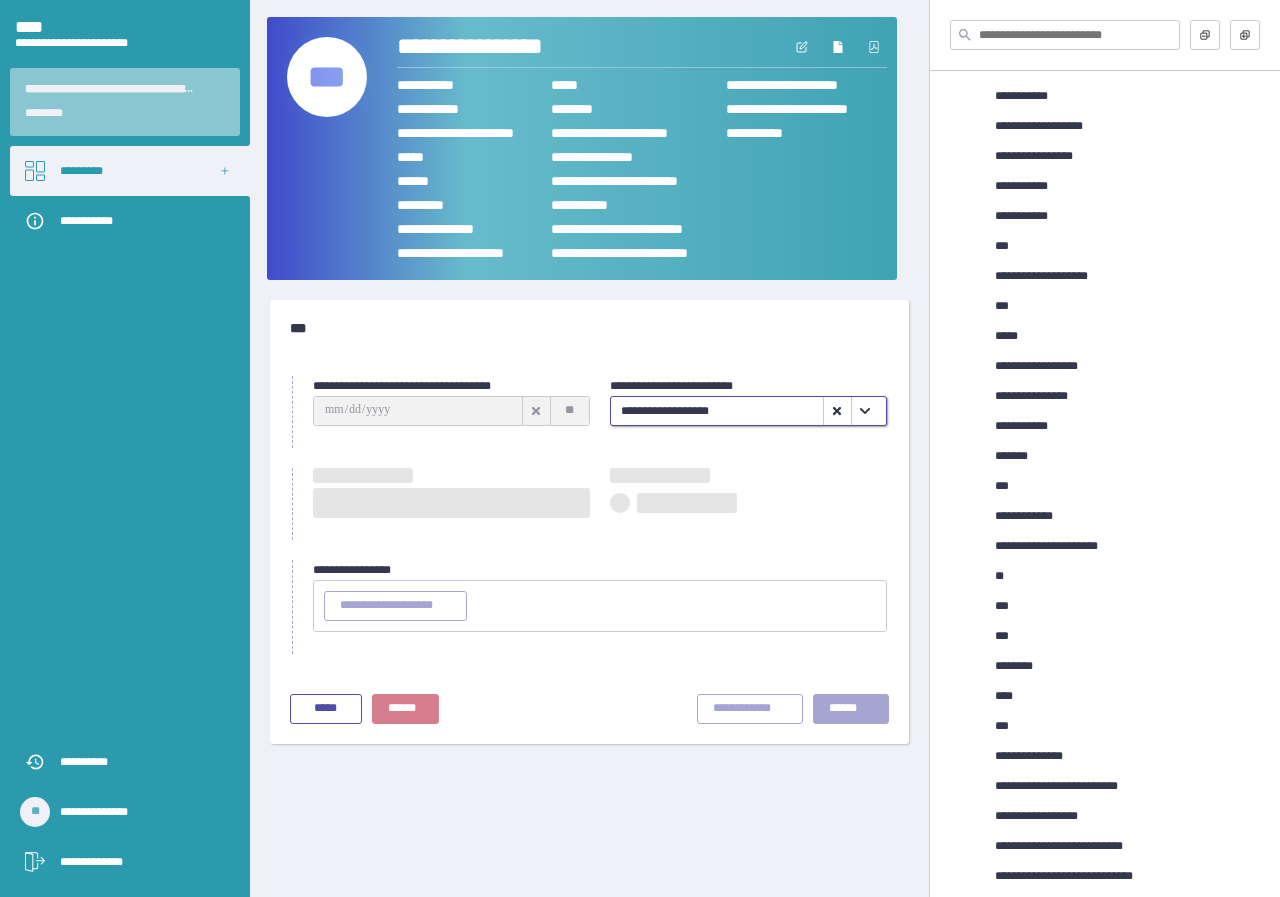 type on "**********" 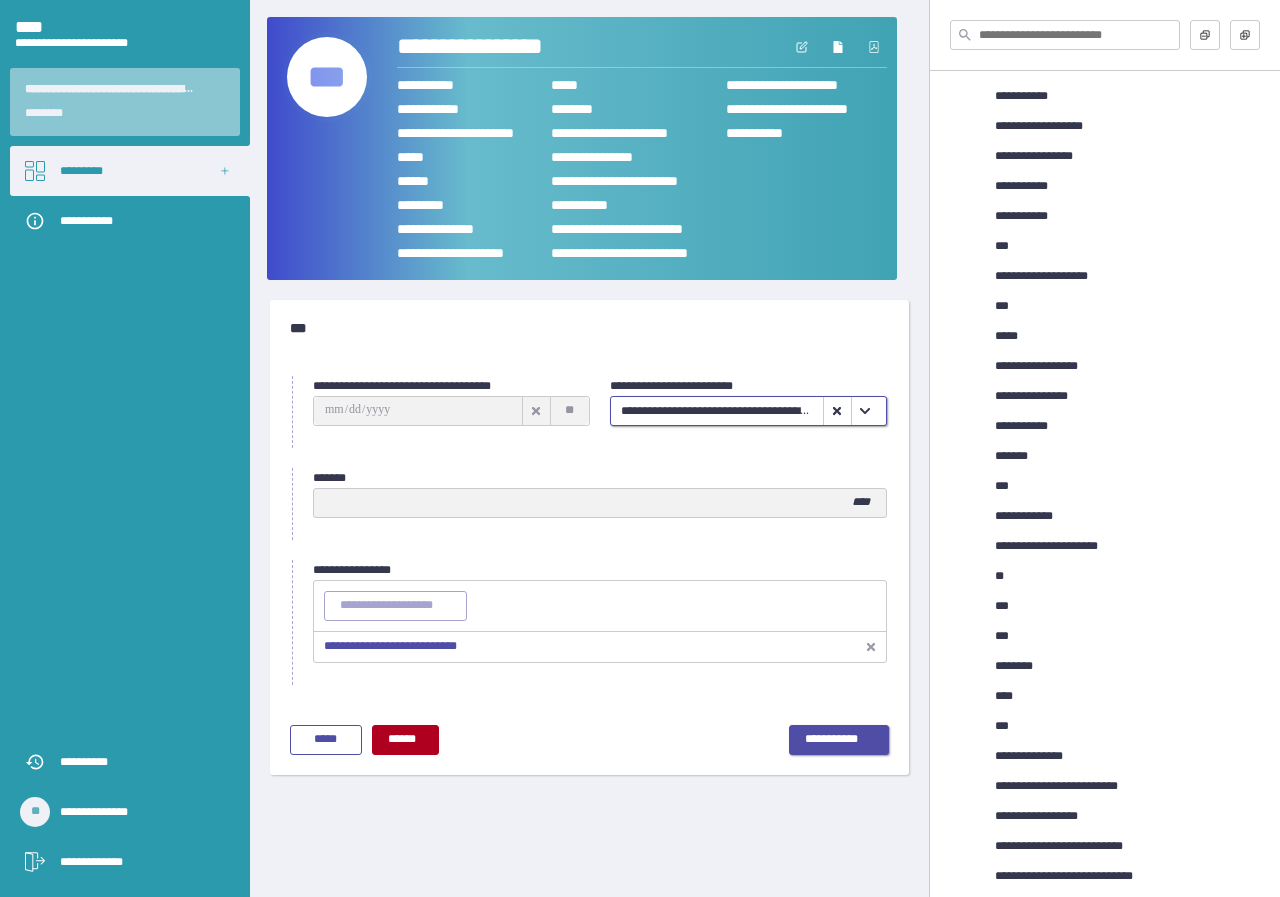 click on "**********" at bounding box center [839, 740] 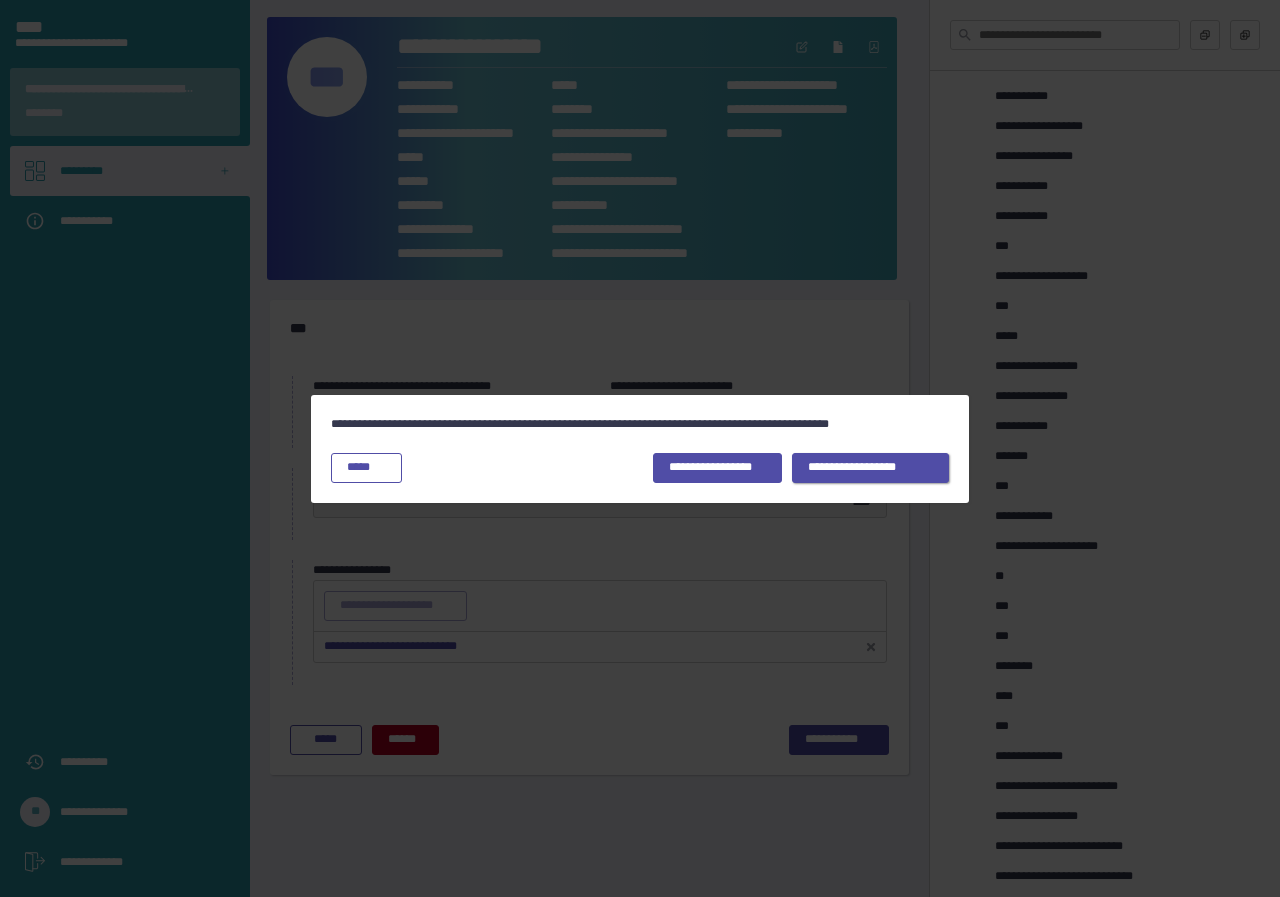 drag, startPoint x: 867, startPoint y: 470, endPoint x: 840, endPoint y: 458, distance: 29.546574 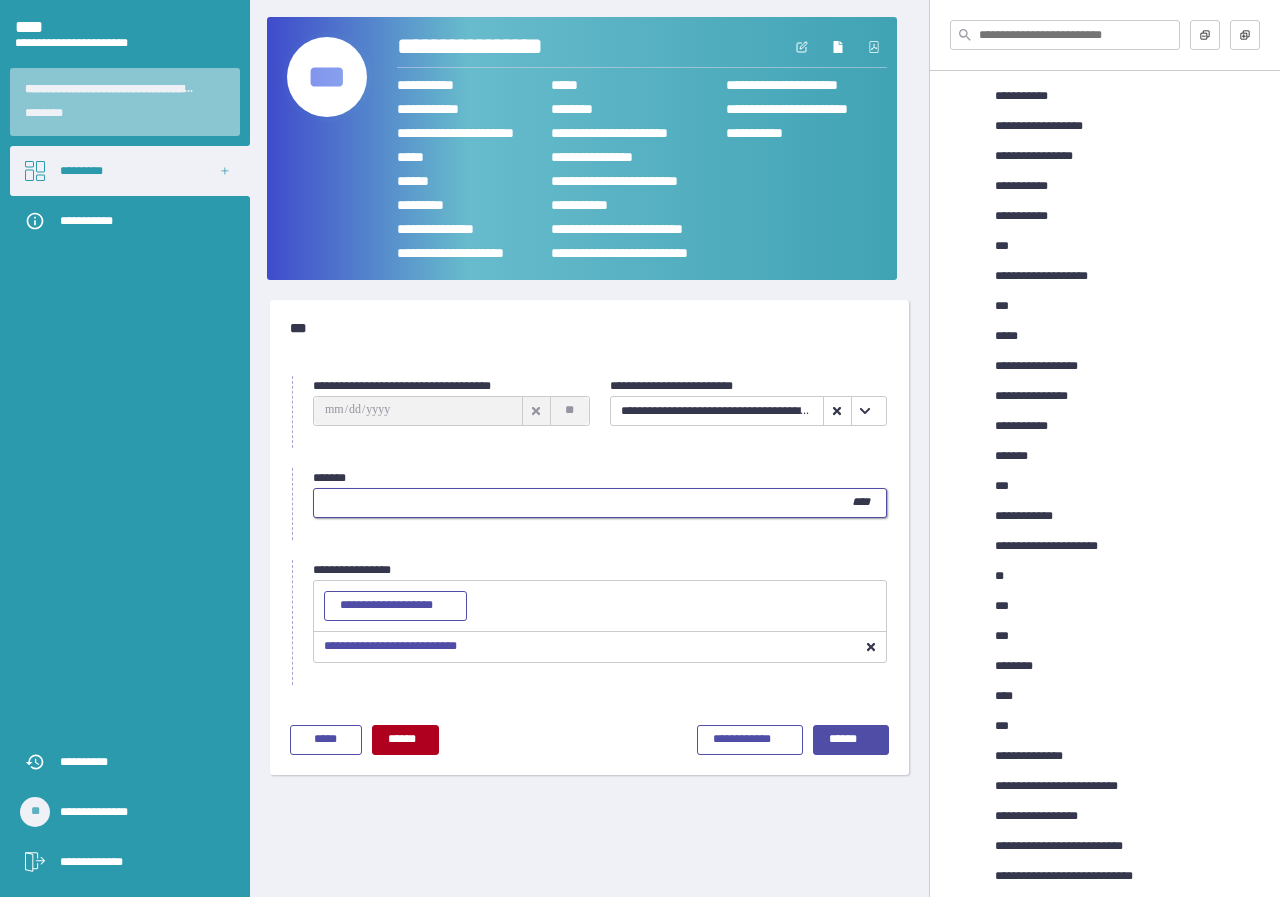 drag, startPoint x: 339, startPoint y: 499, endPoint x: 368, endPoint y: 504, distance: 29.427877 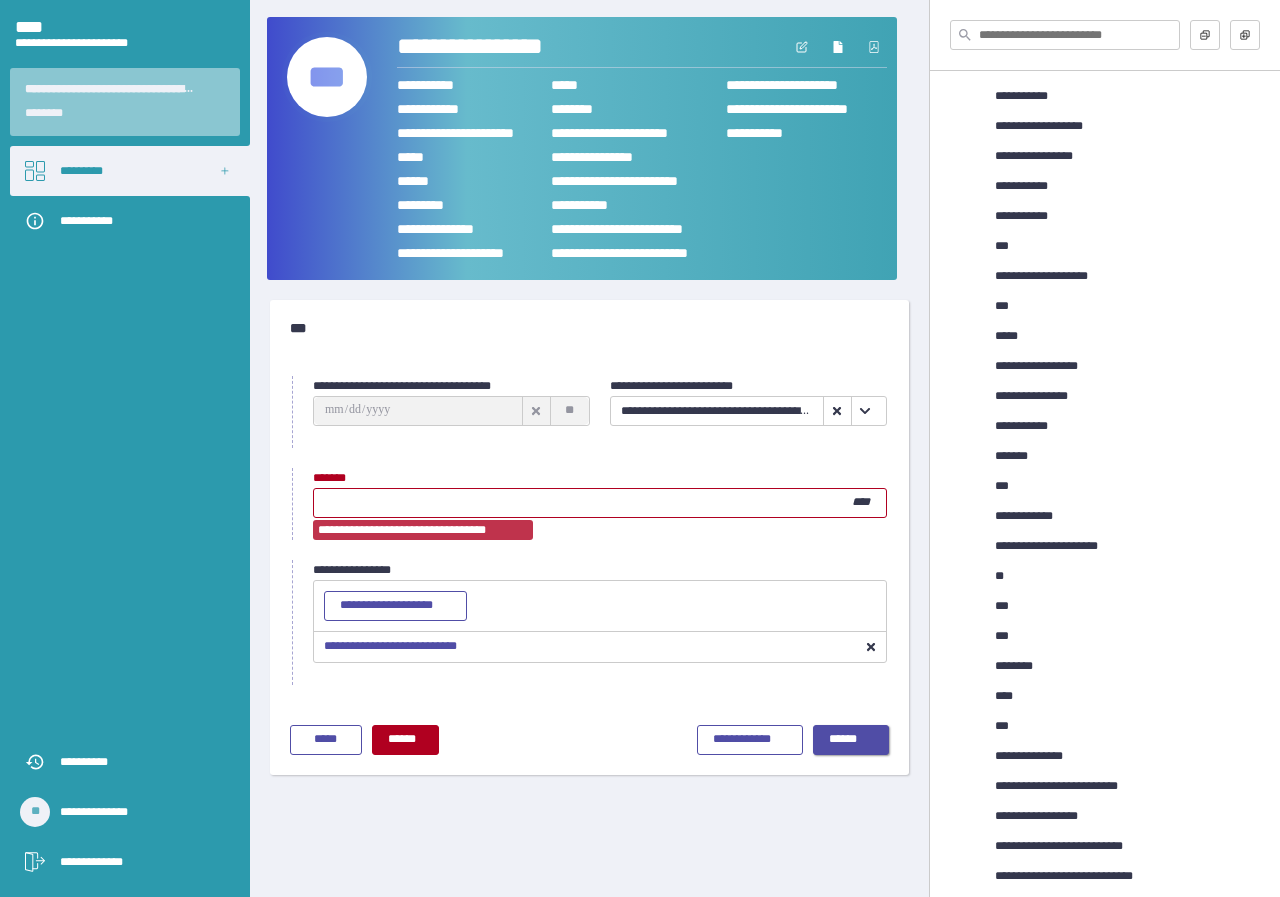 click on "******" at bounding box center [851, 740] 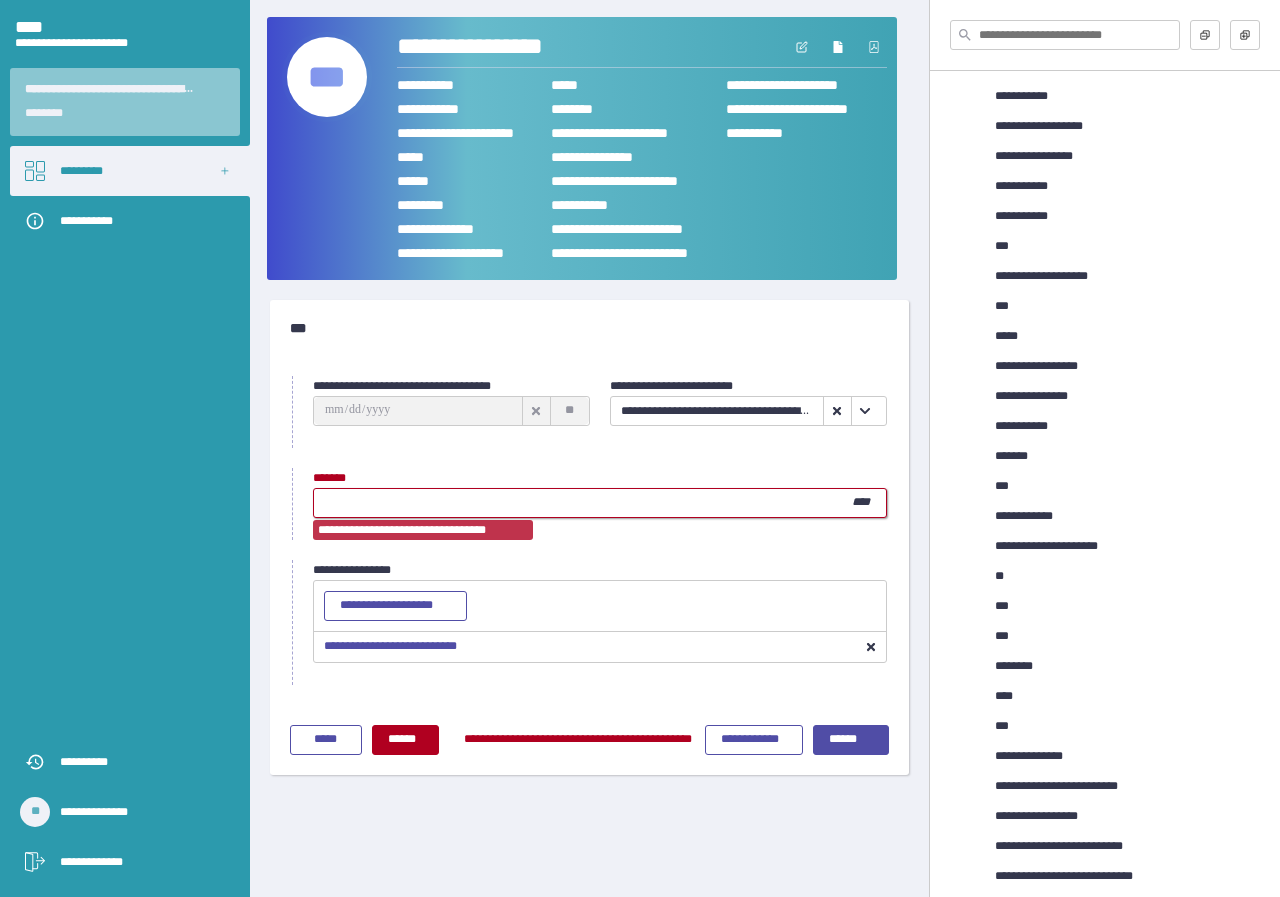 click on "****" at bounding box center (583, 503) 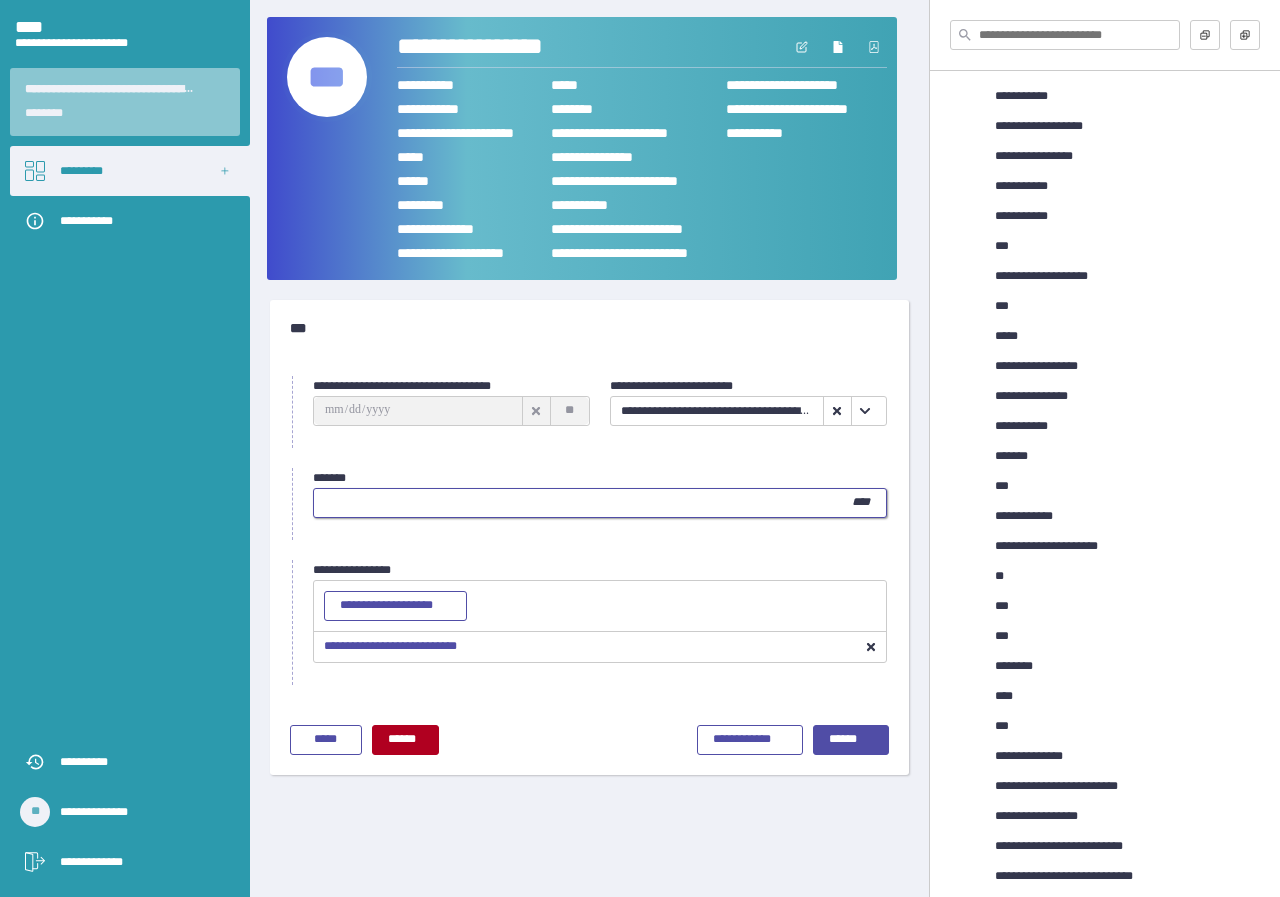 type on "***" 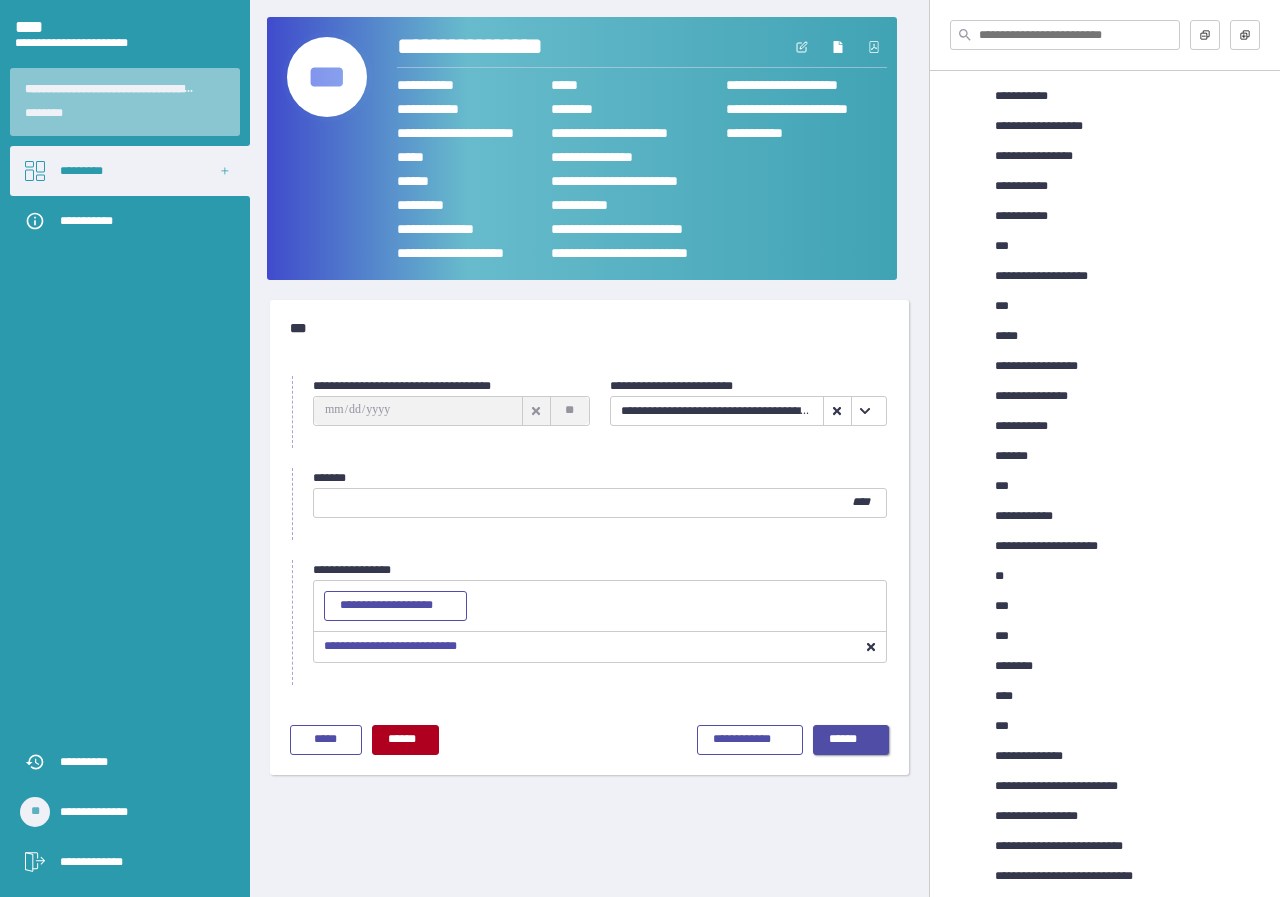 click on "******" at bounding box center (851, 740) 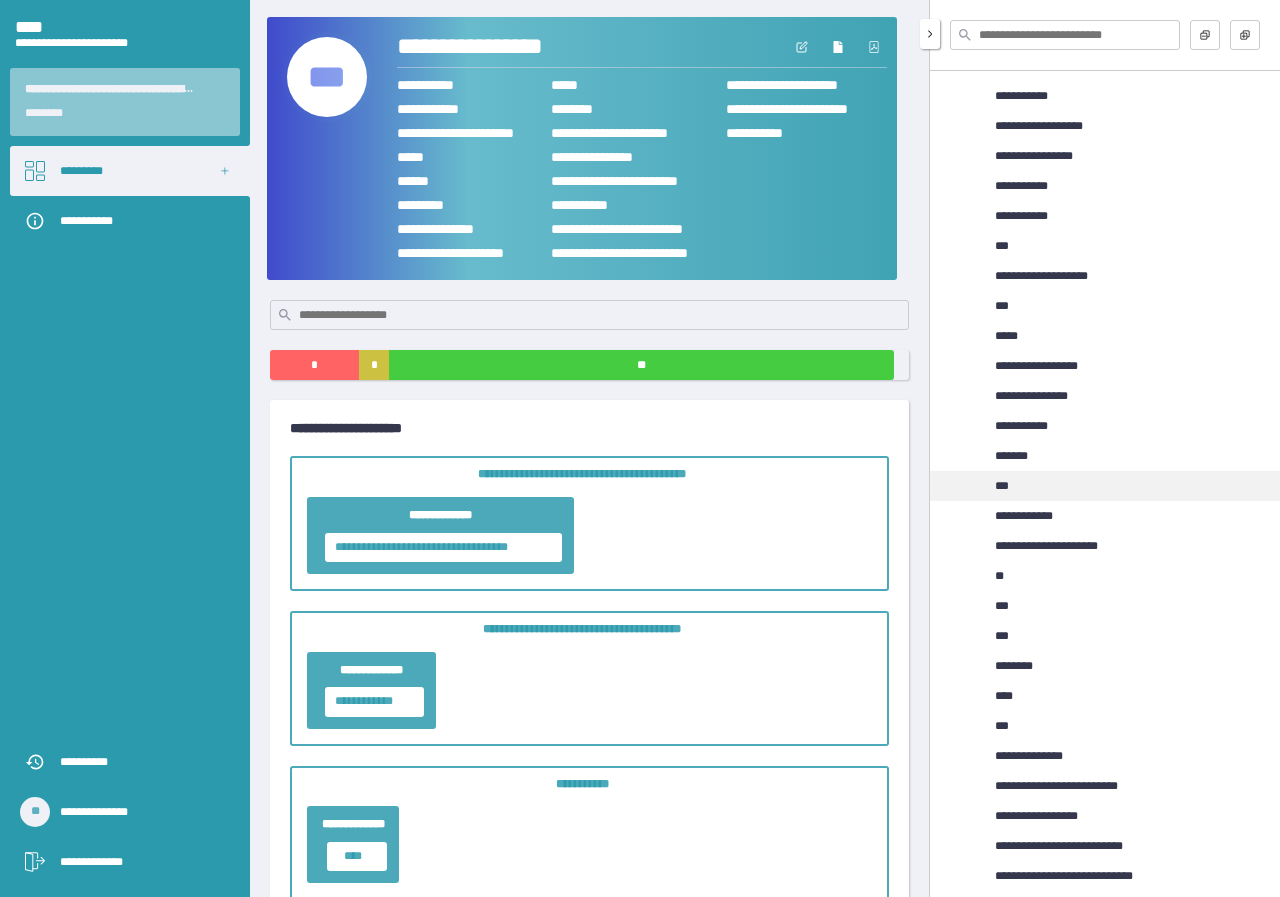 click on "***" at bounding box center [1006, 486] 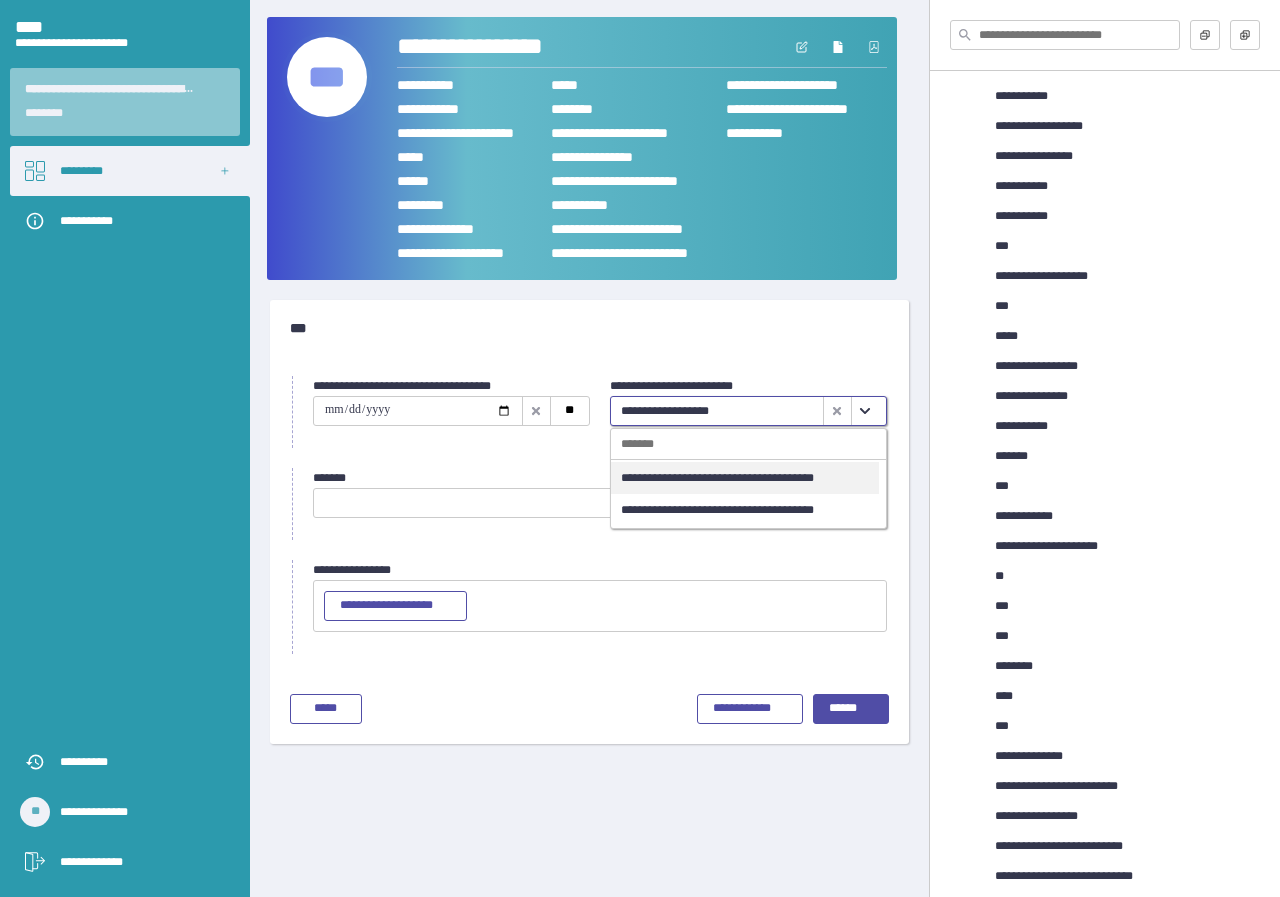click at bounding box center [865, 411] 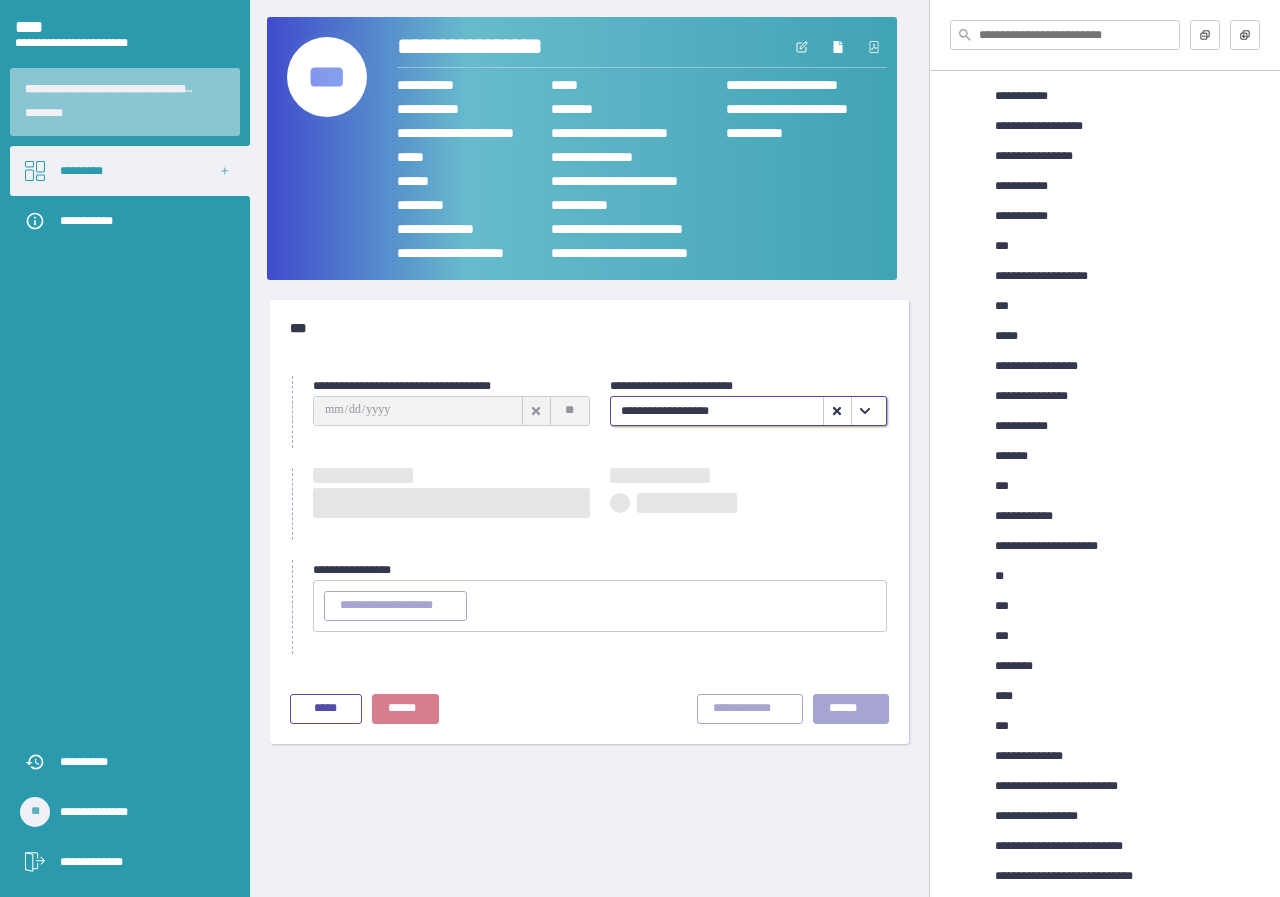 type on "**********" 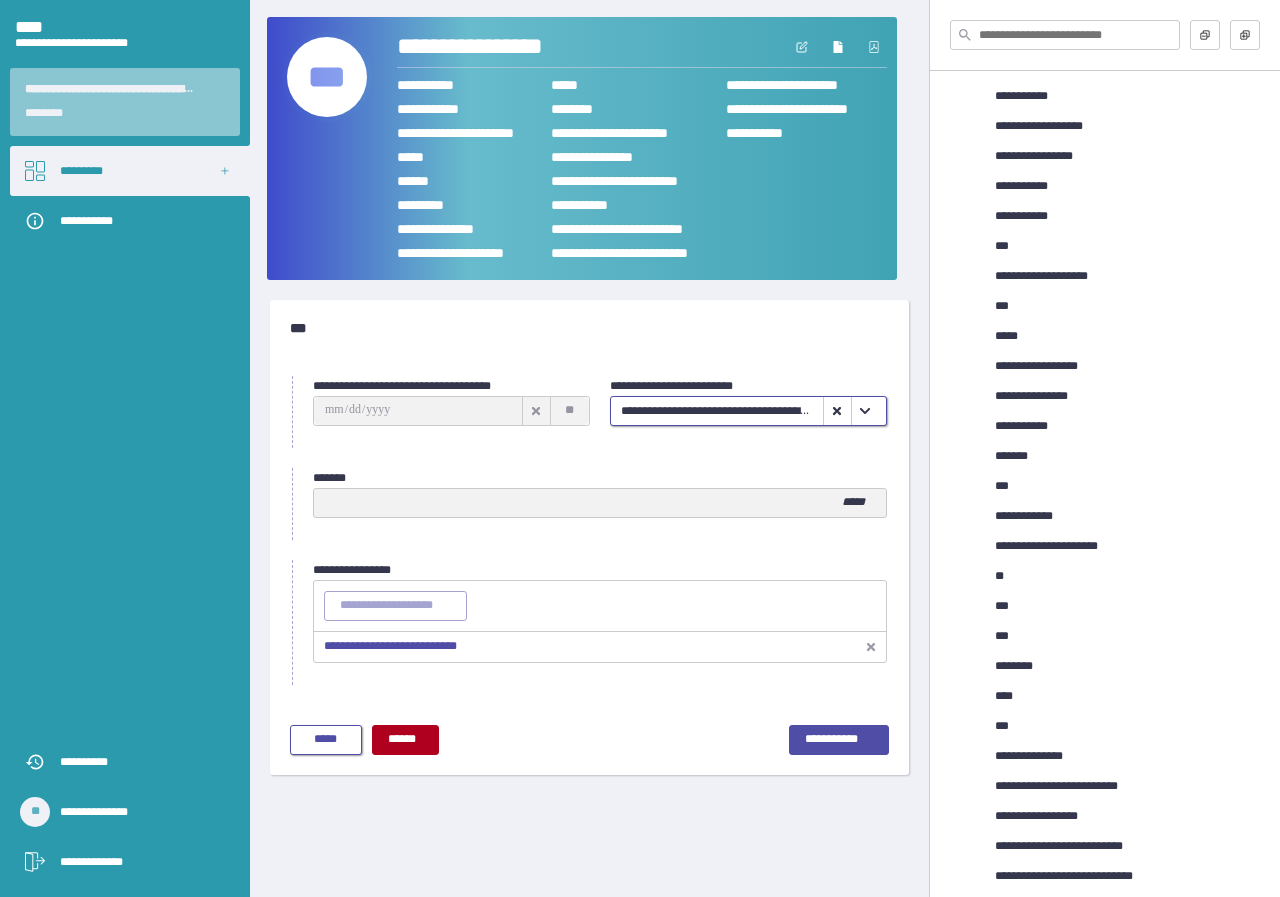 click on "*****" at bounding box center (326, 740) 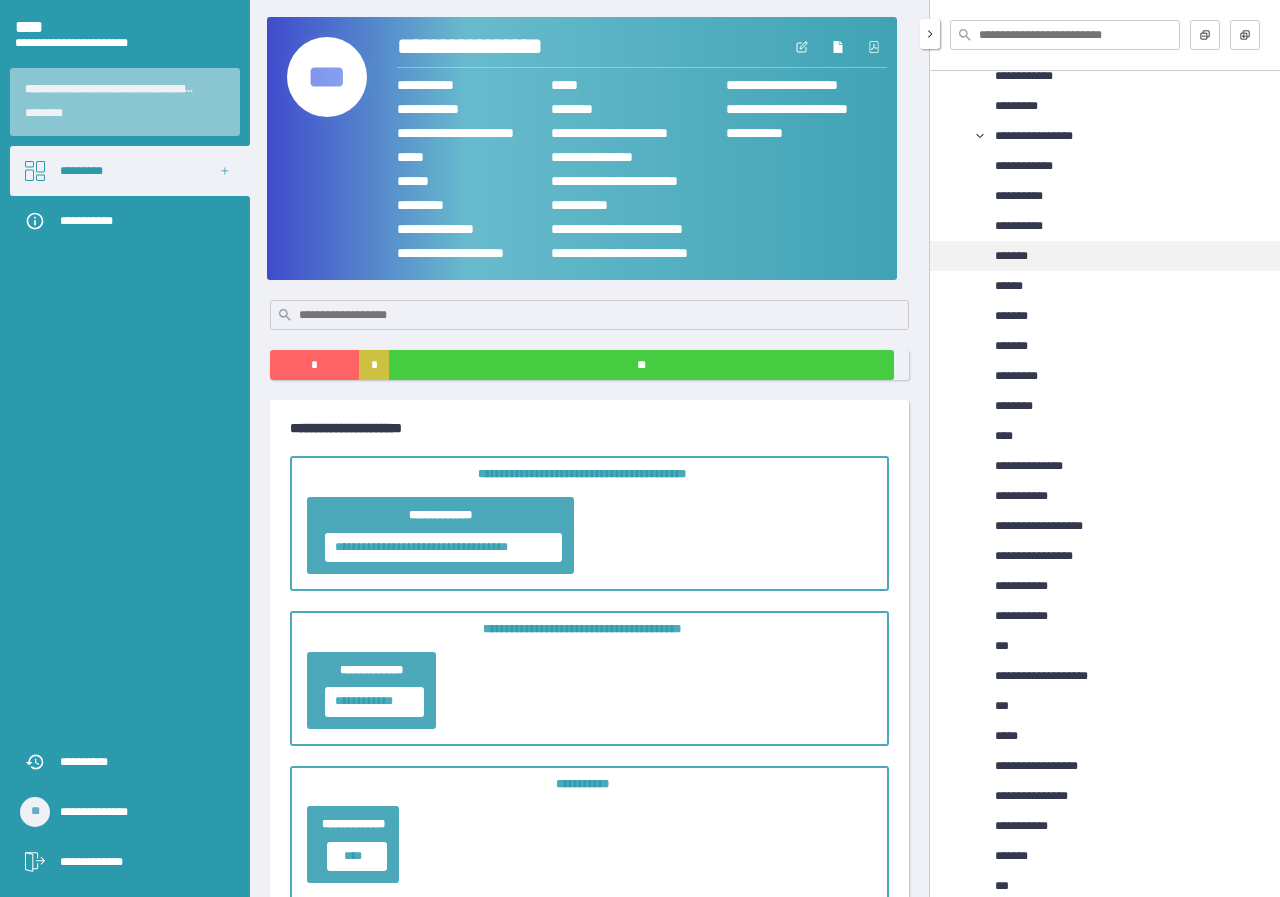 drag, startPoint x: 1106, startPoint y: 451, endPoint x: 1177, endPoint y: 361, distance: 114.6342 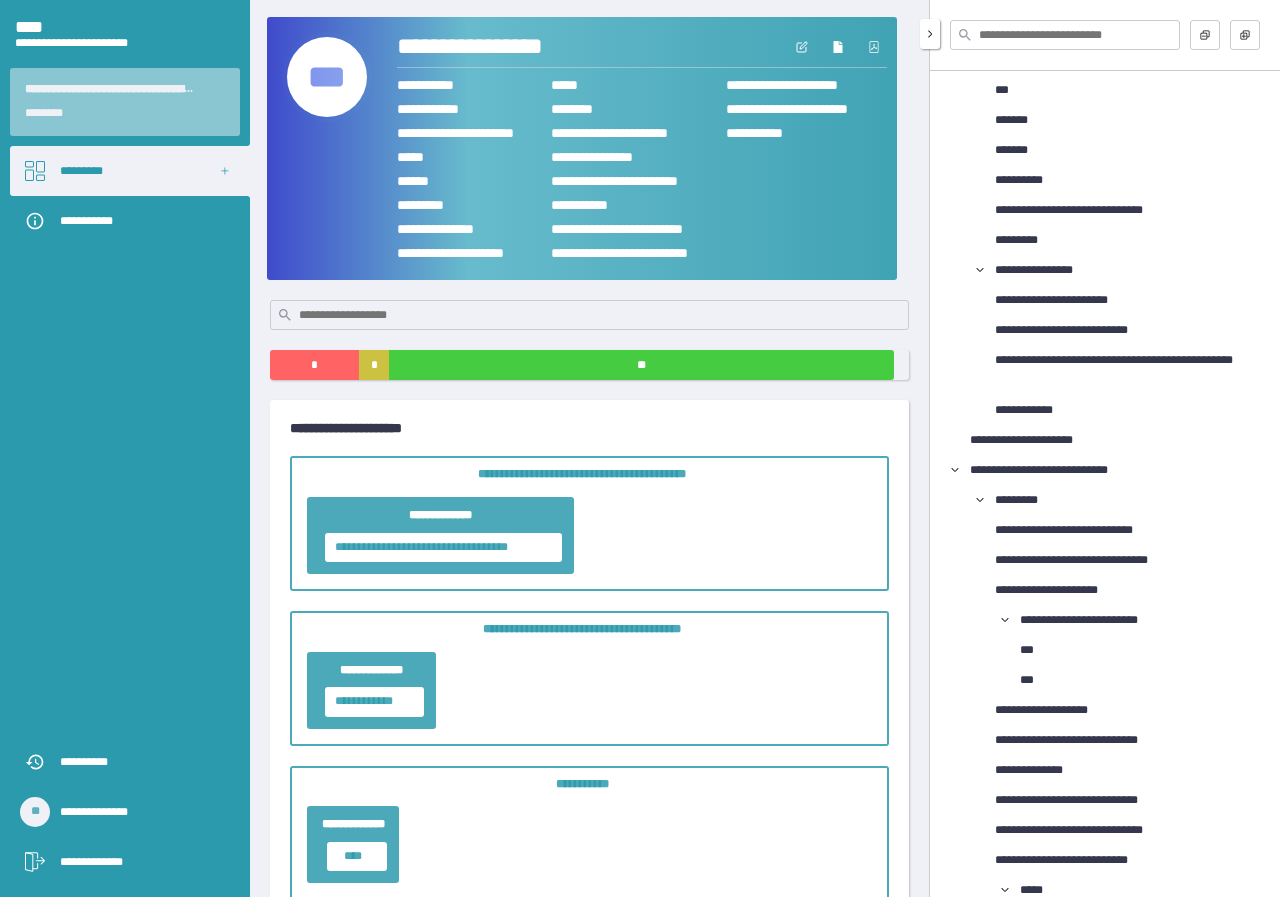 scroll, scrollTop: 0, scrollLeft: 0, axis: both 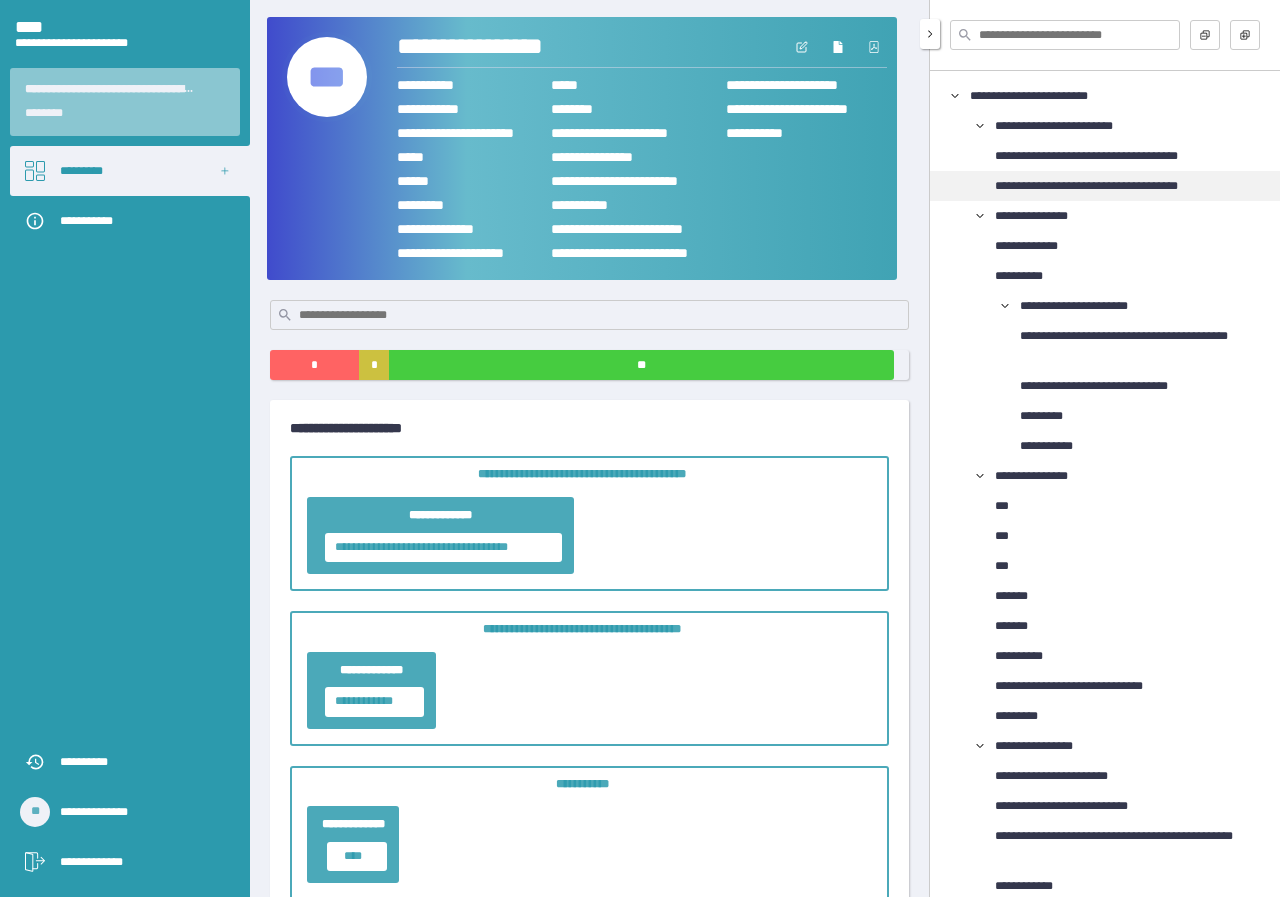 drag, startPoint x: 1116, startPoint y: 395, endPoint x: 1153, endPoint y: 200, distance: 198.47922 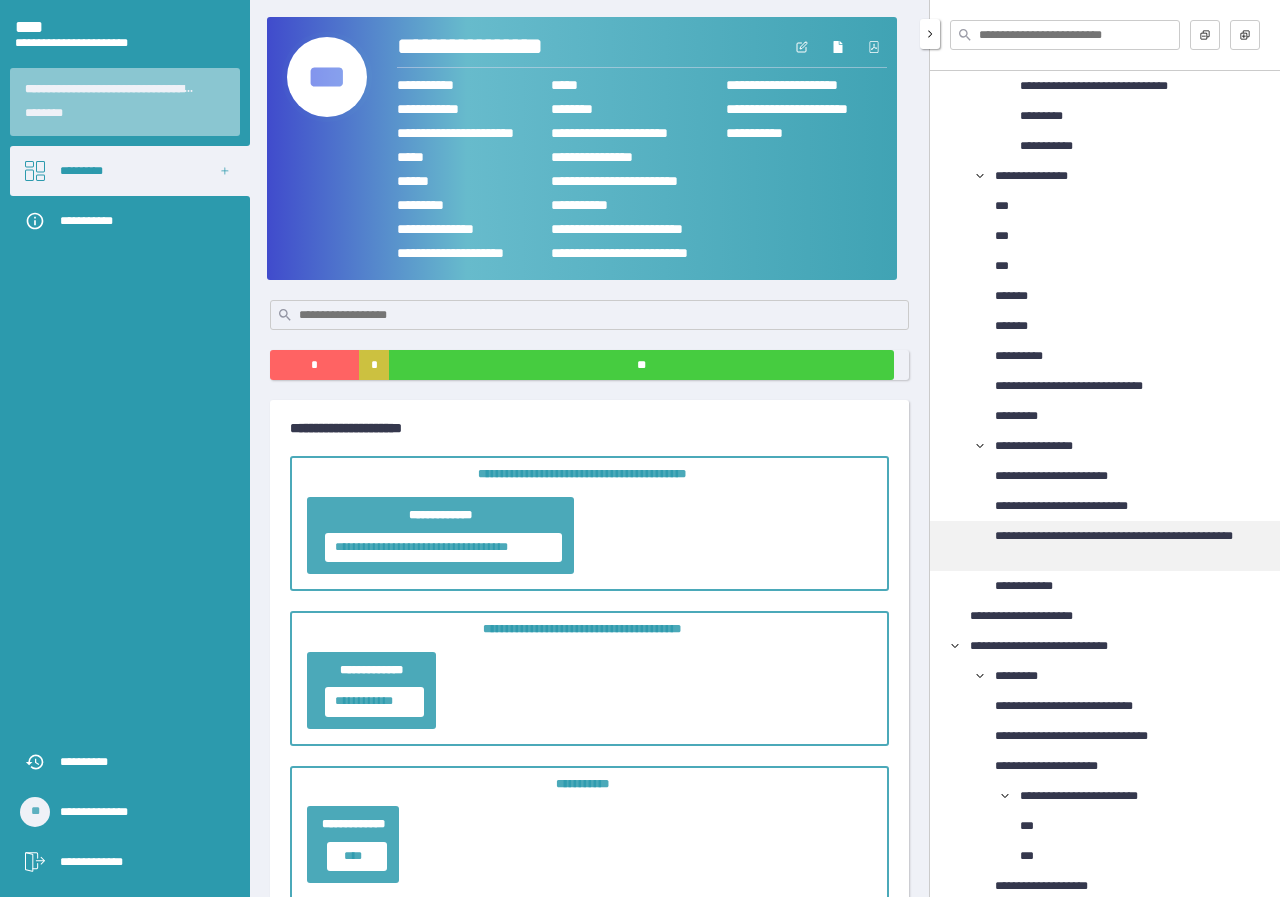 scroll, scrollTop: 400, scrollLeft: 0, axis: vertical 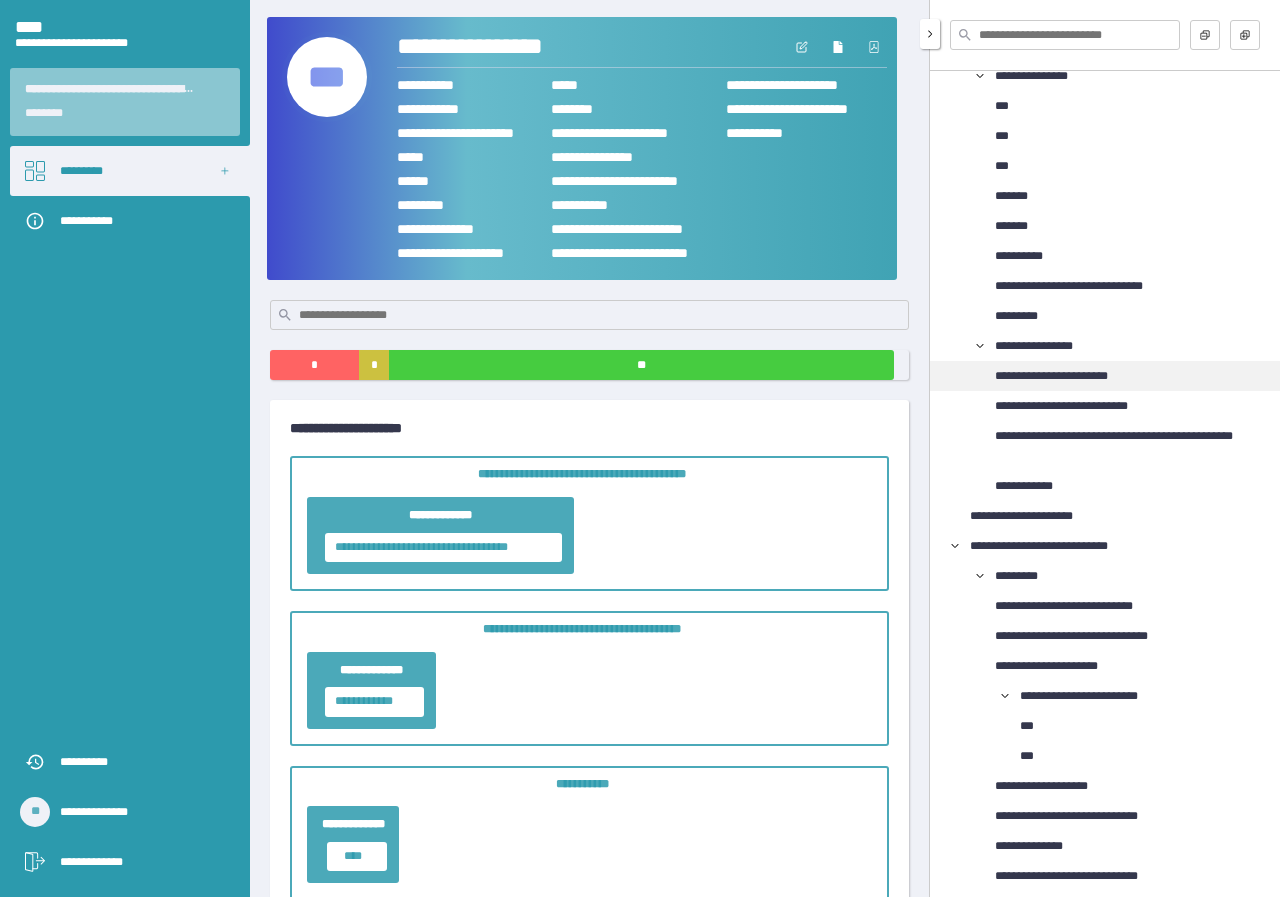click on "**********" at bounding box center (1072, 376) 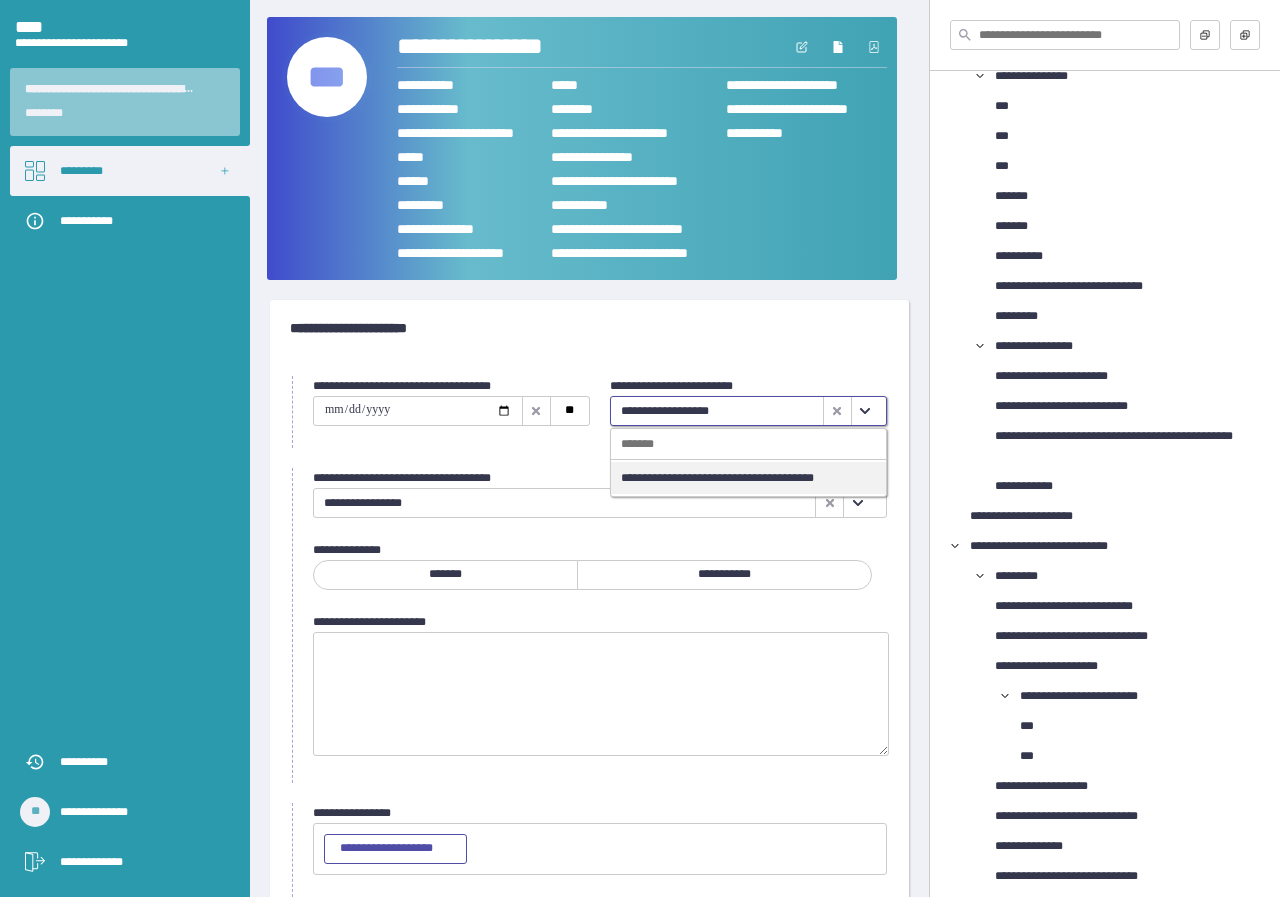 click 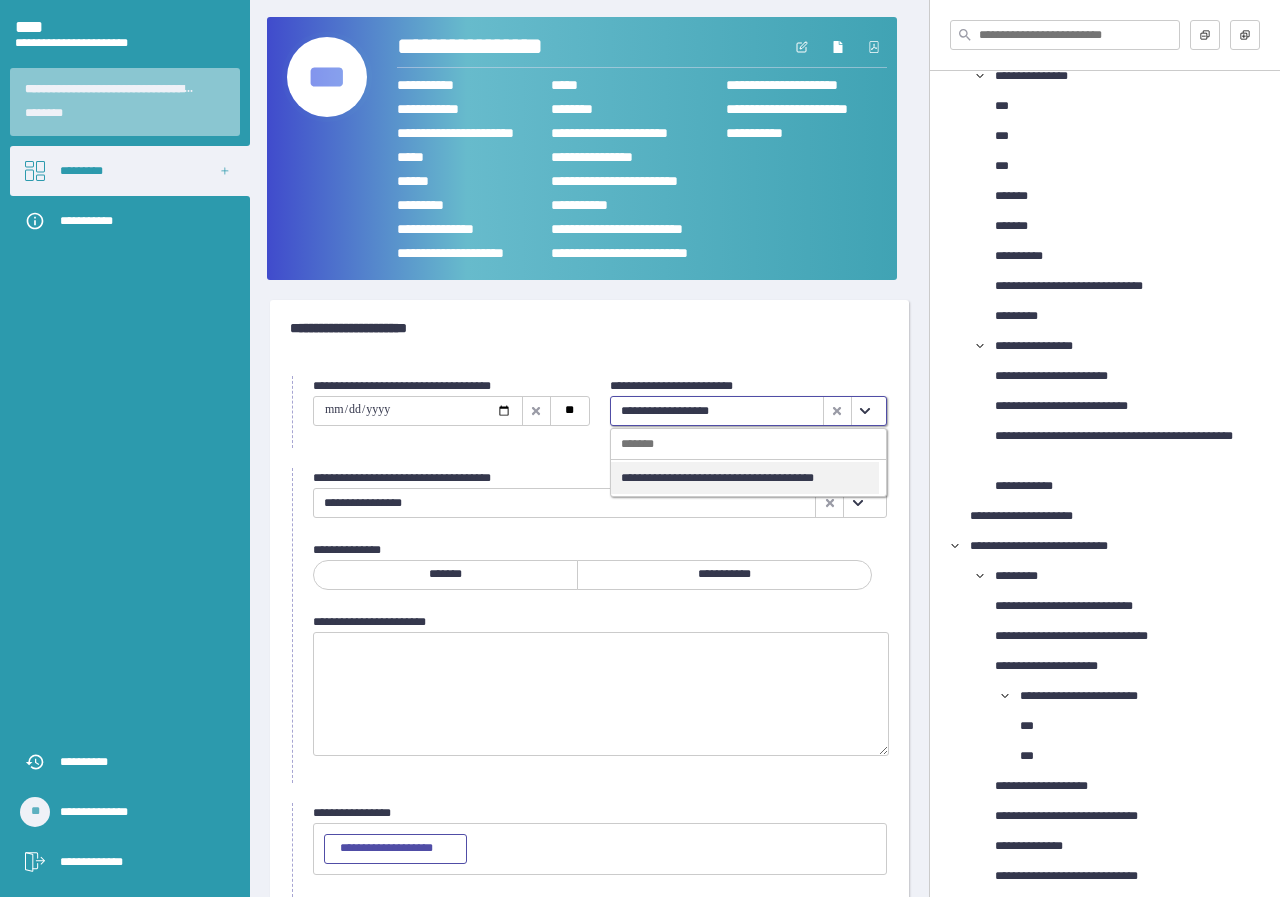 click on "**********" at bounding box center [745, 478] 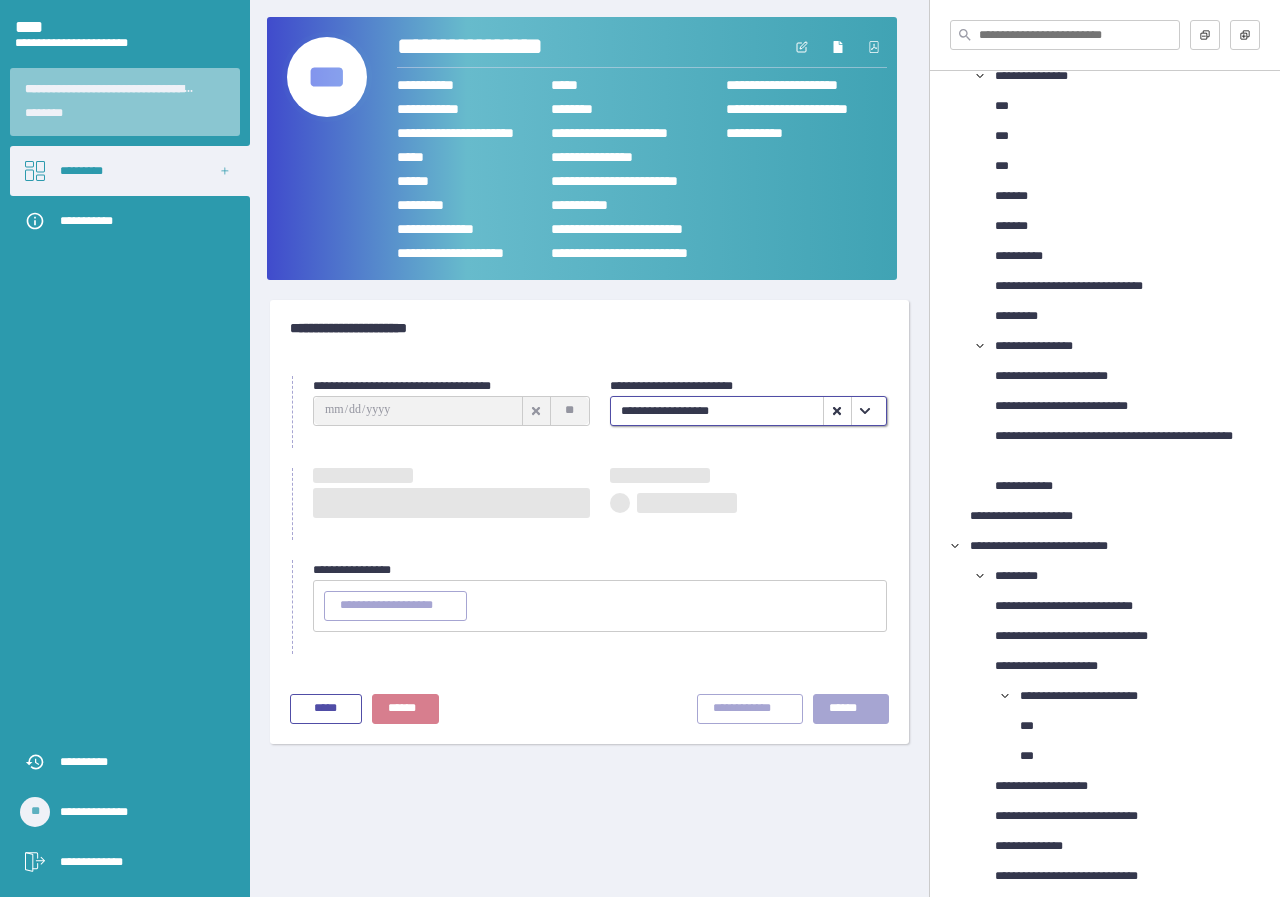 type on "**********" 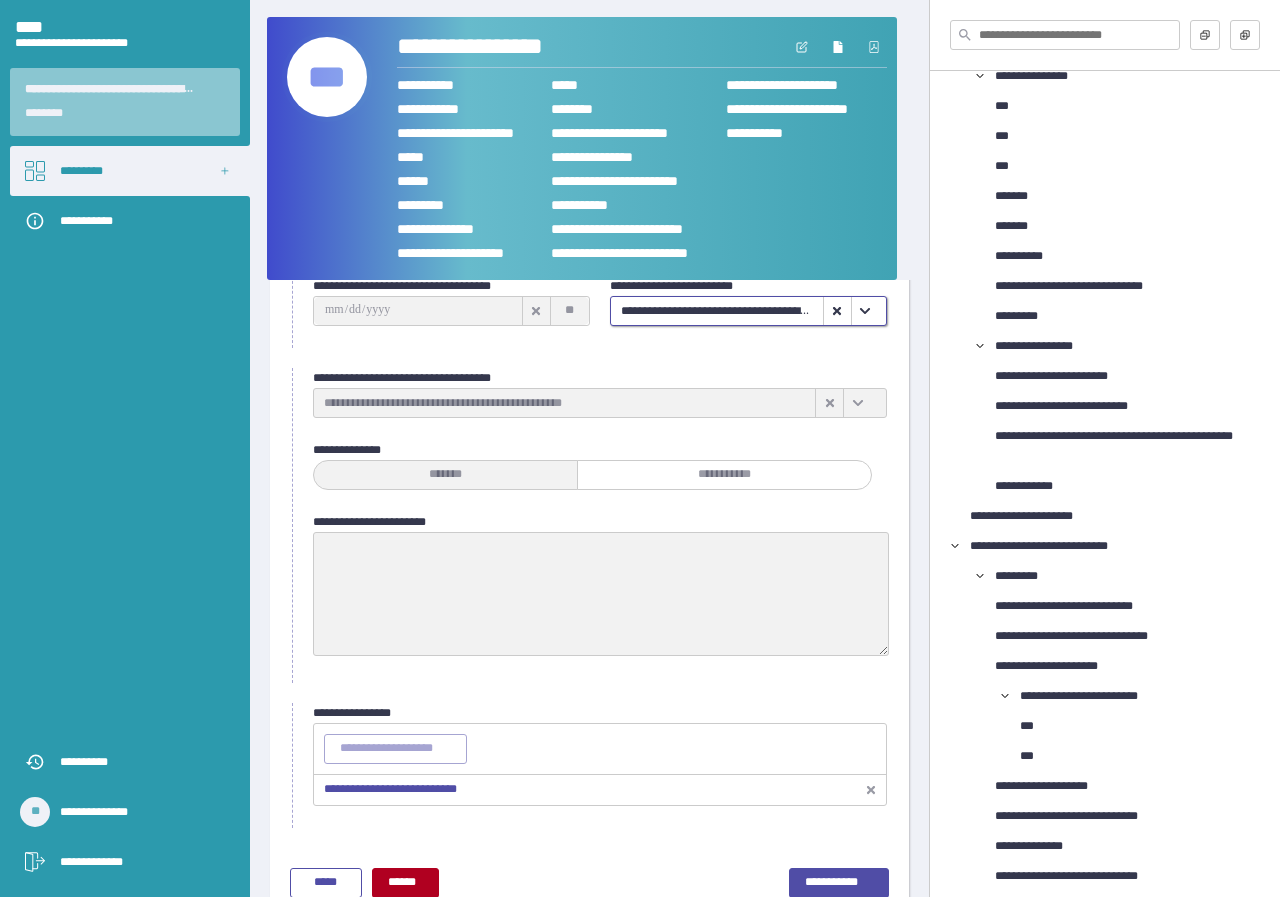 scroll, scrollTop: 139, scrollLeft: 0, axis: vertical 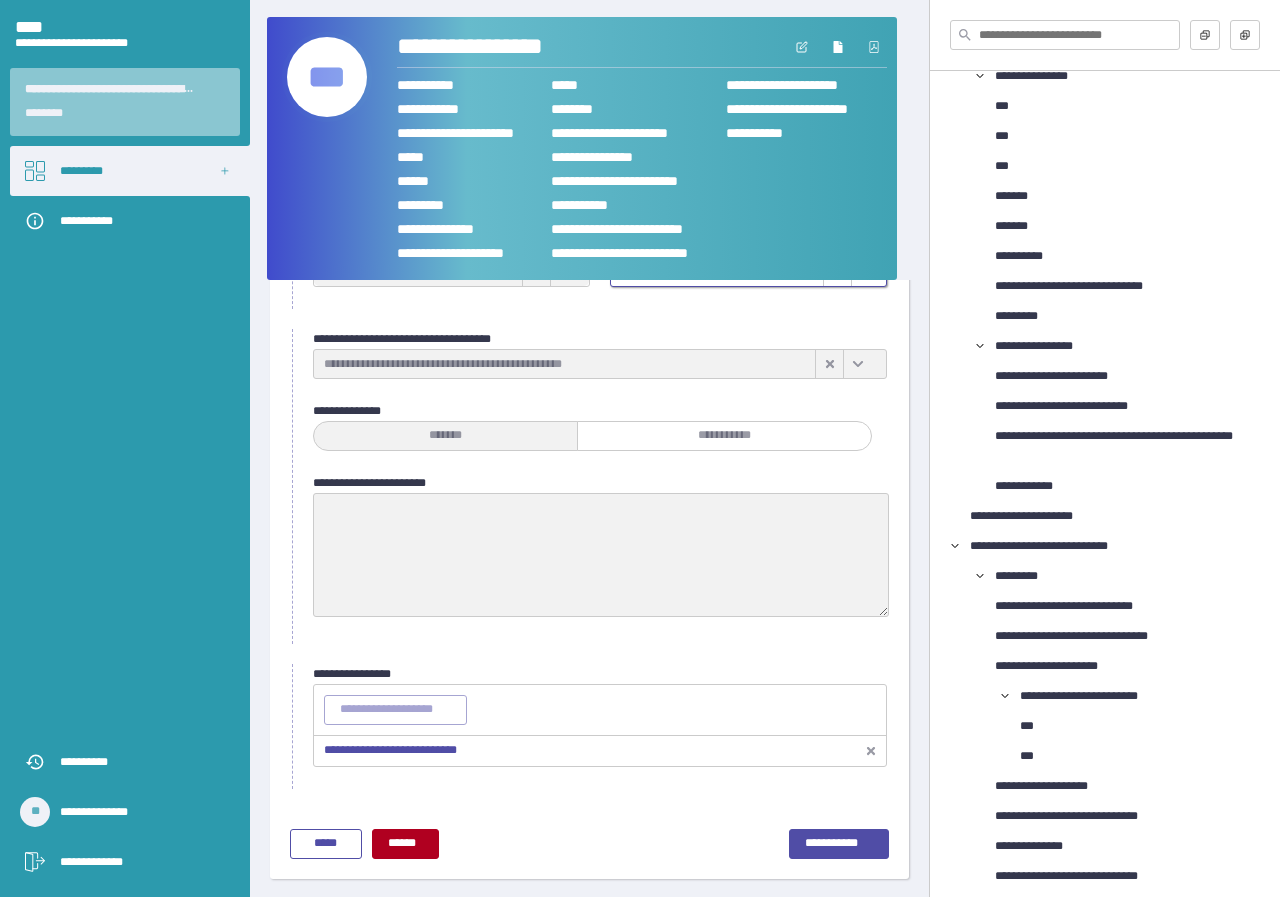 click on "**********" at bounding box center [390, 750] 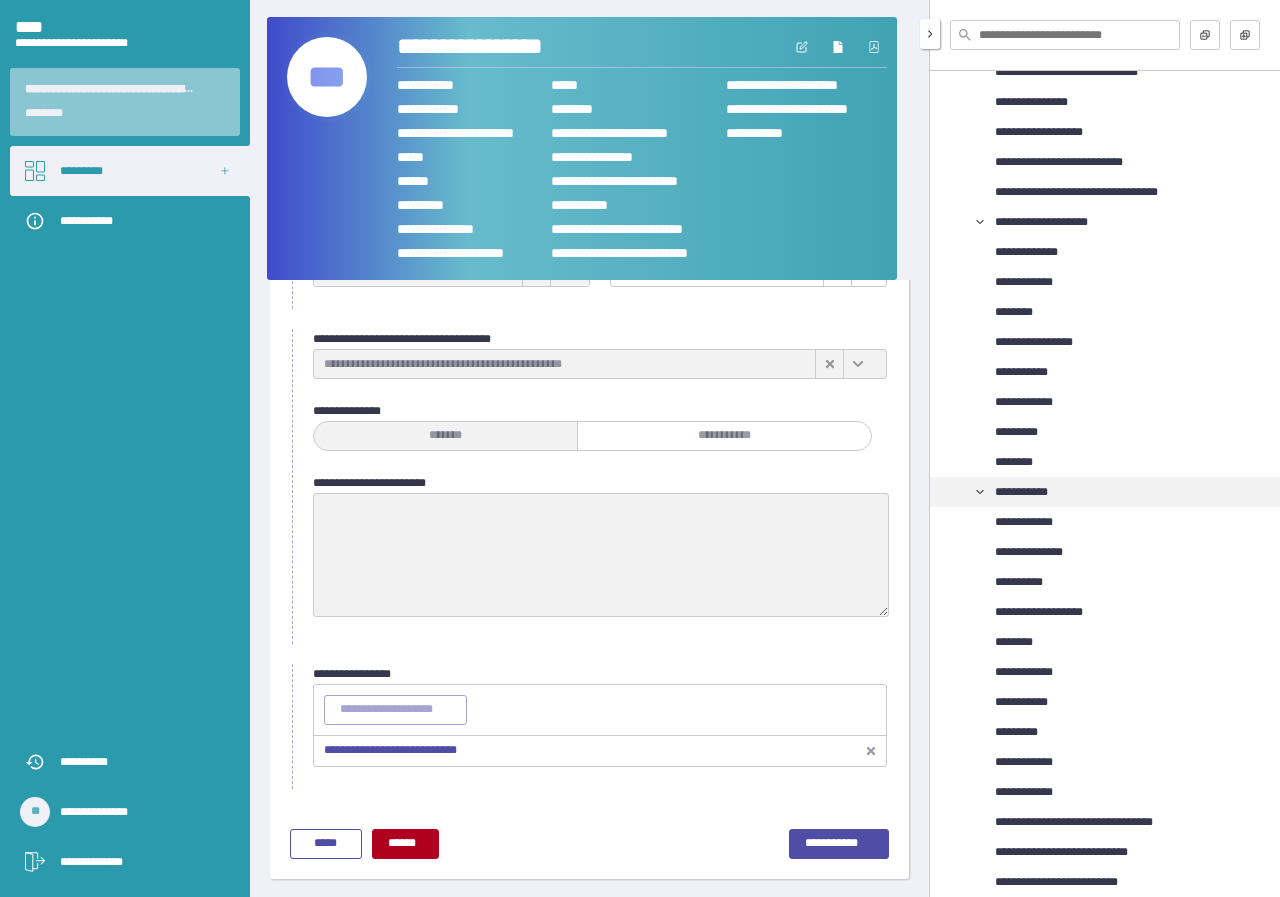 scroll, scrollTop: 3354, scrollLeft: 0, axis: vertical 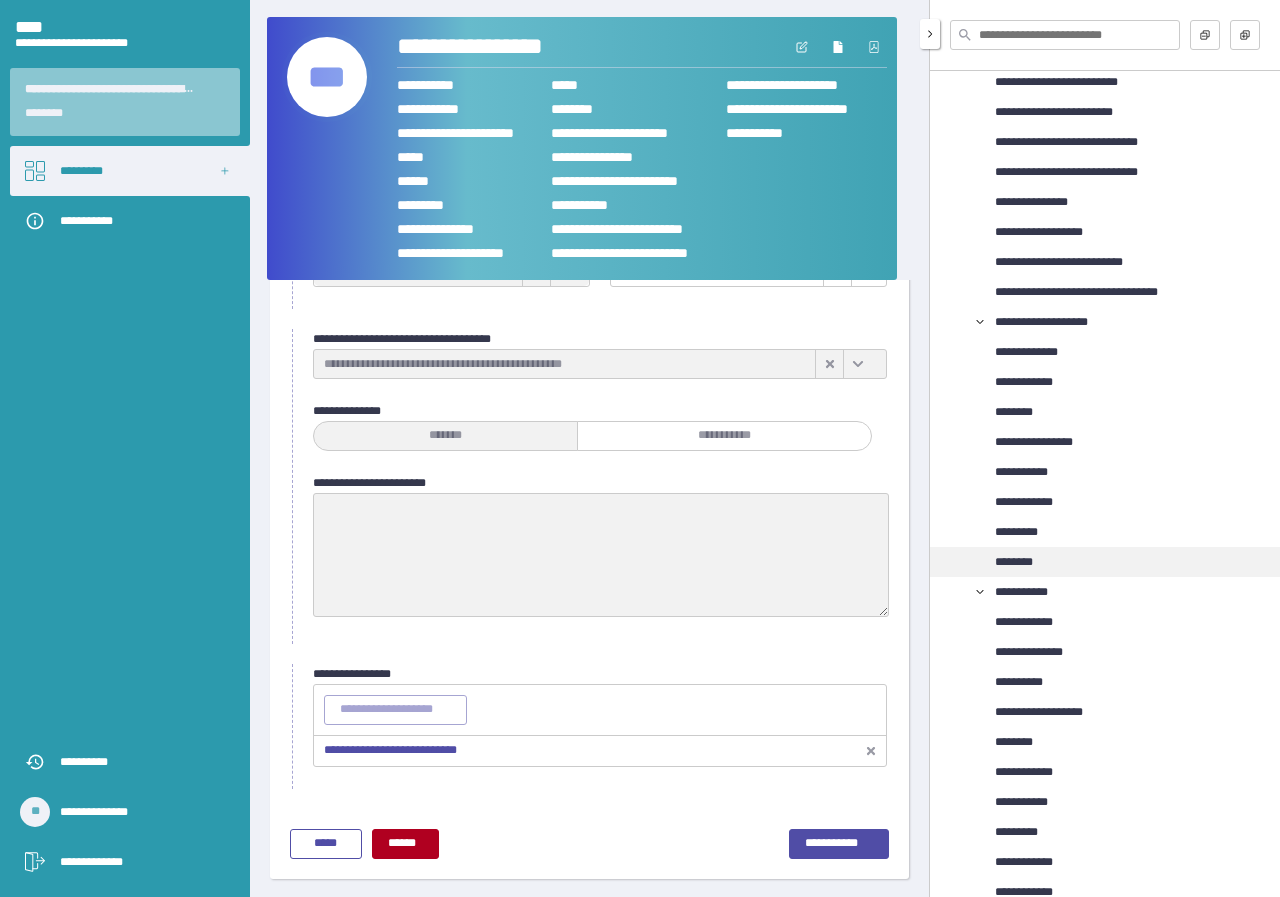 click on "********" at bounding box center (1020, 562) 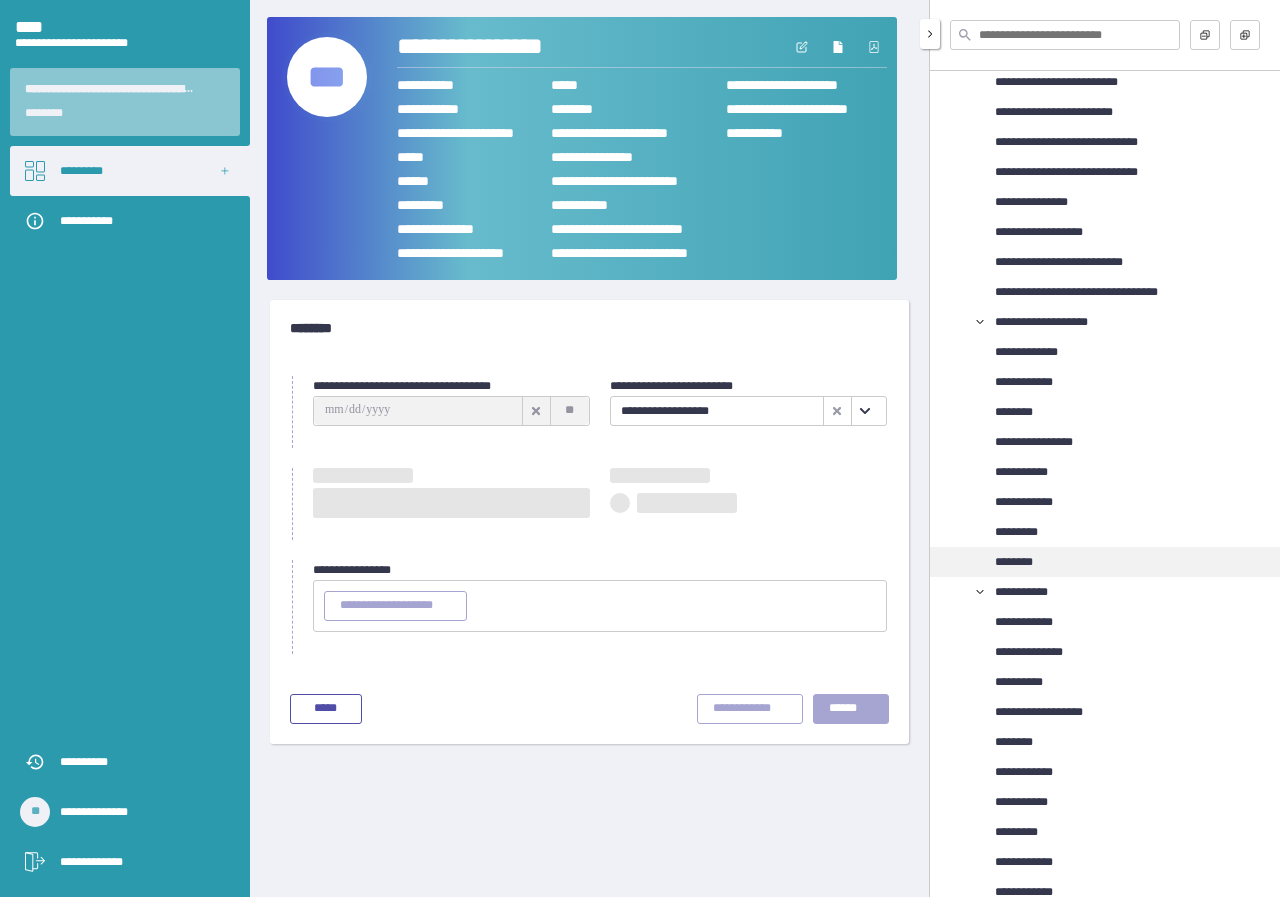 scroll, scrollTop: 0, scrollLeft: 0, axis: both 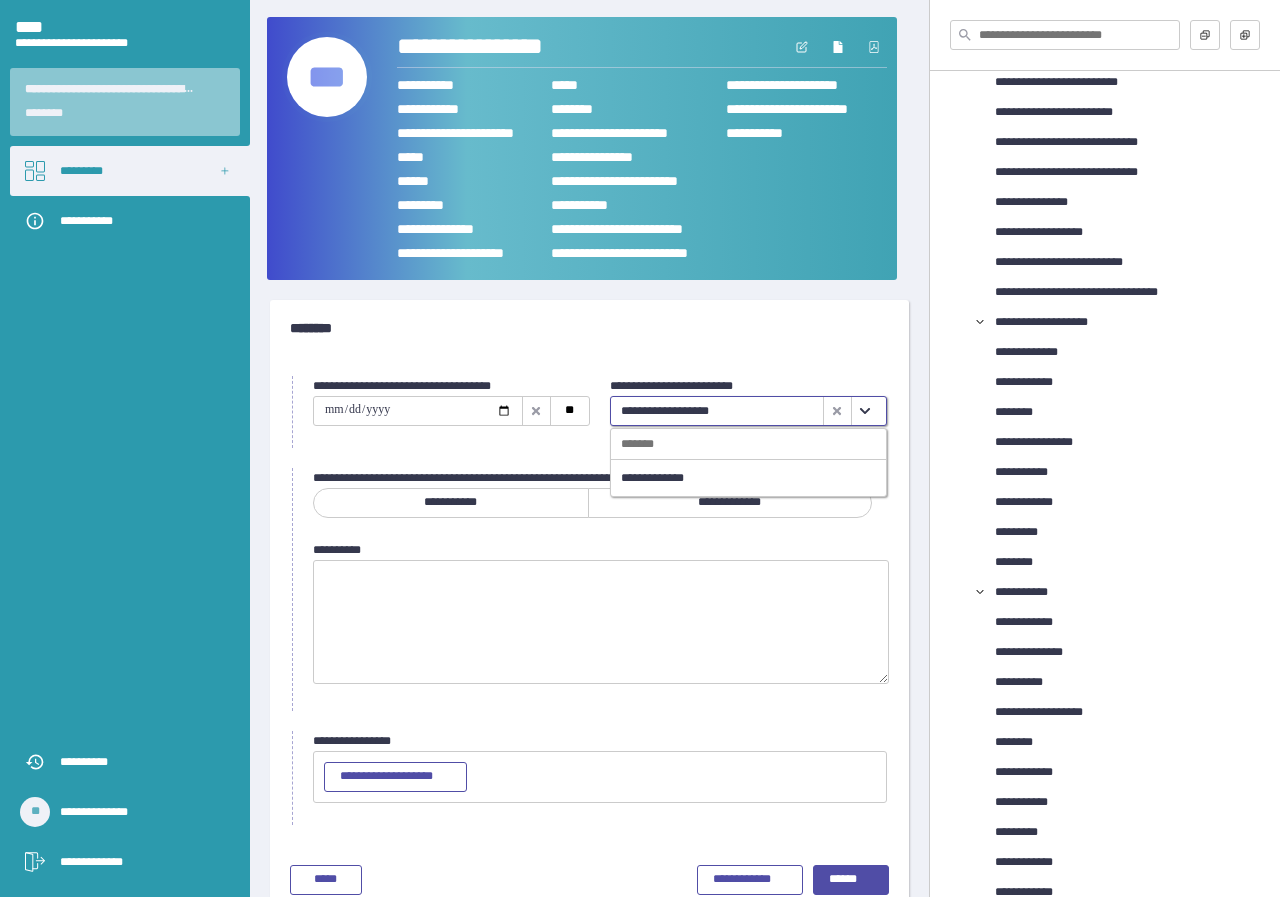 click at bounding box center (865, 411) 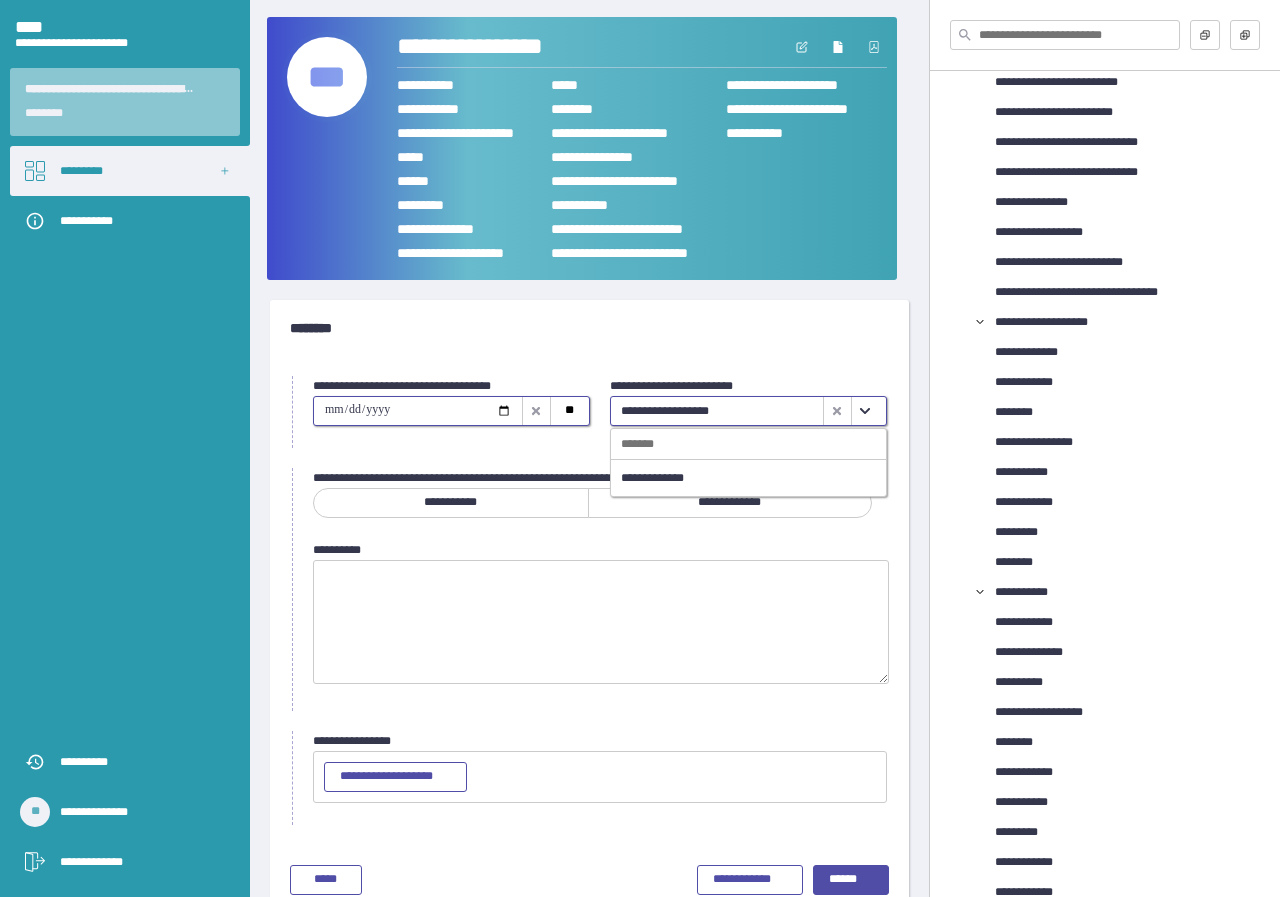 click at bounding box center (418, 411) 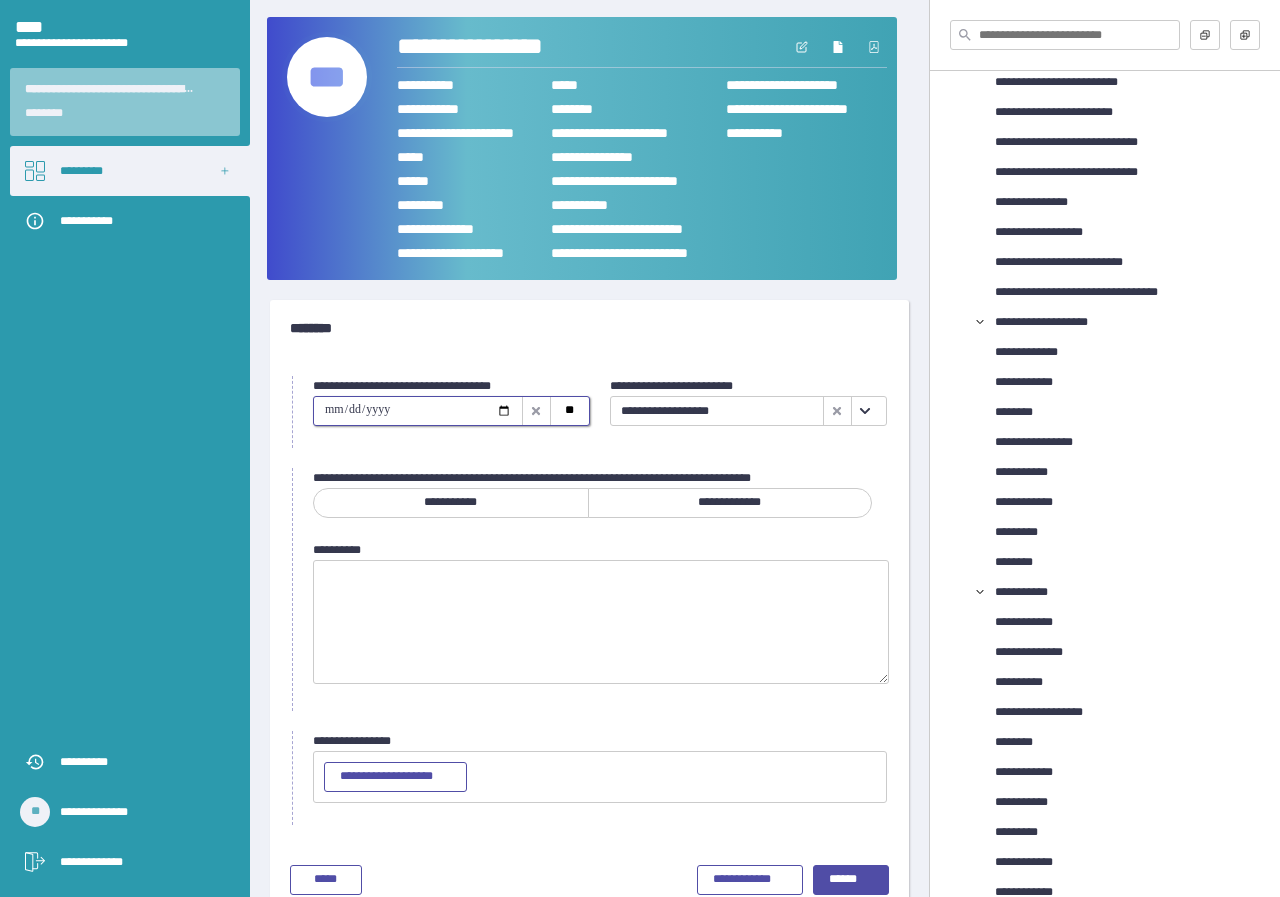 click at bounding box center [418, 411] 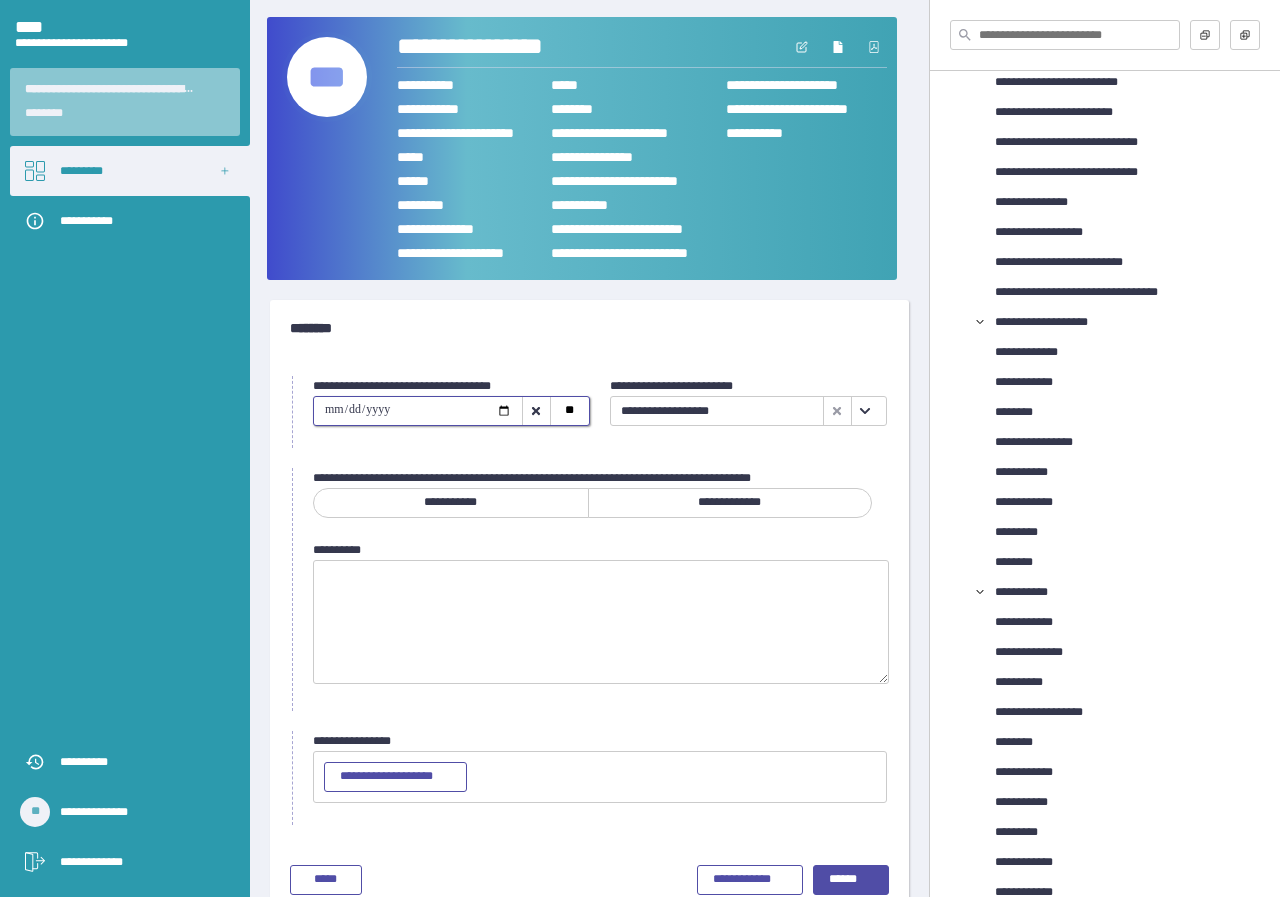 type on "**********" 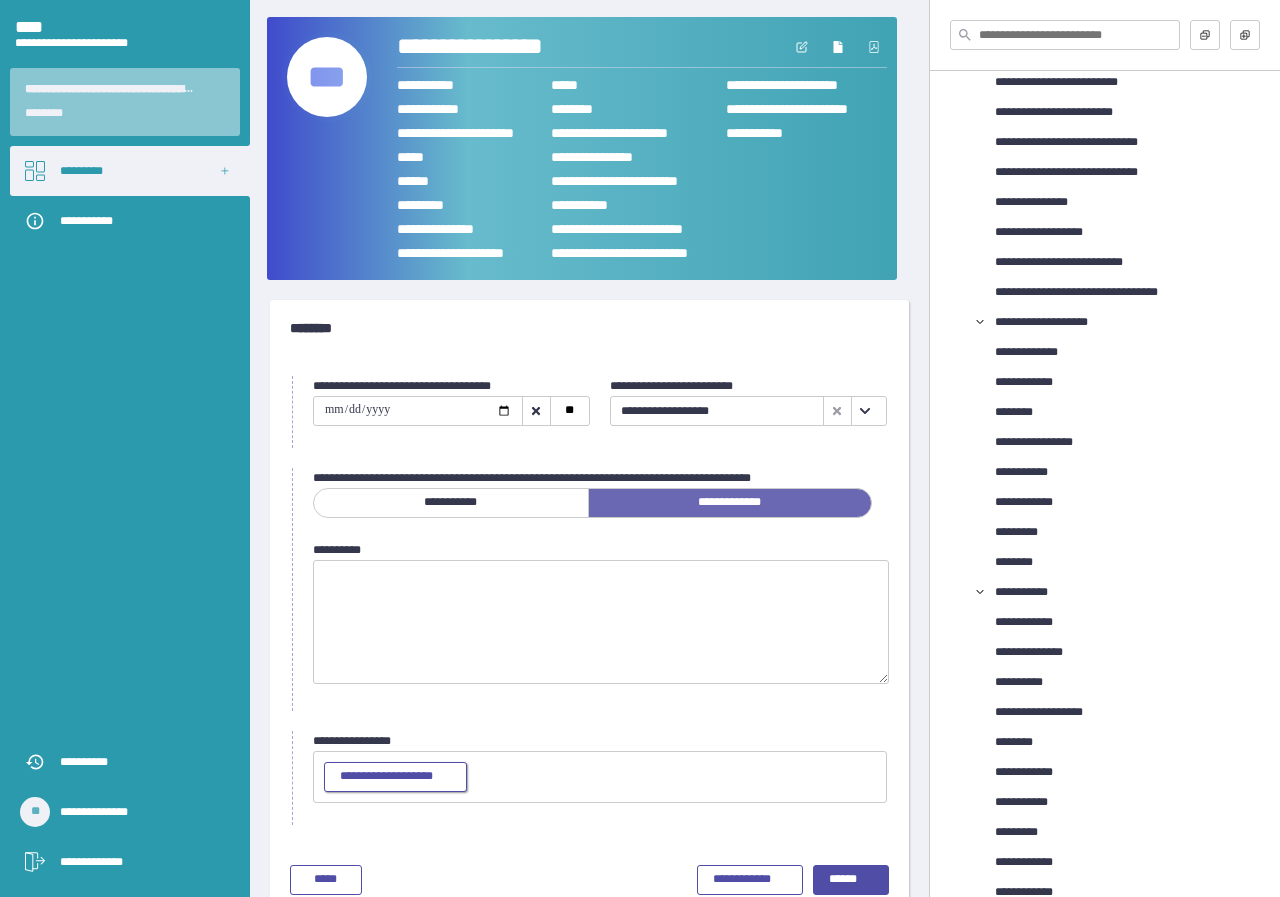 click on "**********" at bounding box center (395, 777) 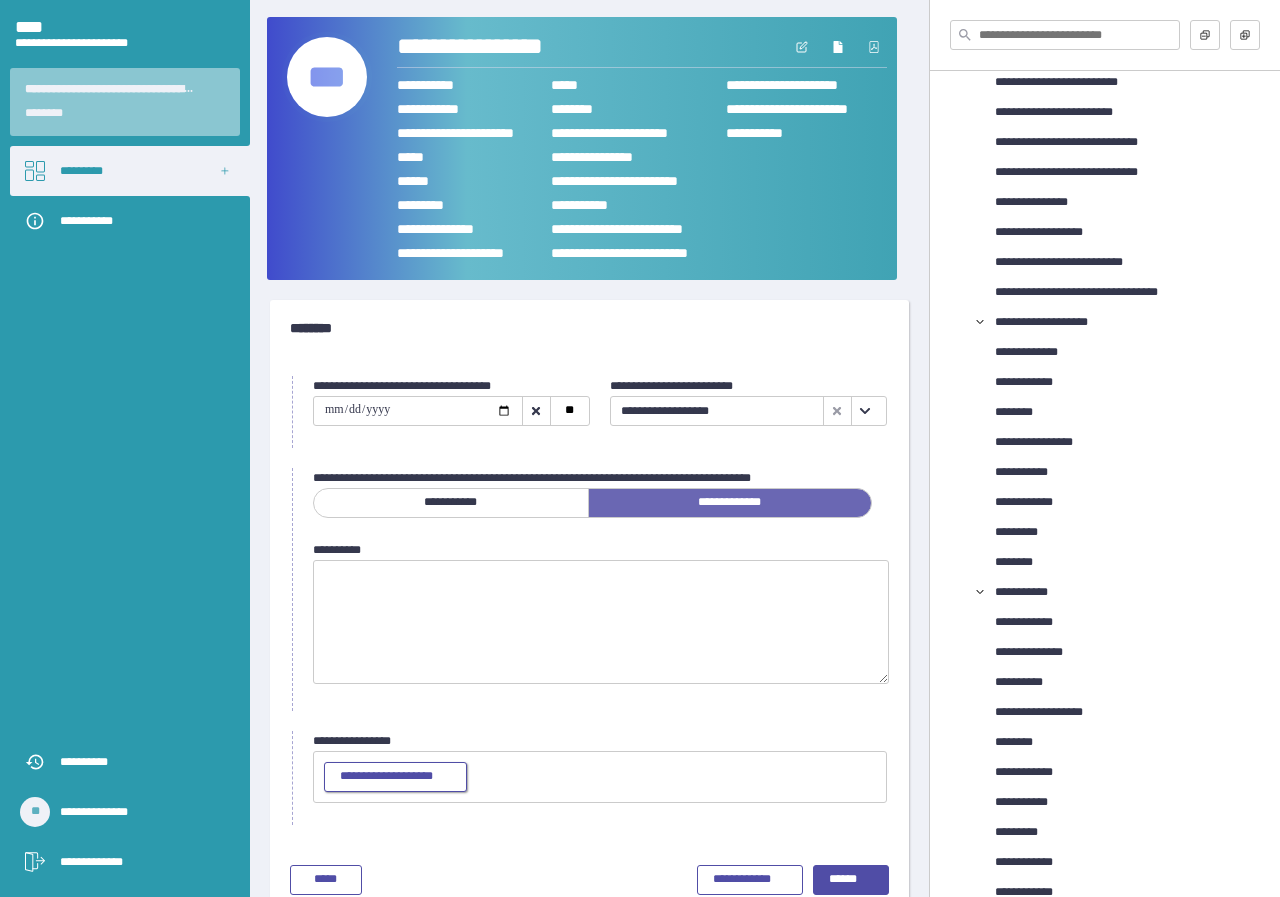 click on "**********" at bounding box center (395, 777) 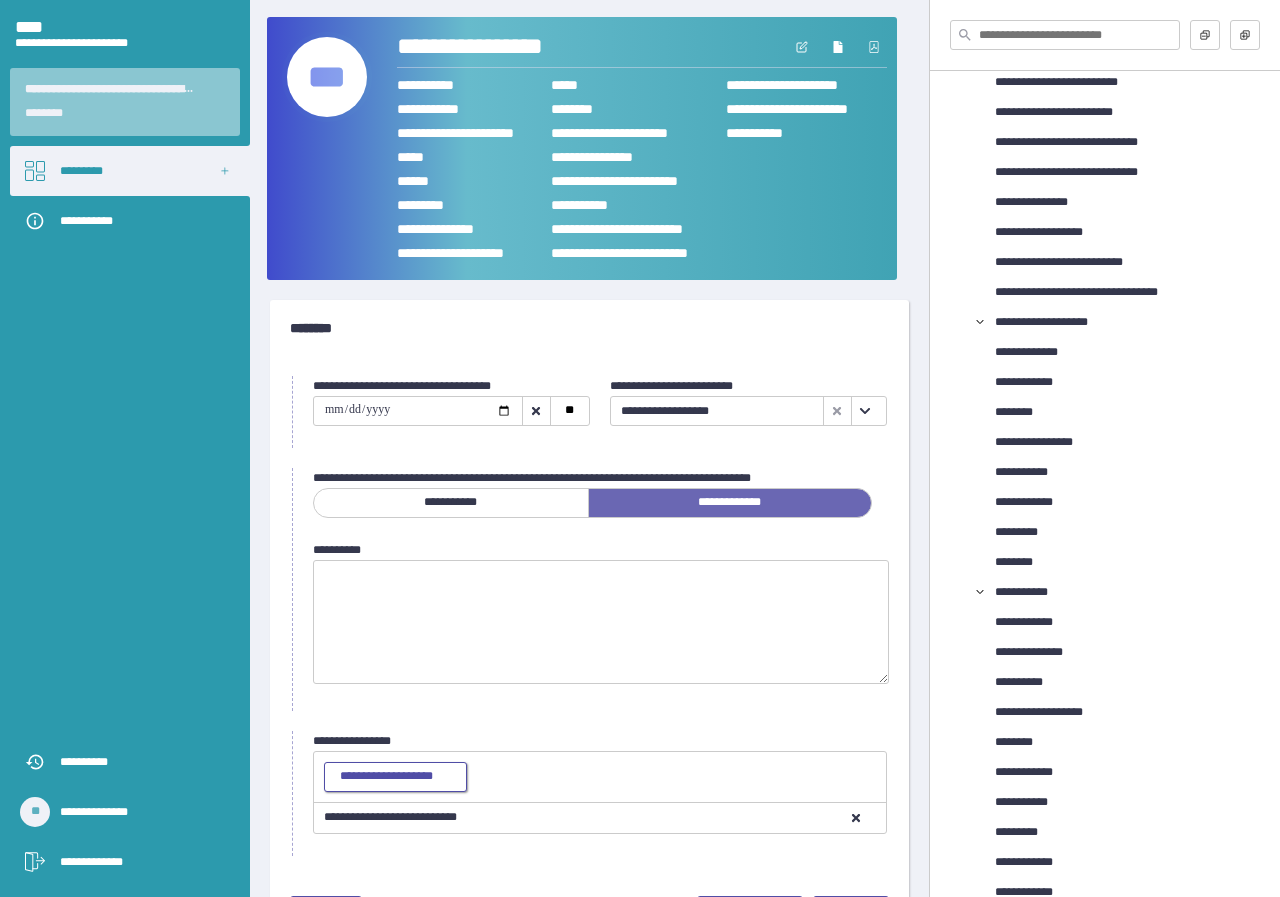 scroll, scrollTop: 67, scrollLeft: 0, axis: vertical 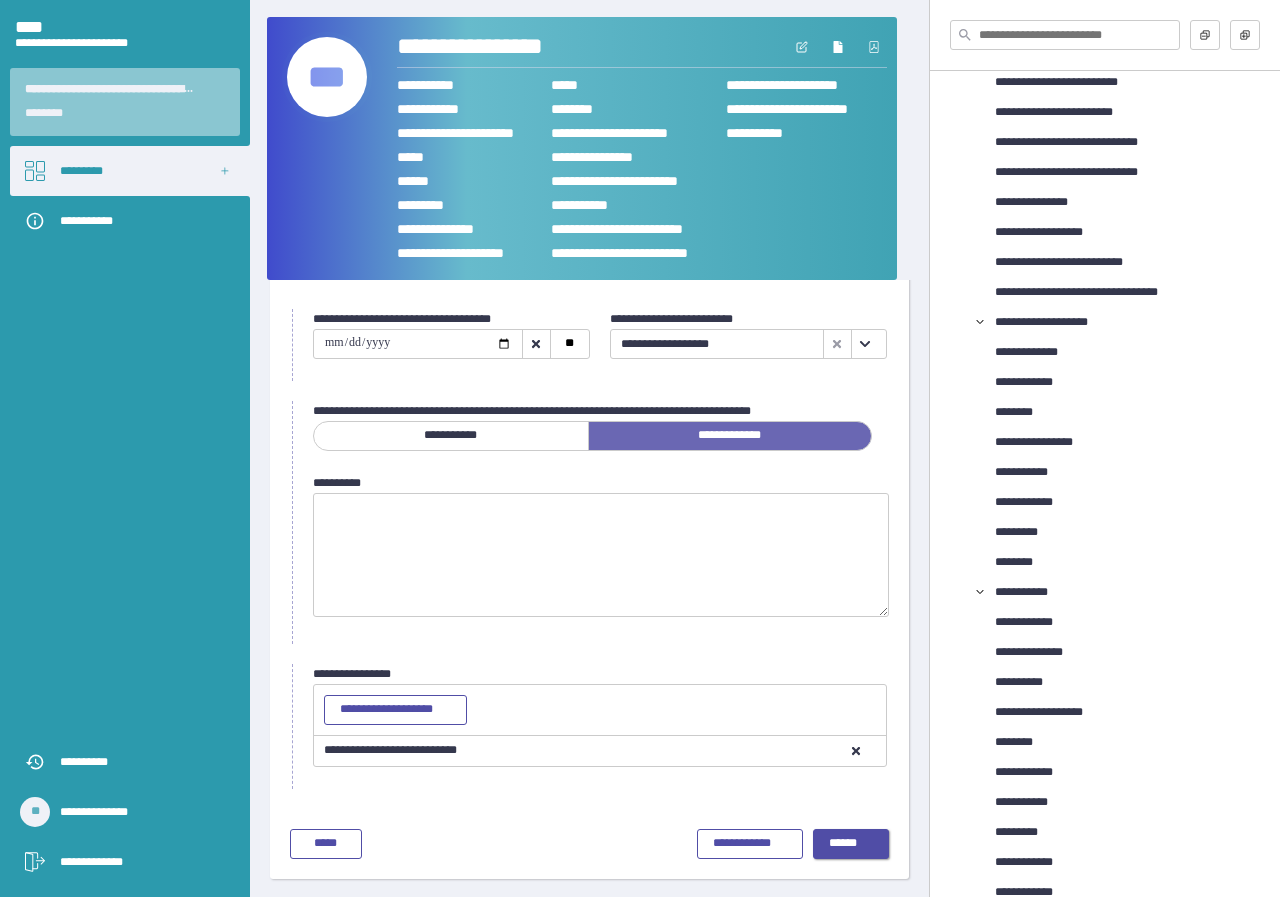 click on "******" at bounding box center [851, 844] 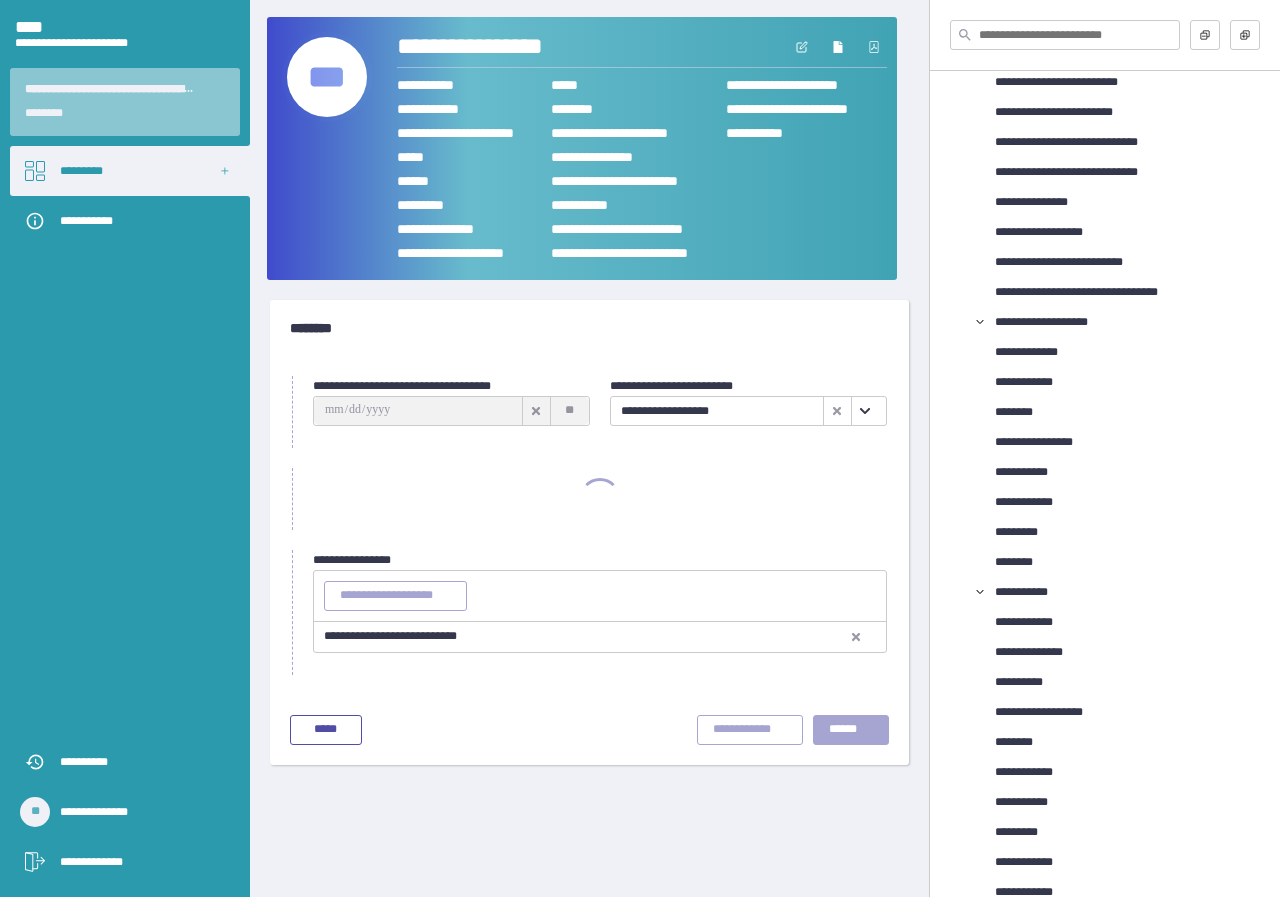 scroll, scrollTop: 0, scrollLeft: 0, axis: both 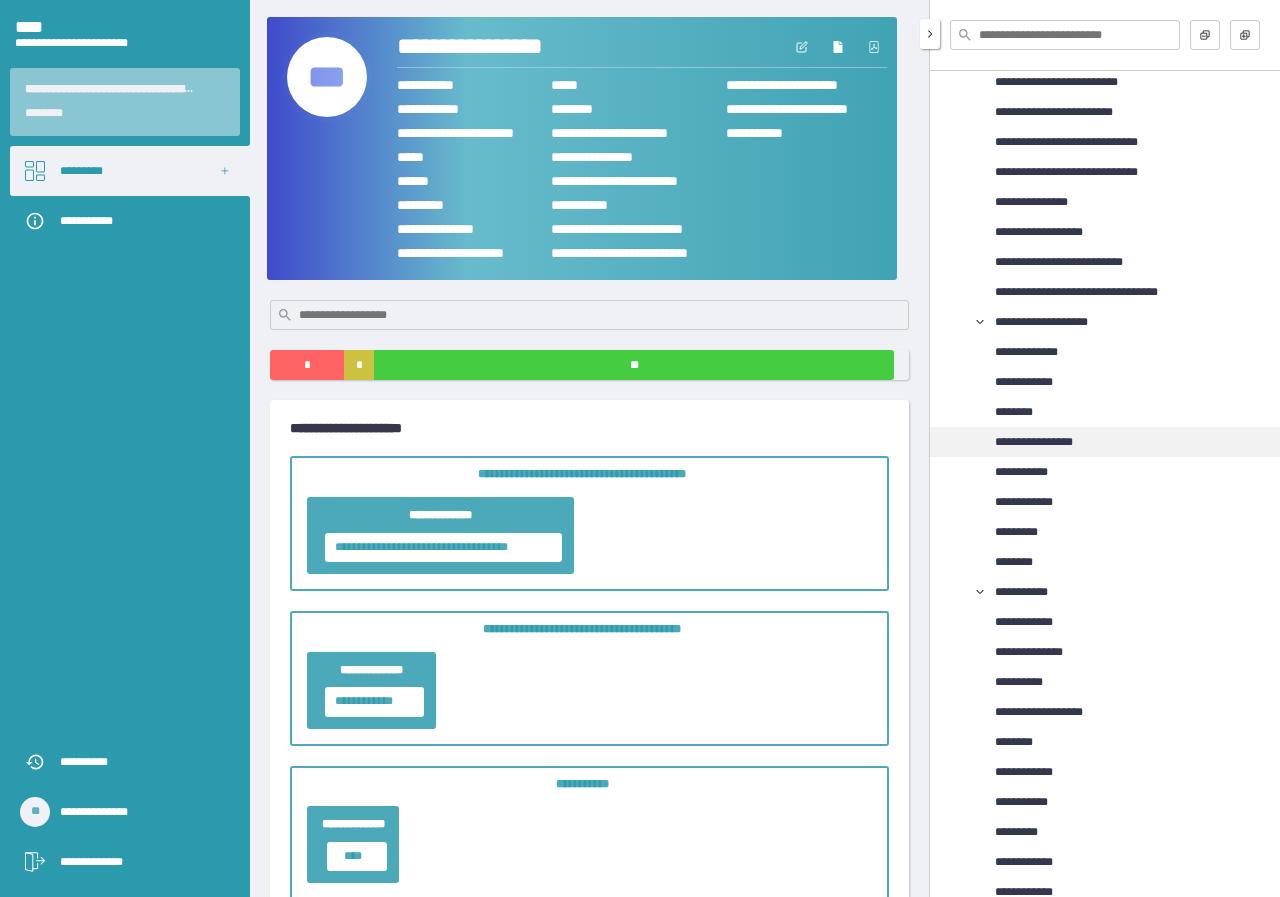 click on "**********" at bounding box center [1047, 442] 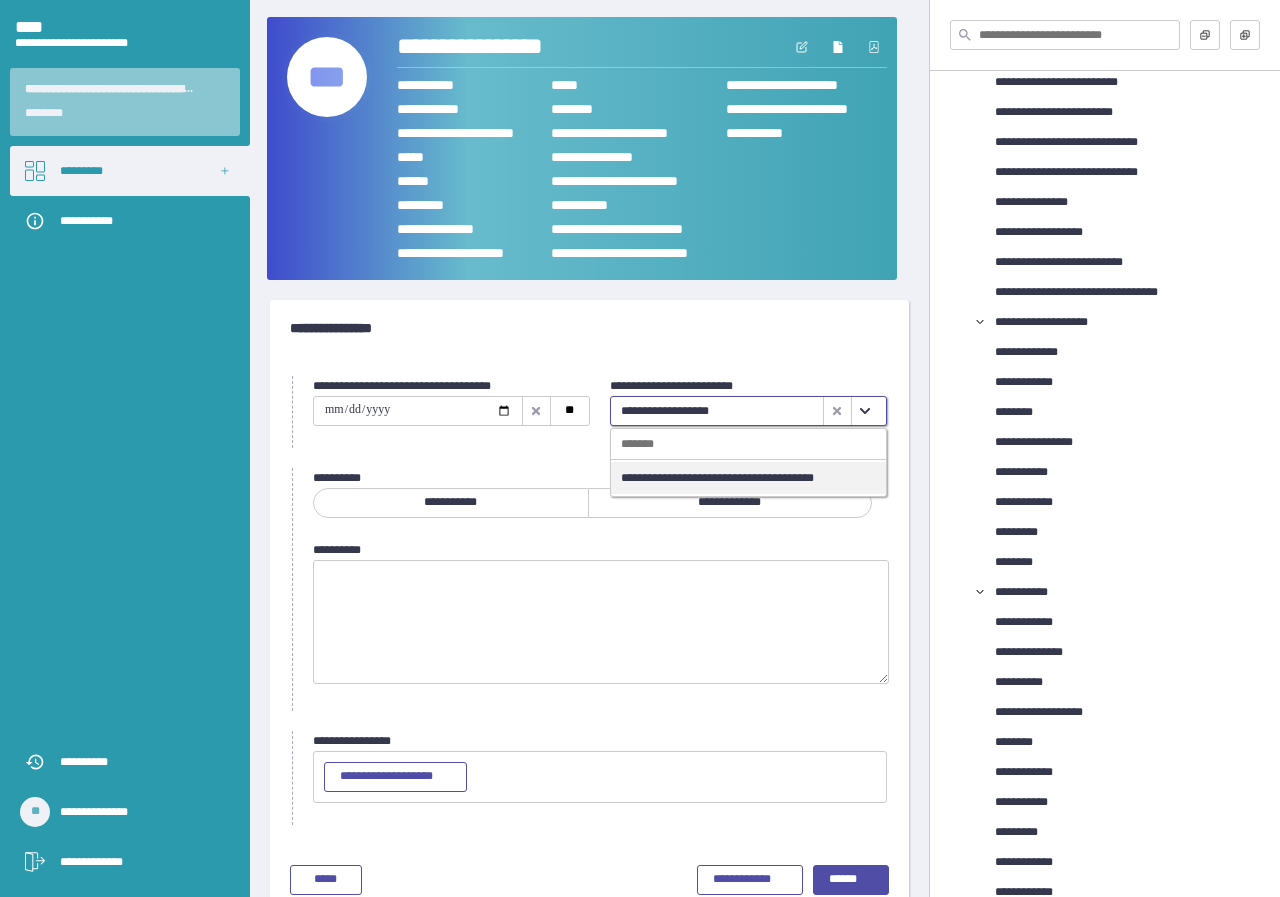 click at bounding box center (865, 411) 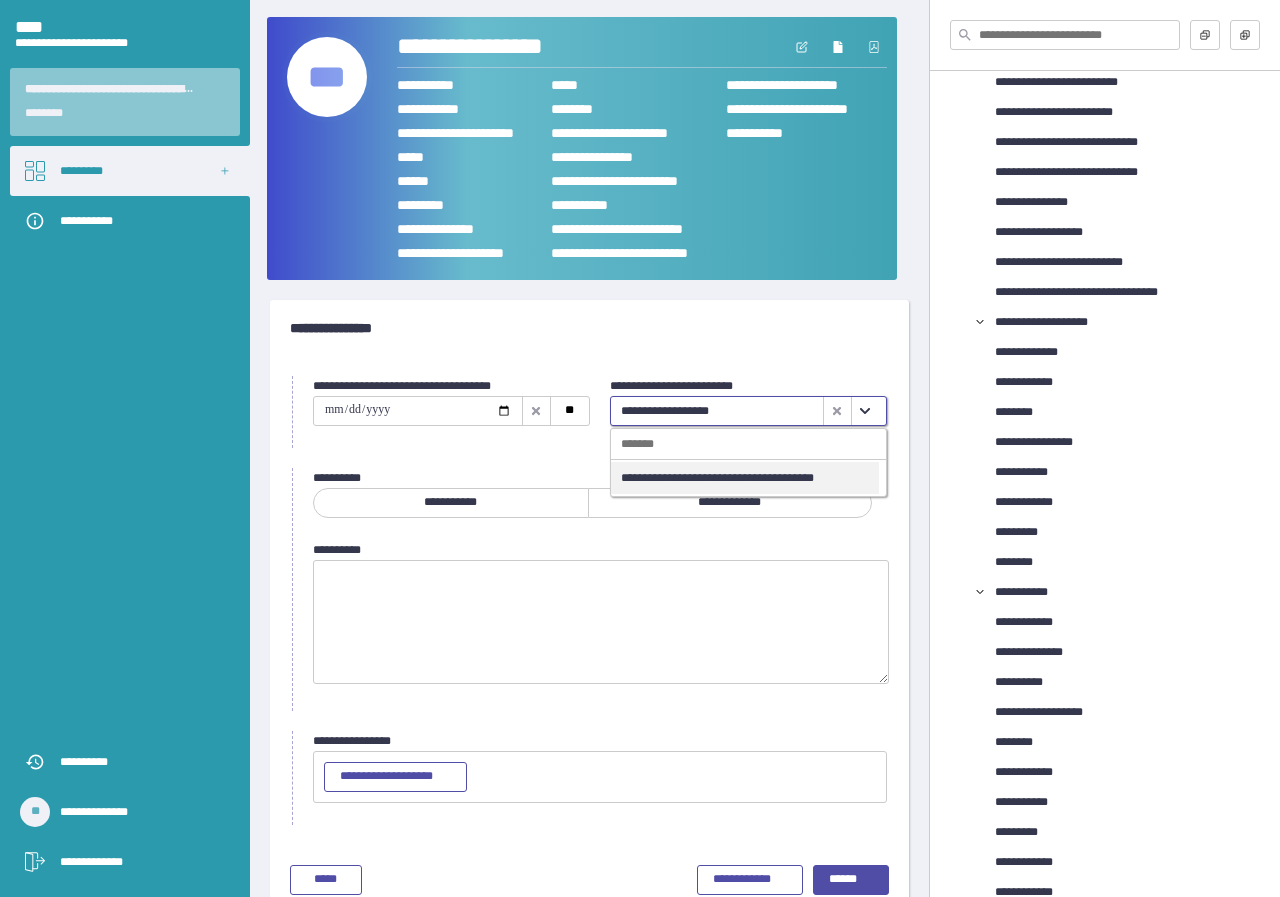click on "**********" at bounding box center (745, 478) 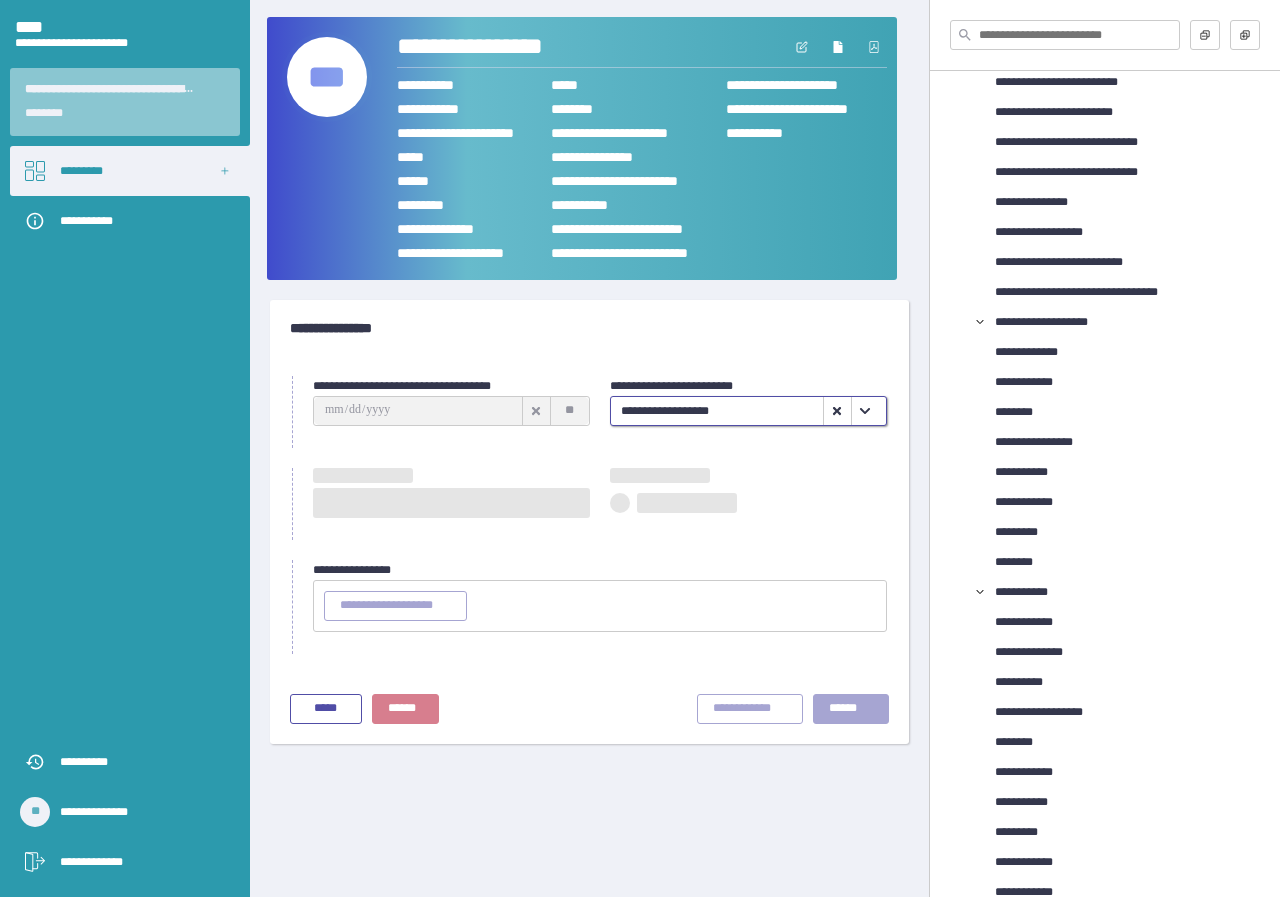 type on "**********" 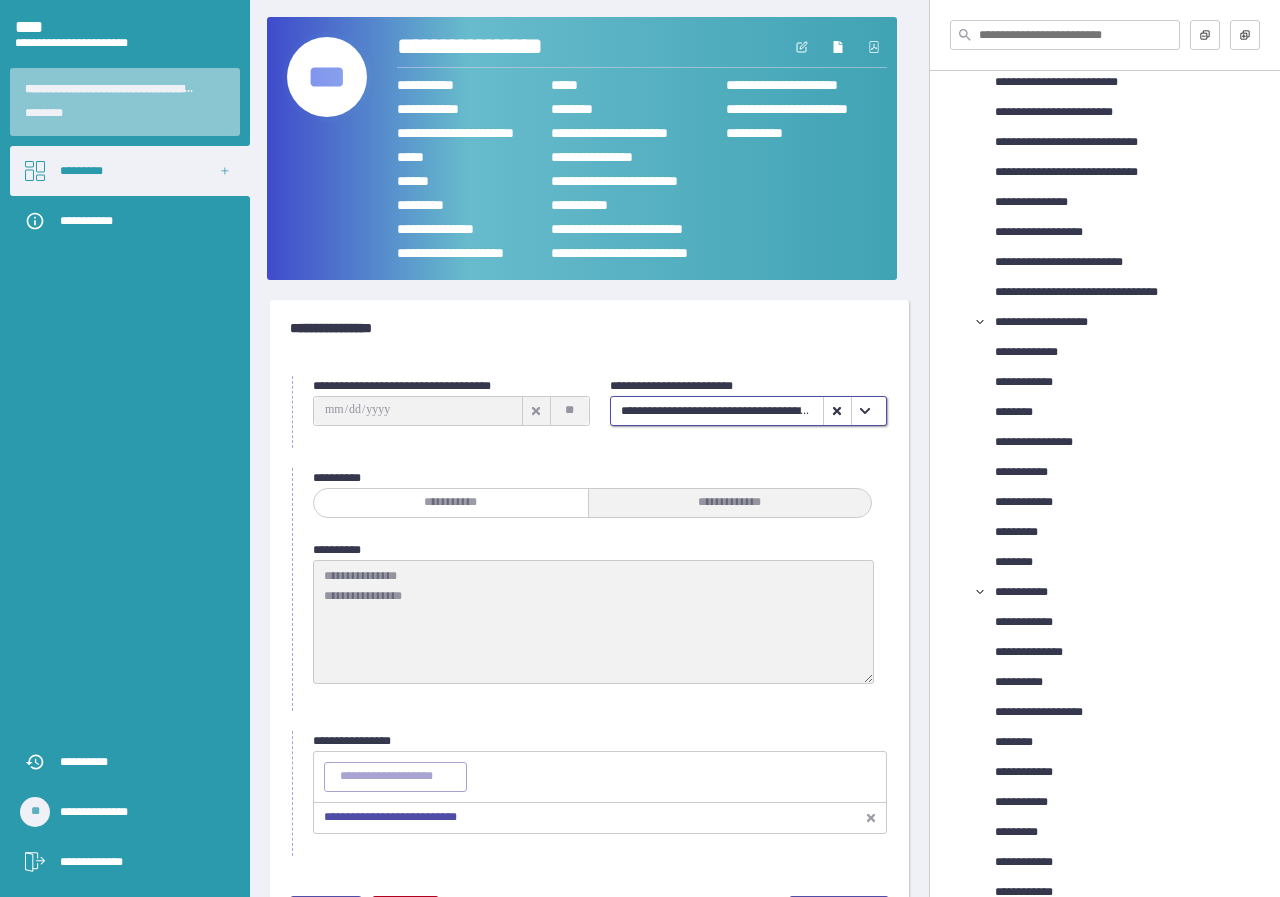 scroll, scrollTop: 67, scrollLeft: 0, axis: vertical 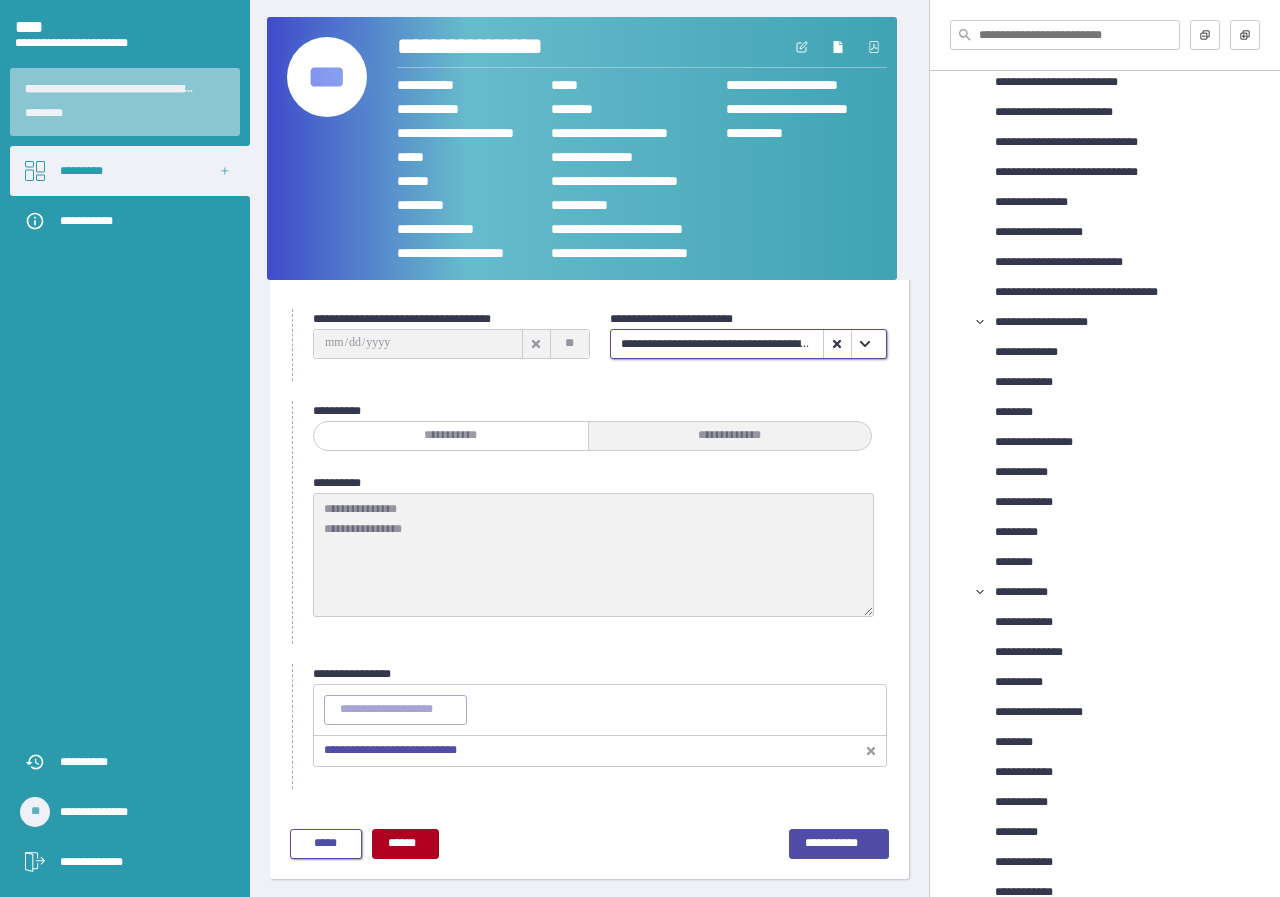 click on "*****" at bounding box center (326, 844) 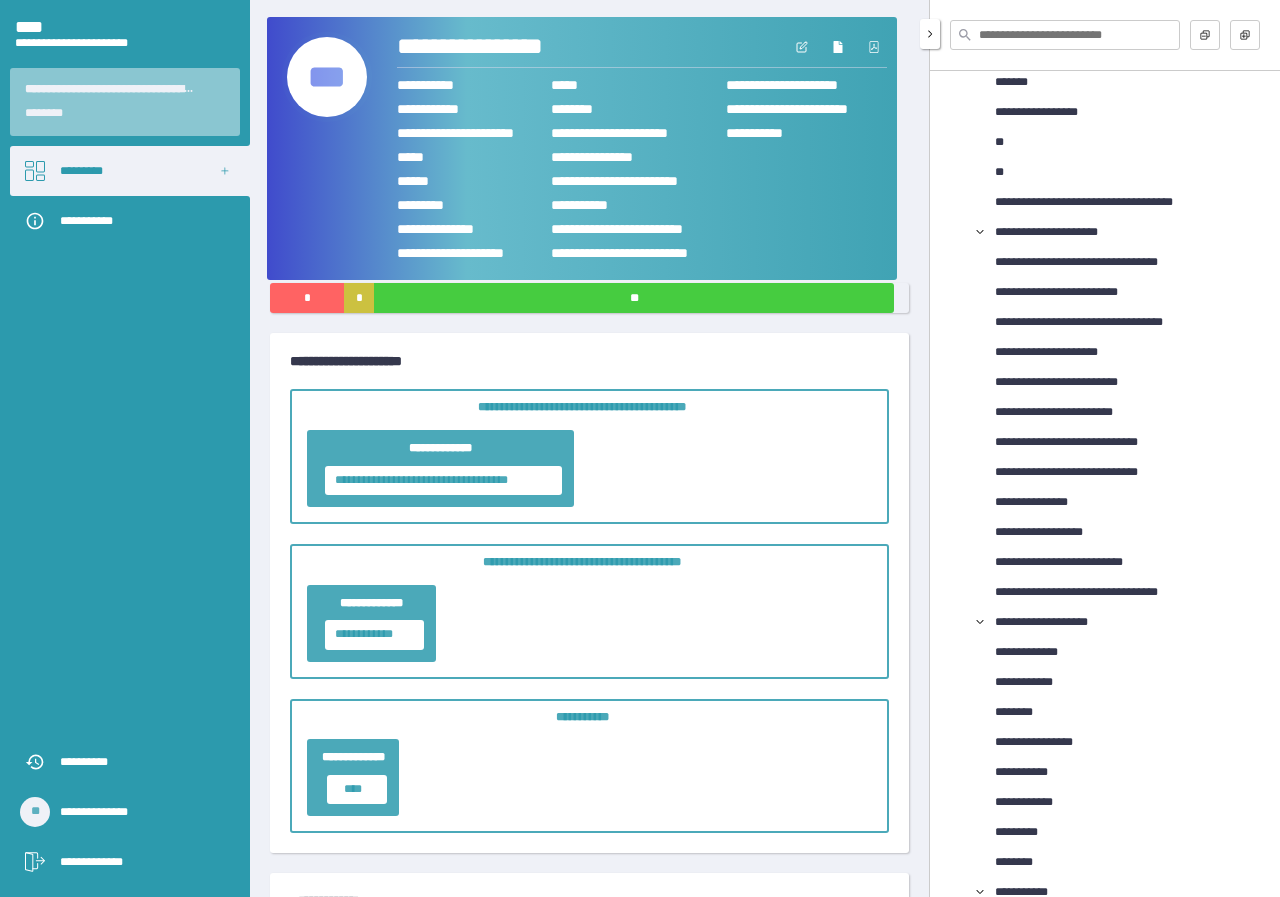 scroll, scrollTop: 2554, scrollLeft: 0, axis: vertical 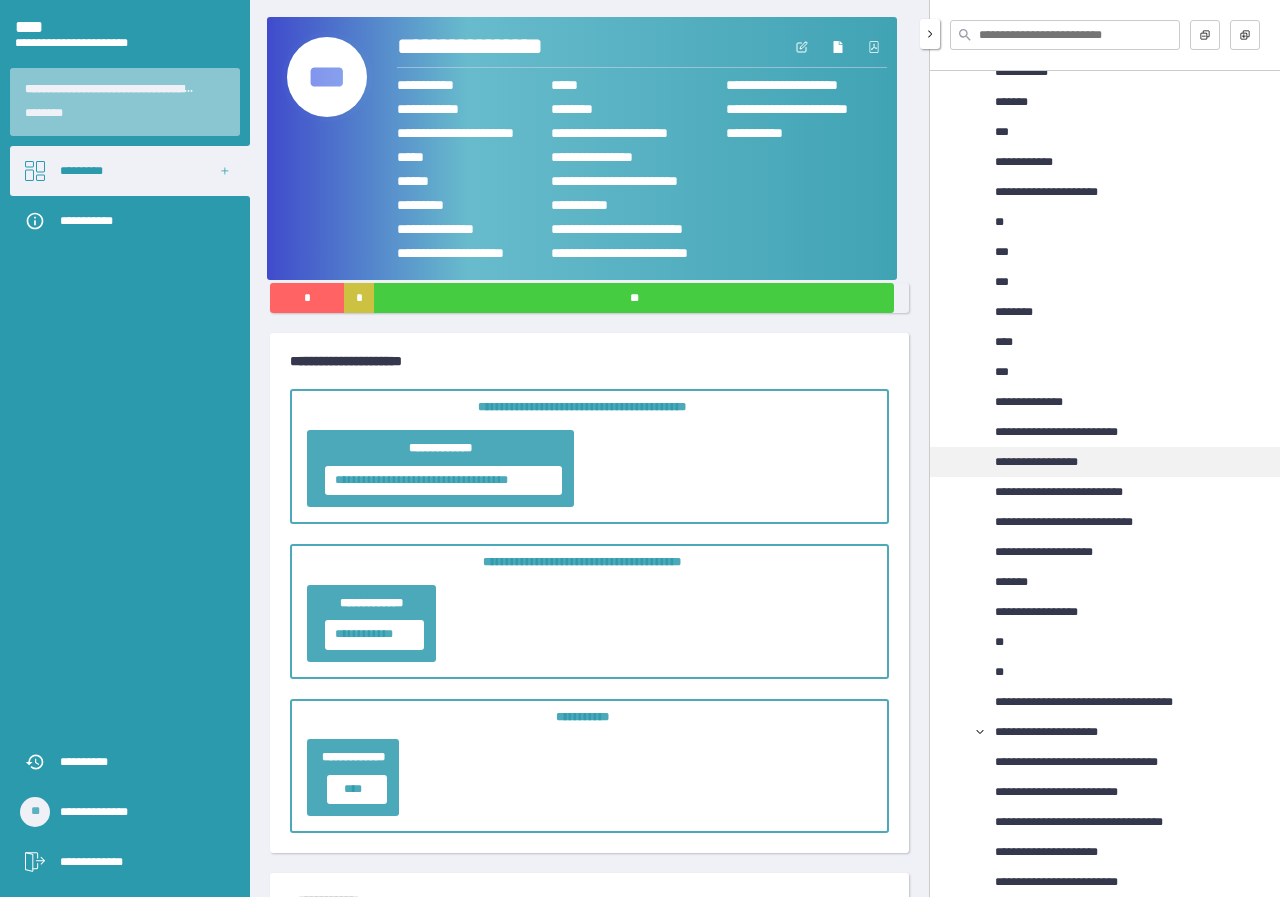 click on "**********" at bounding box center (1046, 462) 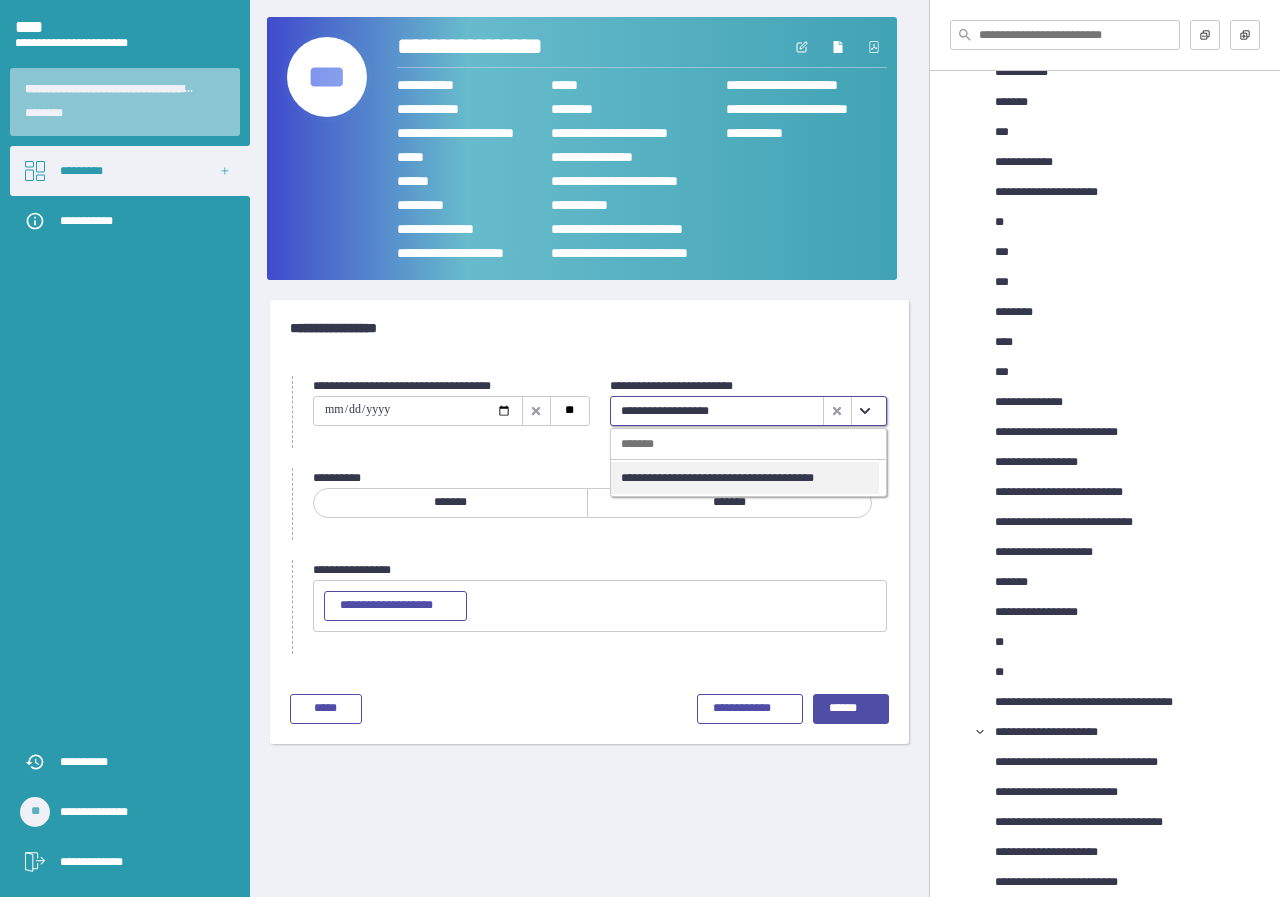 click 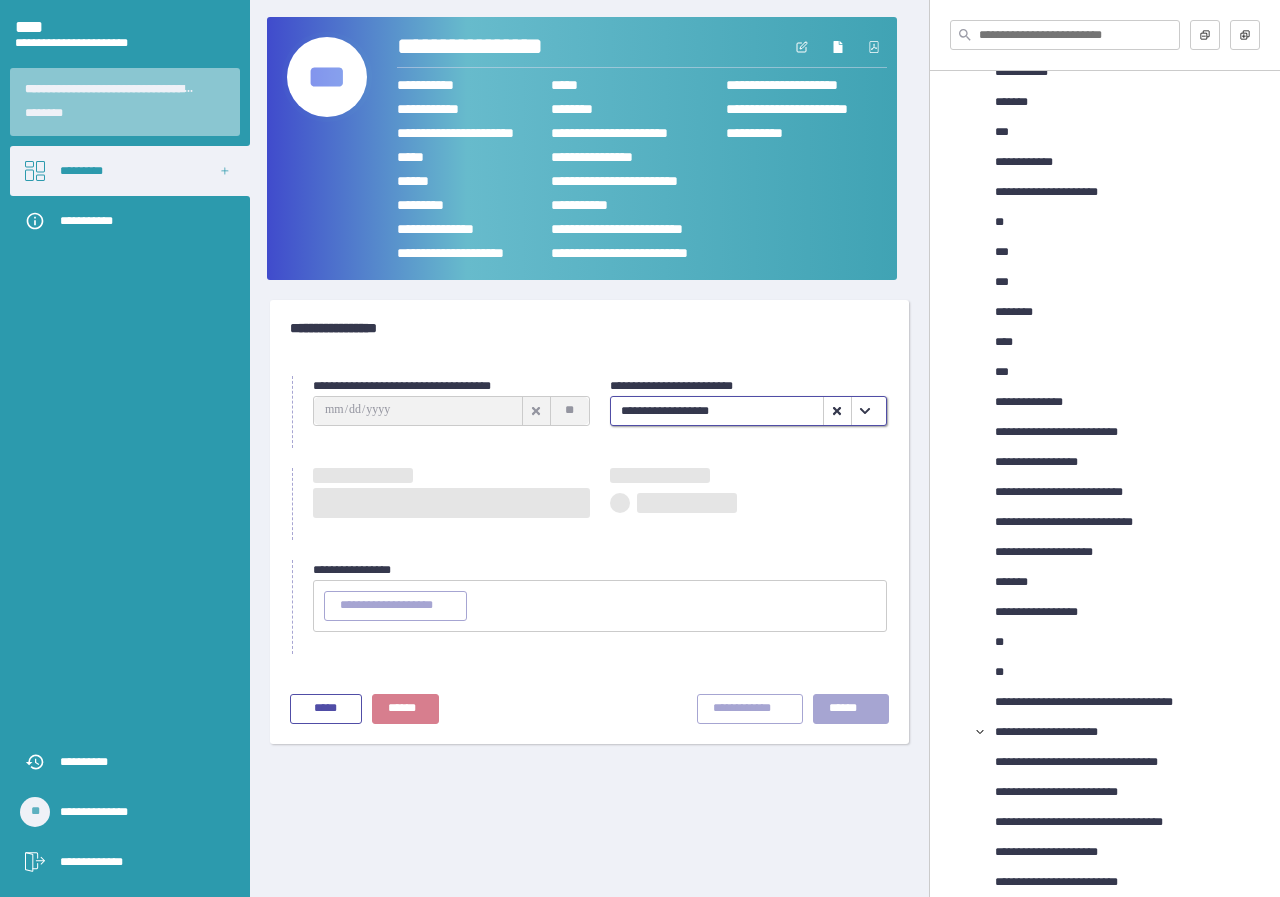 type on "**********" 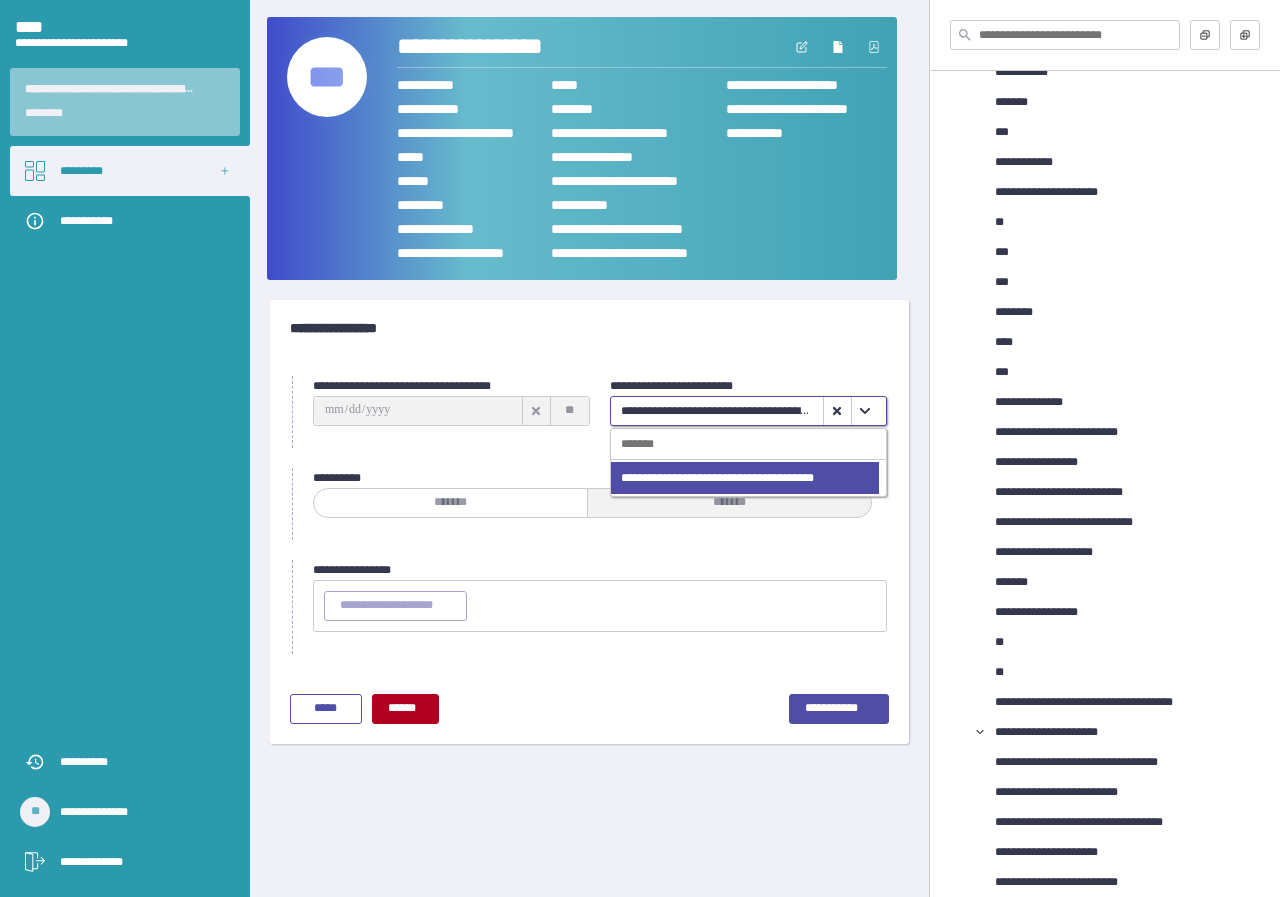 click 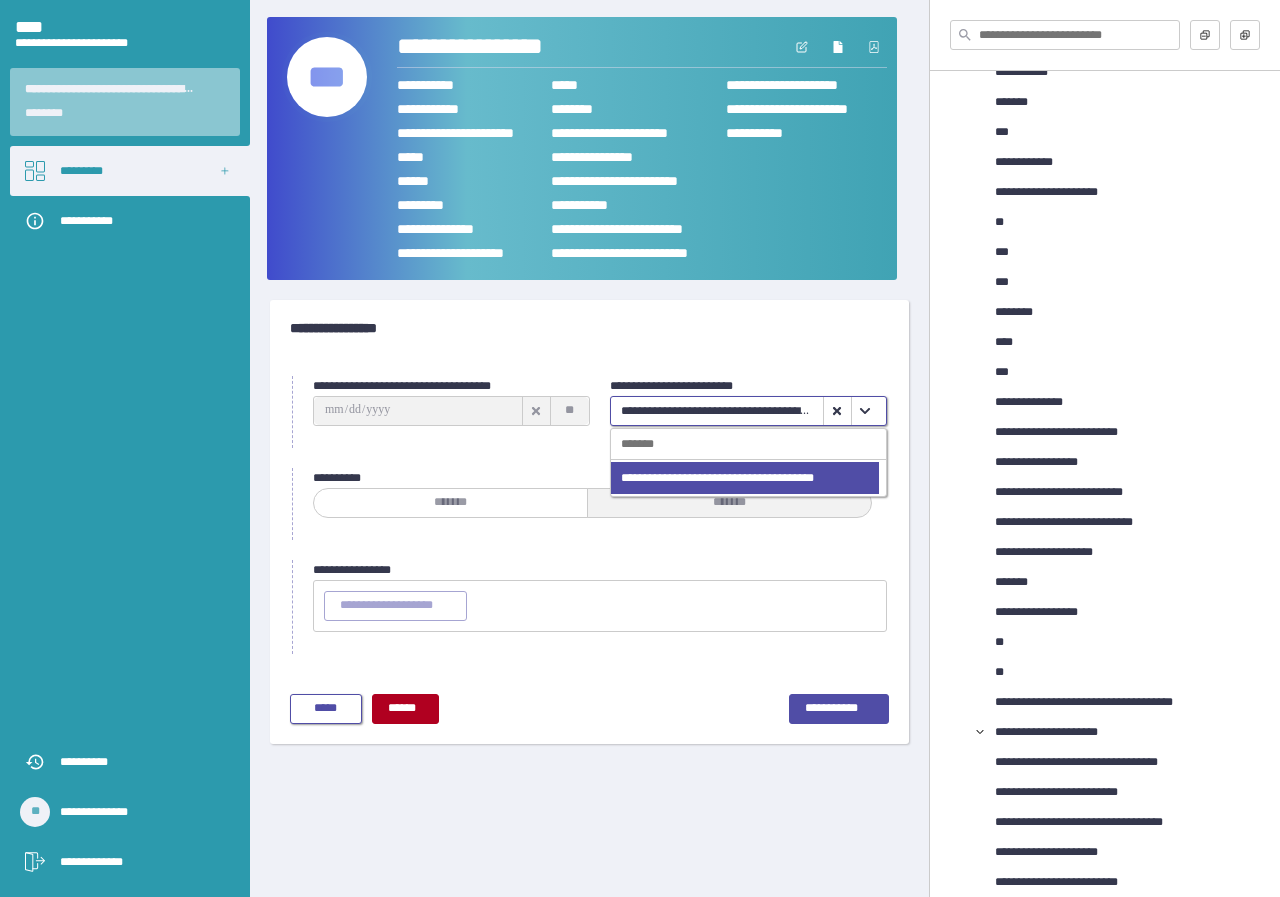 click on "*****" at bounding box center [326, 709] 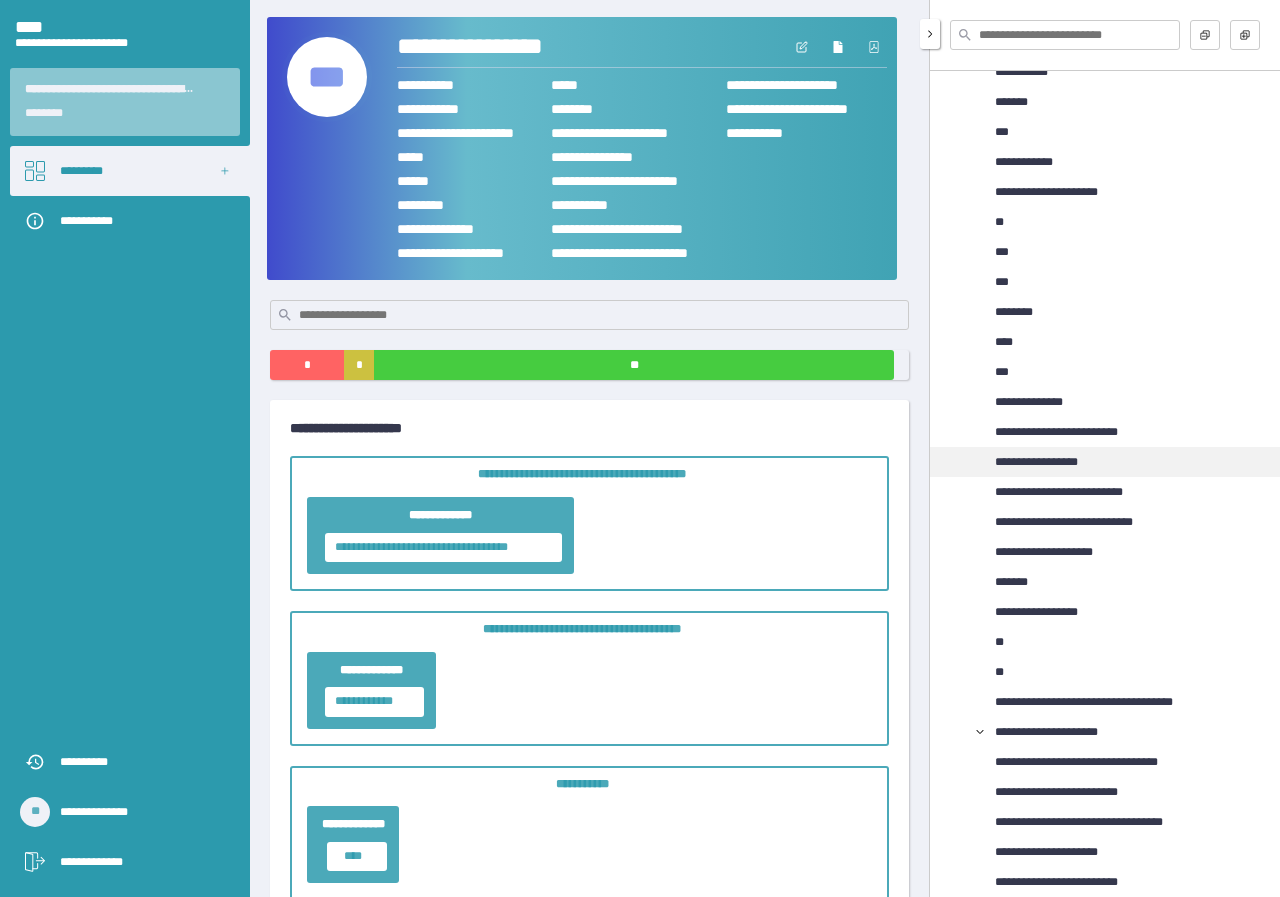 click on "**********" at bounding box center (1046, 462) 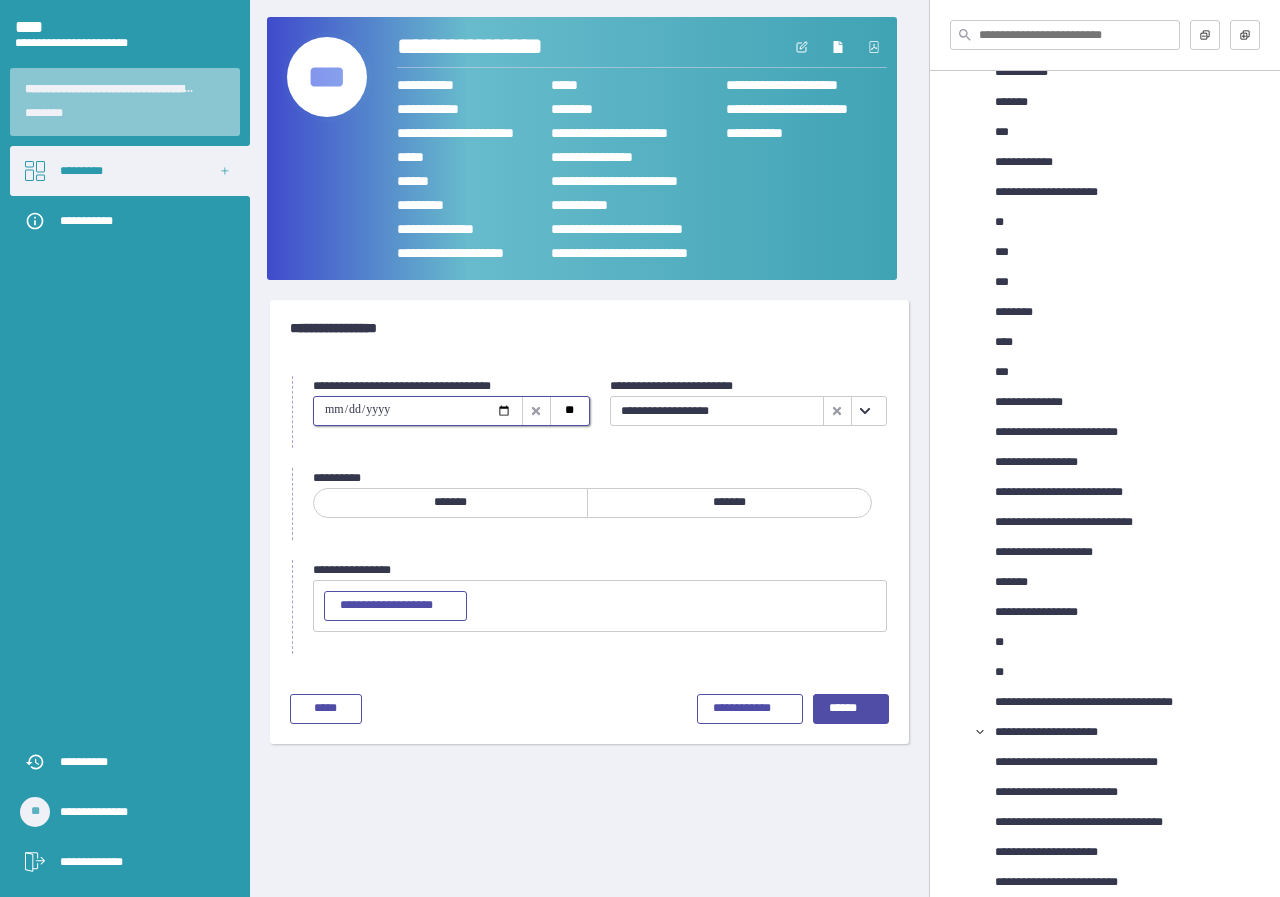click at bounding box center [418, 411] 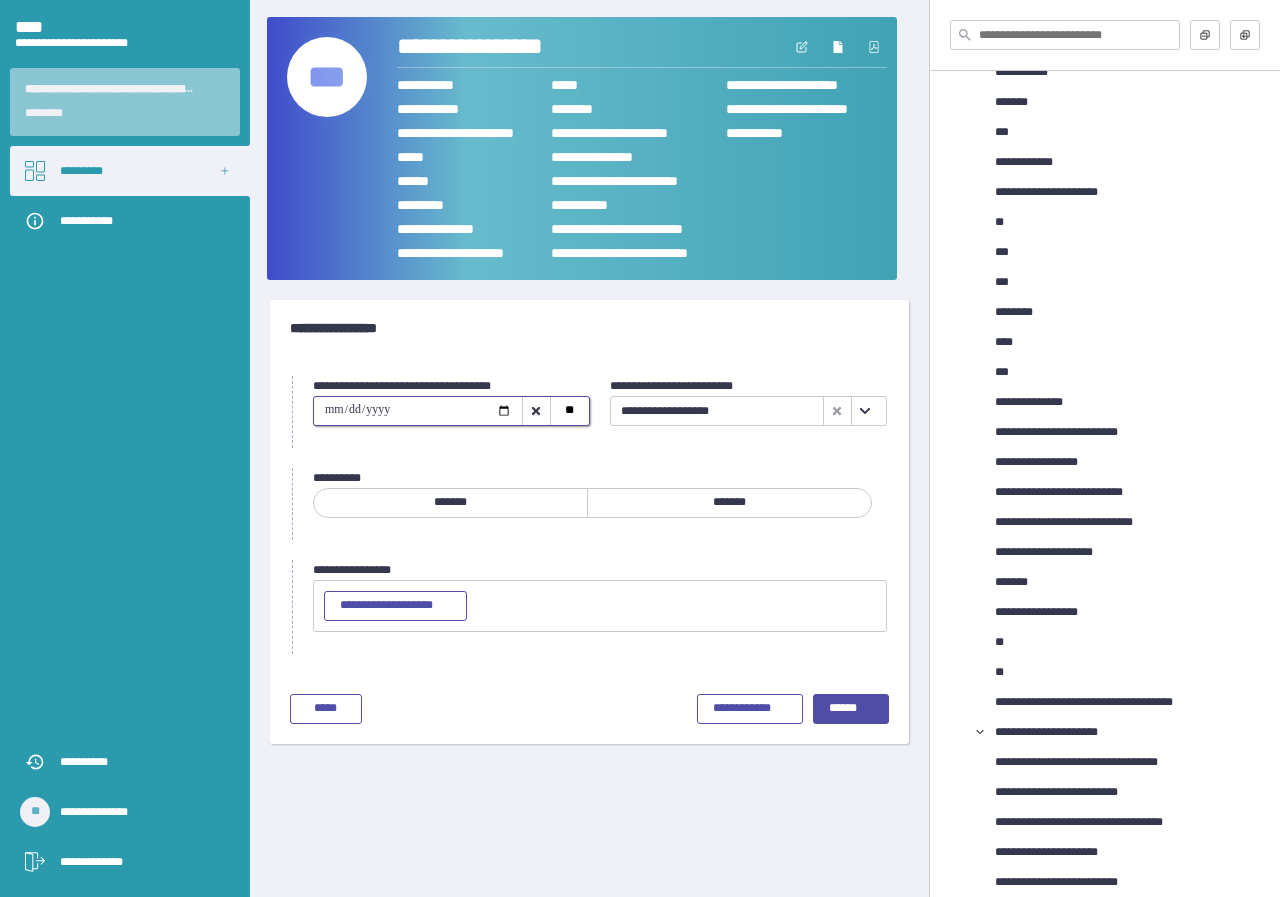type on "**********" 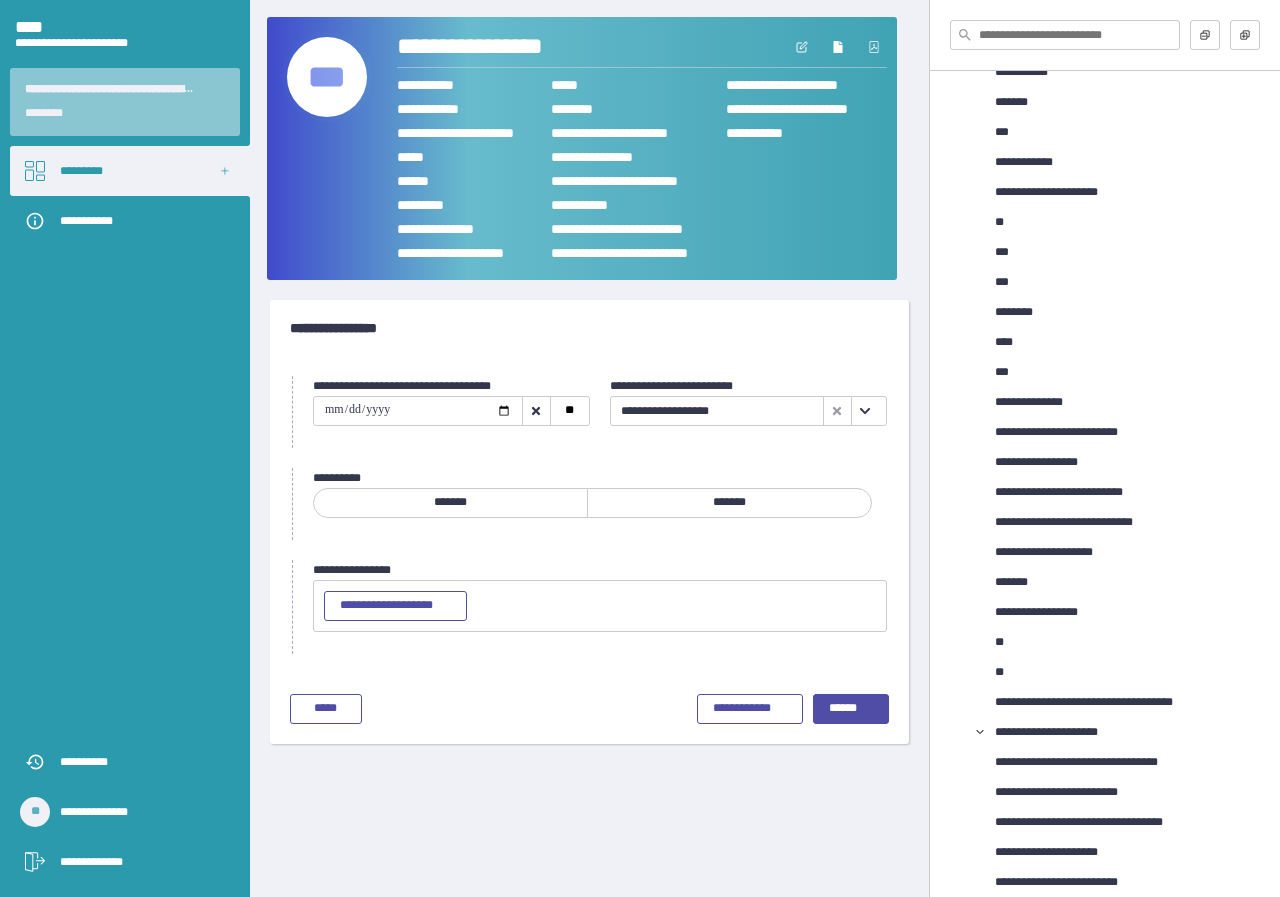 click on "*******" at bounding box center [450, 503] 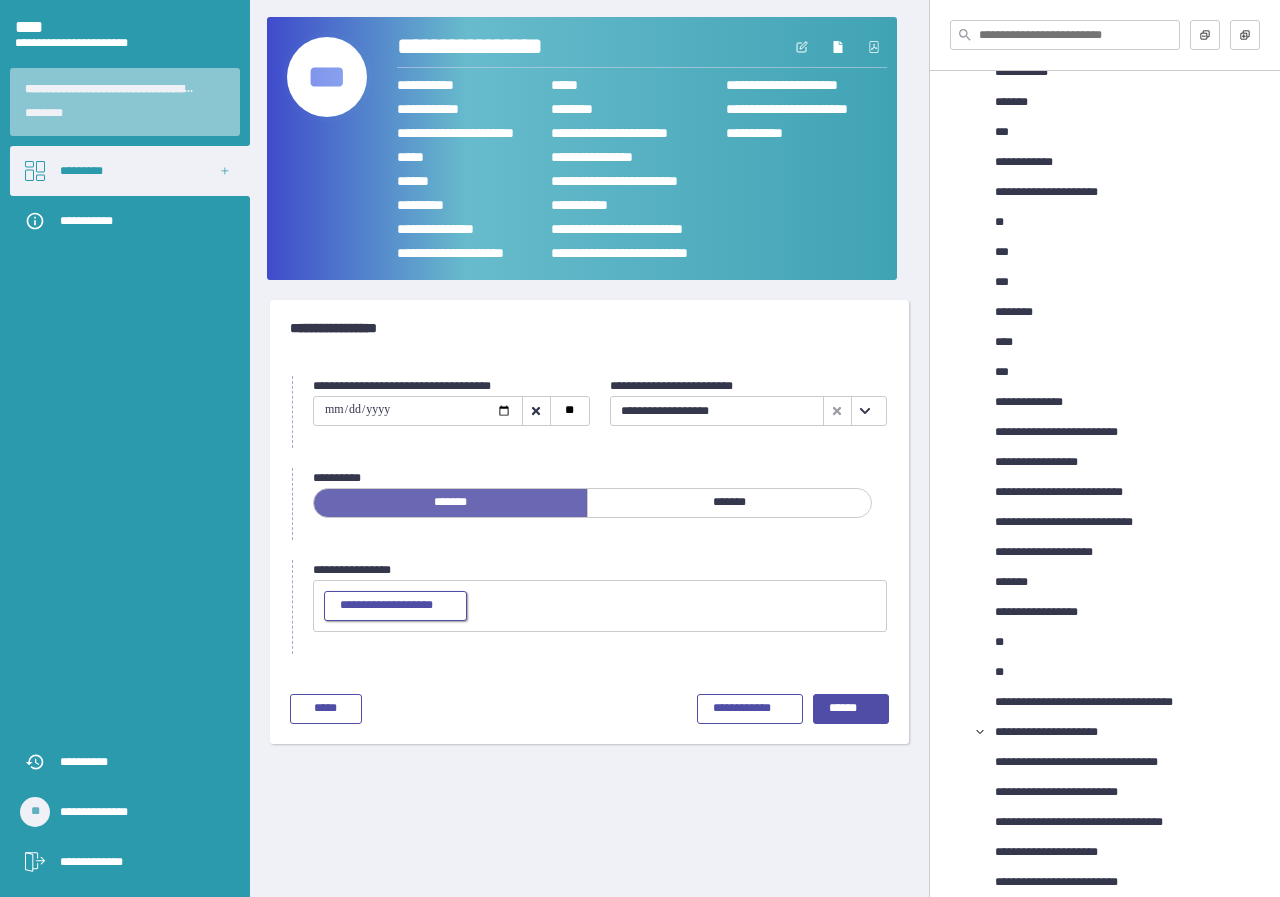 click on "**********" at bounding box center (395, 606) 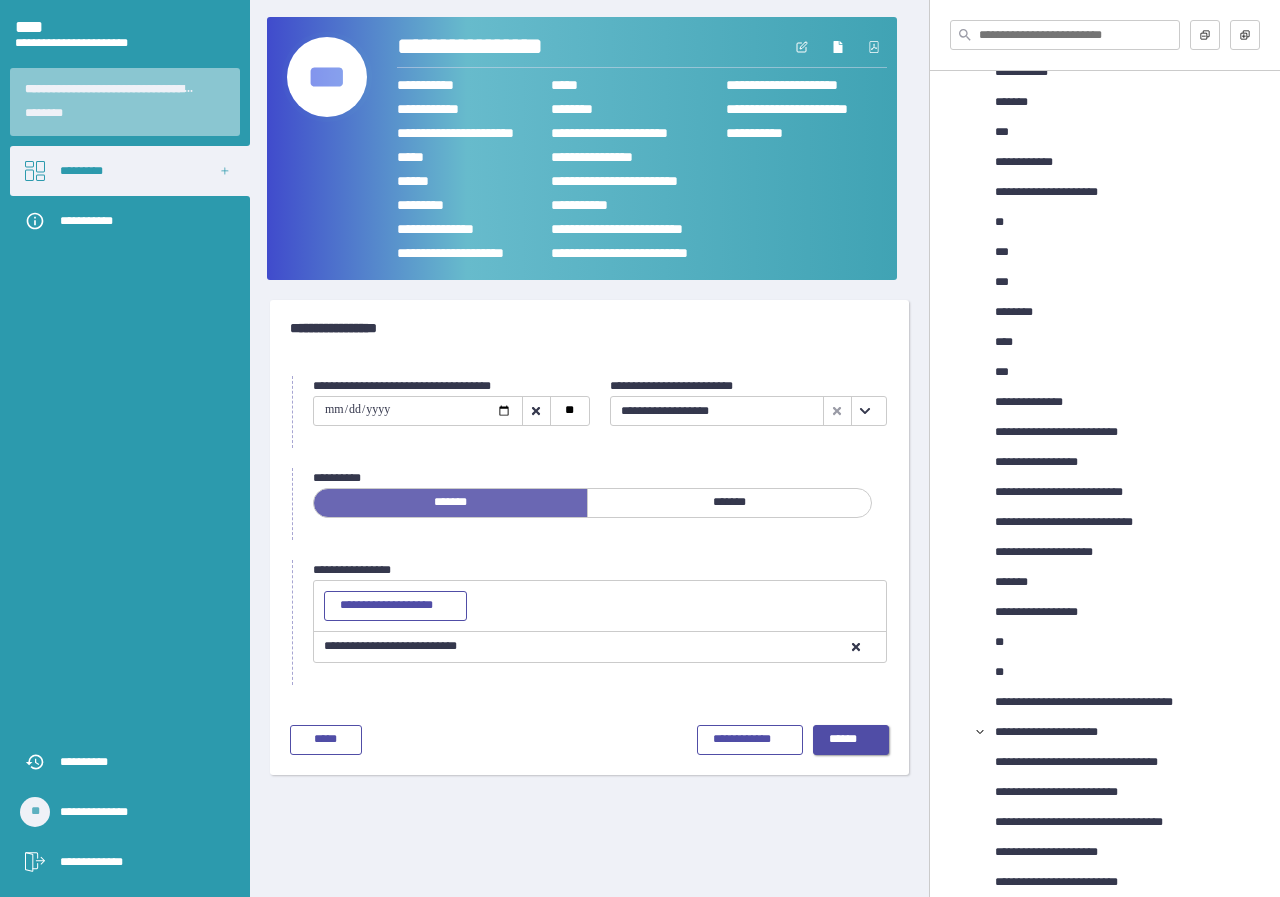 click on "******" at bounding box center (851, 740) 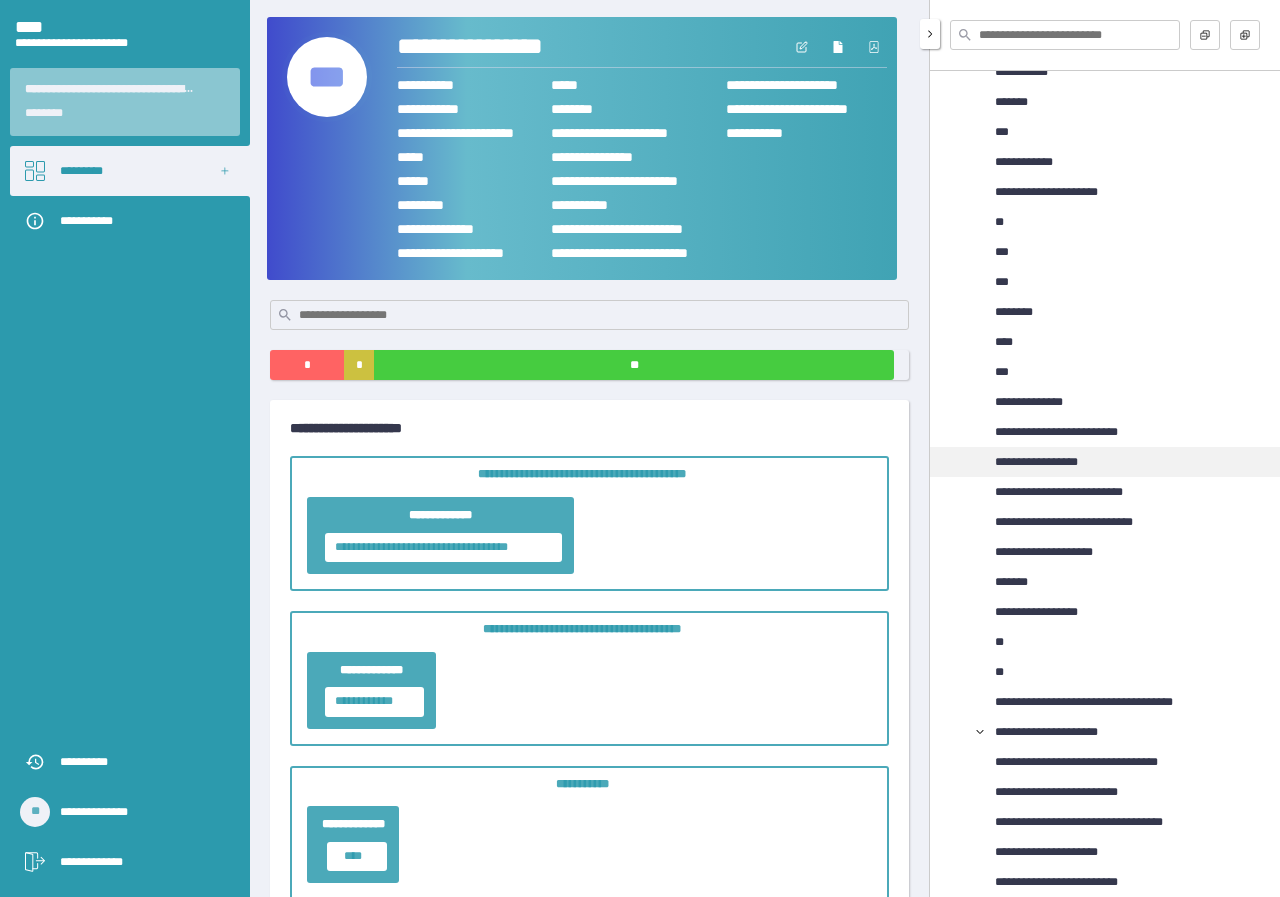 click on "**********" at bounding box center [1046, 462] 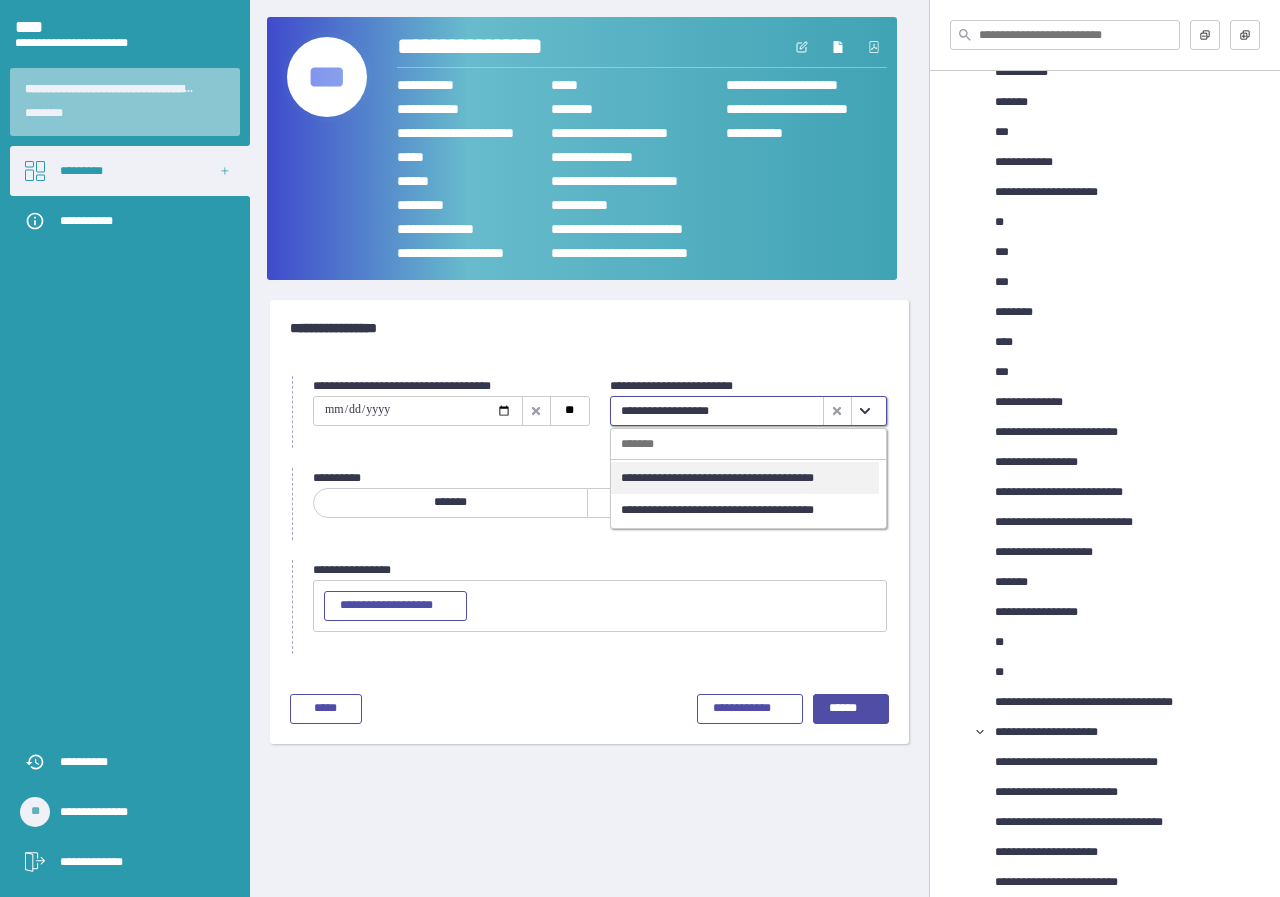 click 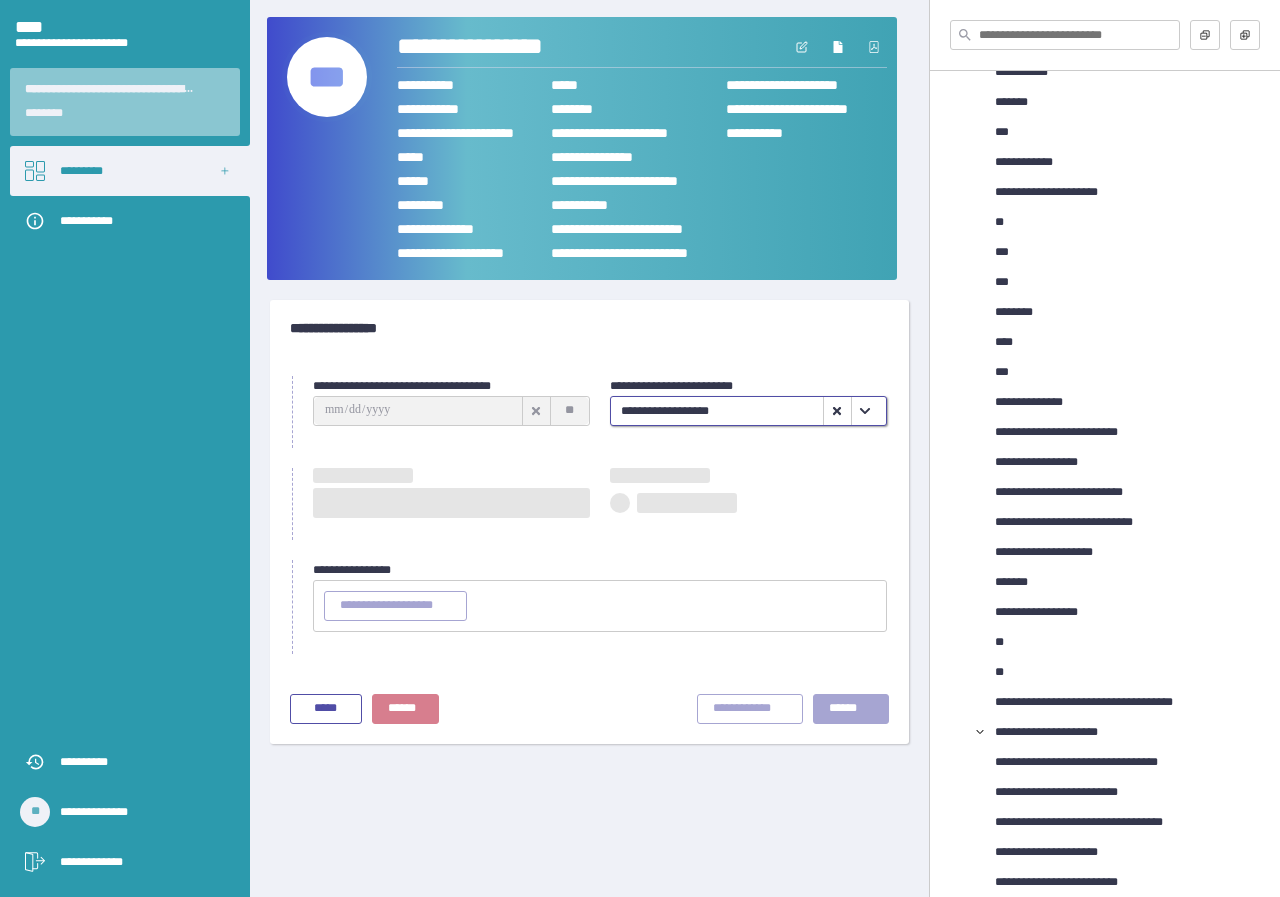 type on "**********" 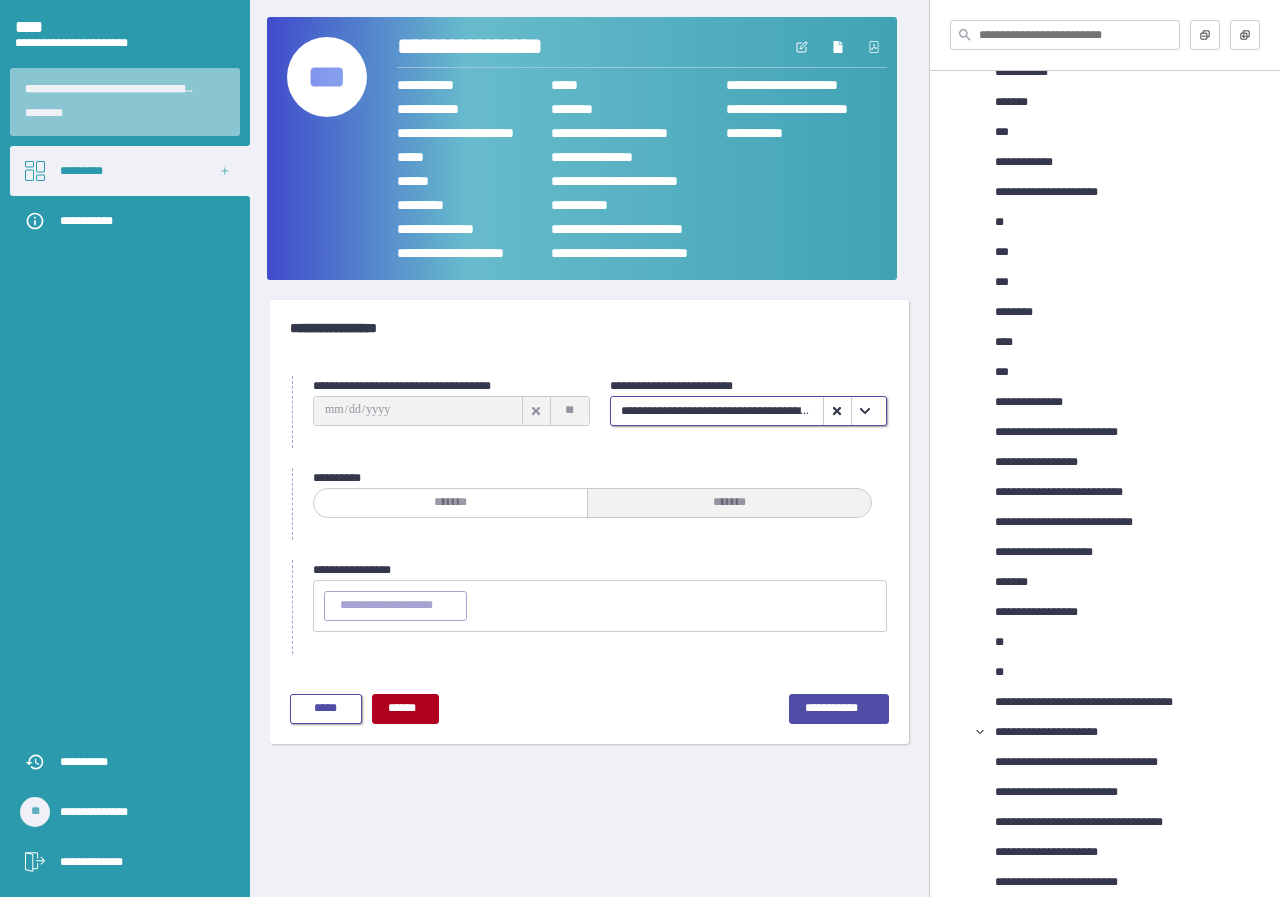 click on "*****" at bounding box center [326, 709] 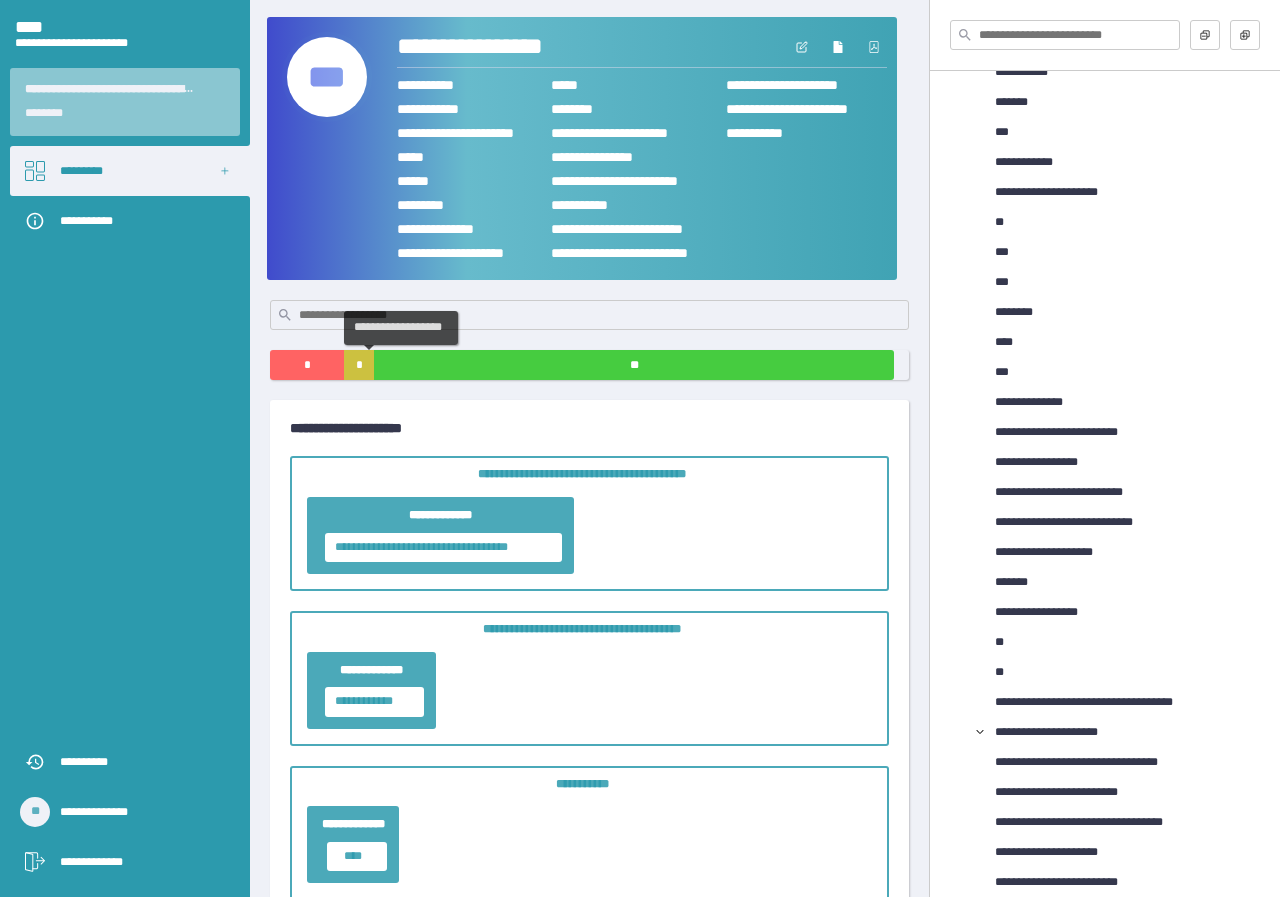 click on "*" at bounding box center [359, 365] 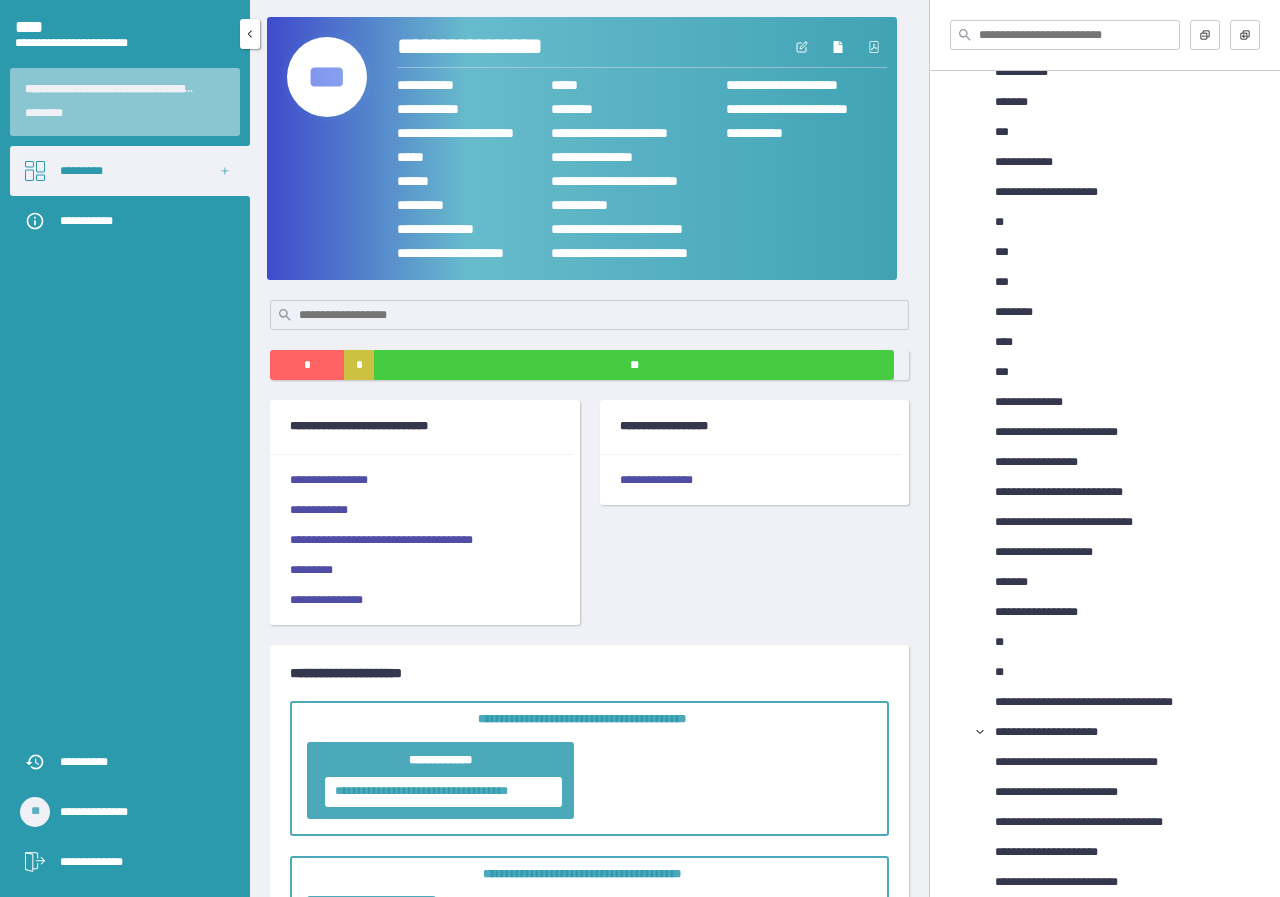 click on "**********" at bounding box center (130, 441) 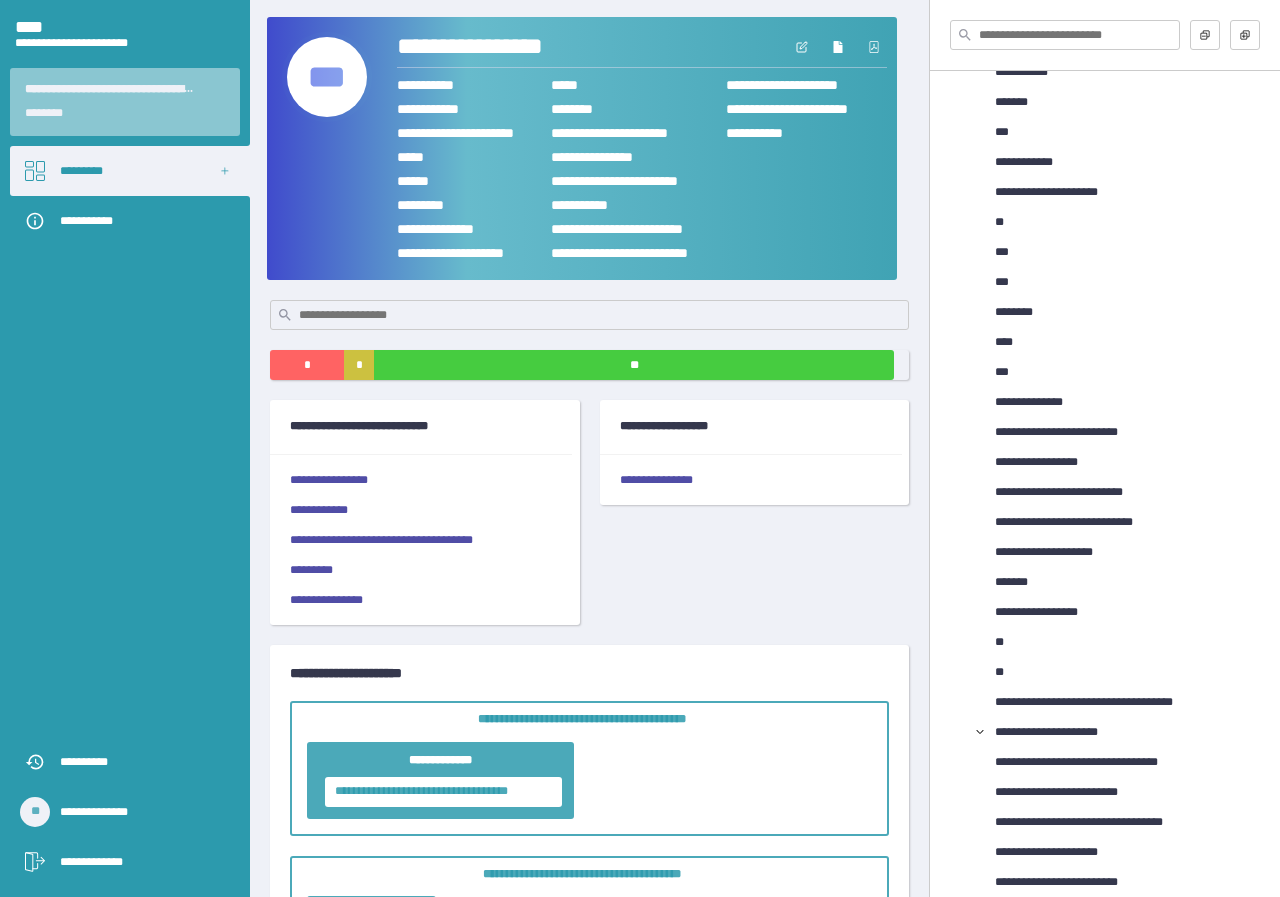 click on "**********" at bounding box center (755, 512) 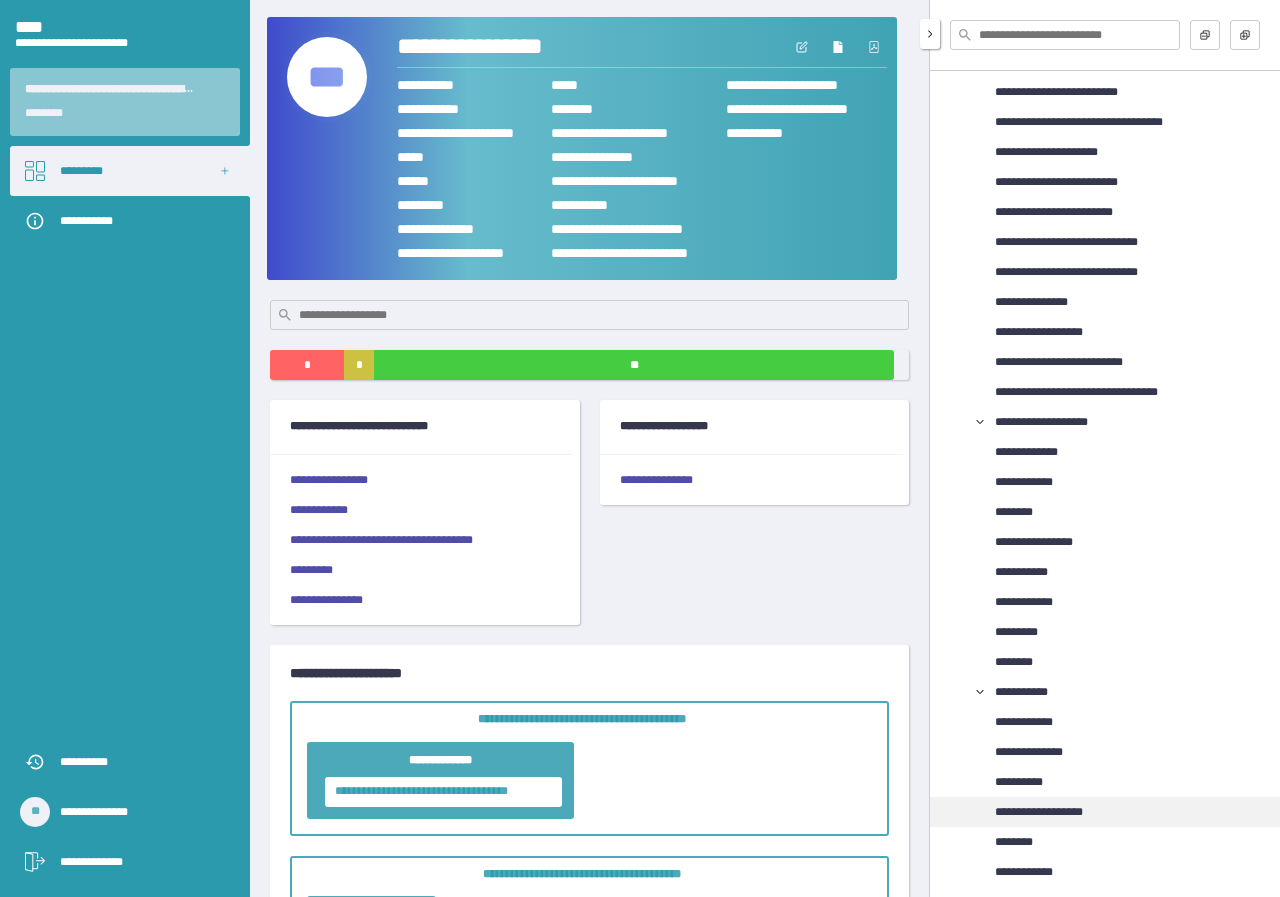 scroll, scrollTop: 3354, scrollLeft: 0, axis: vertical 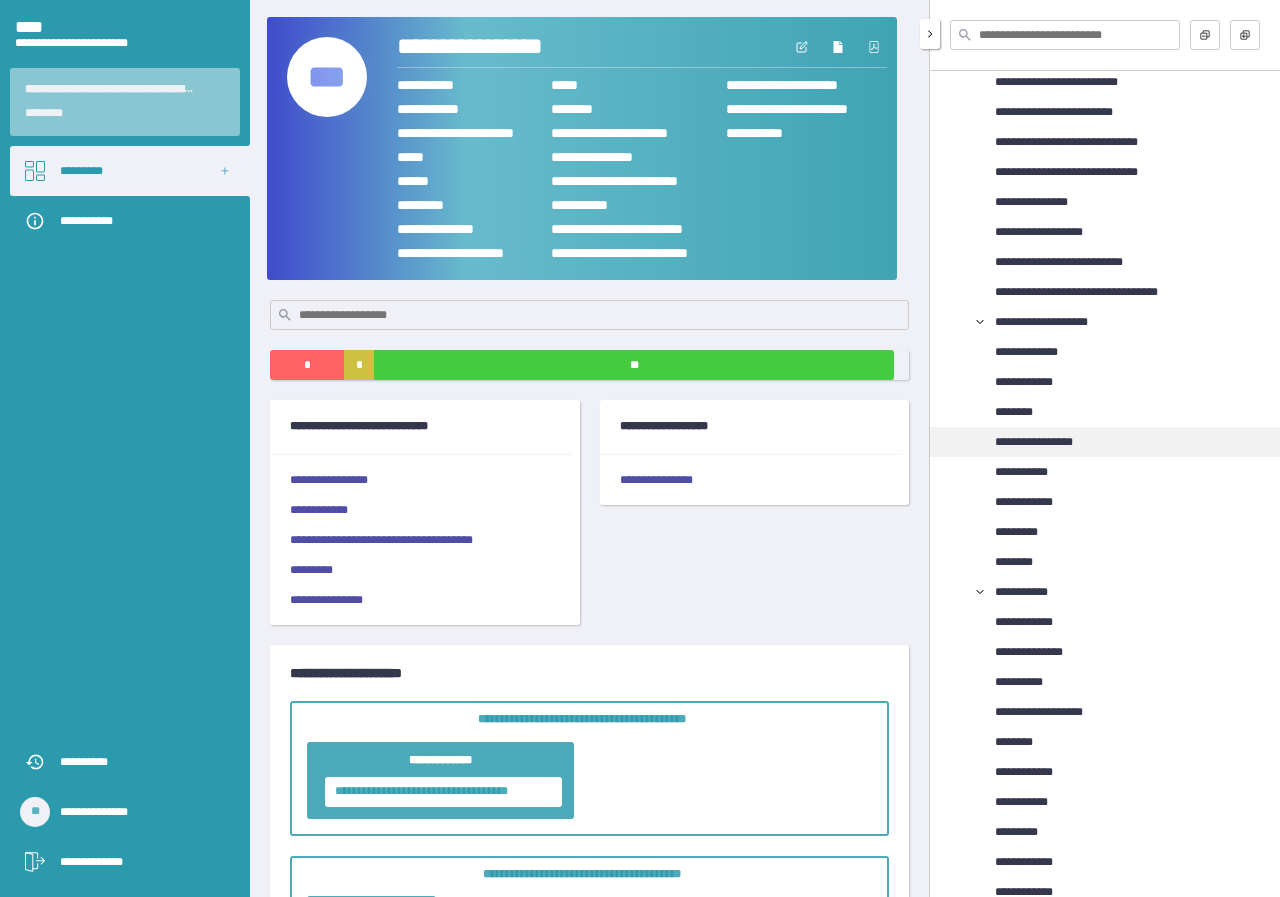 click on "**********" at bounding box center (1047, 442) 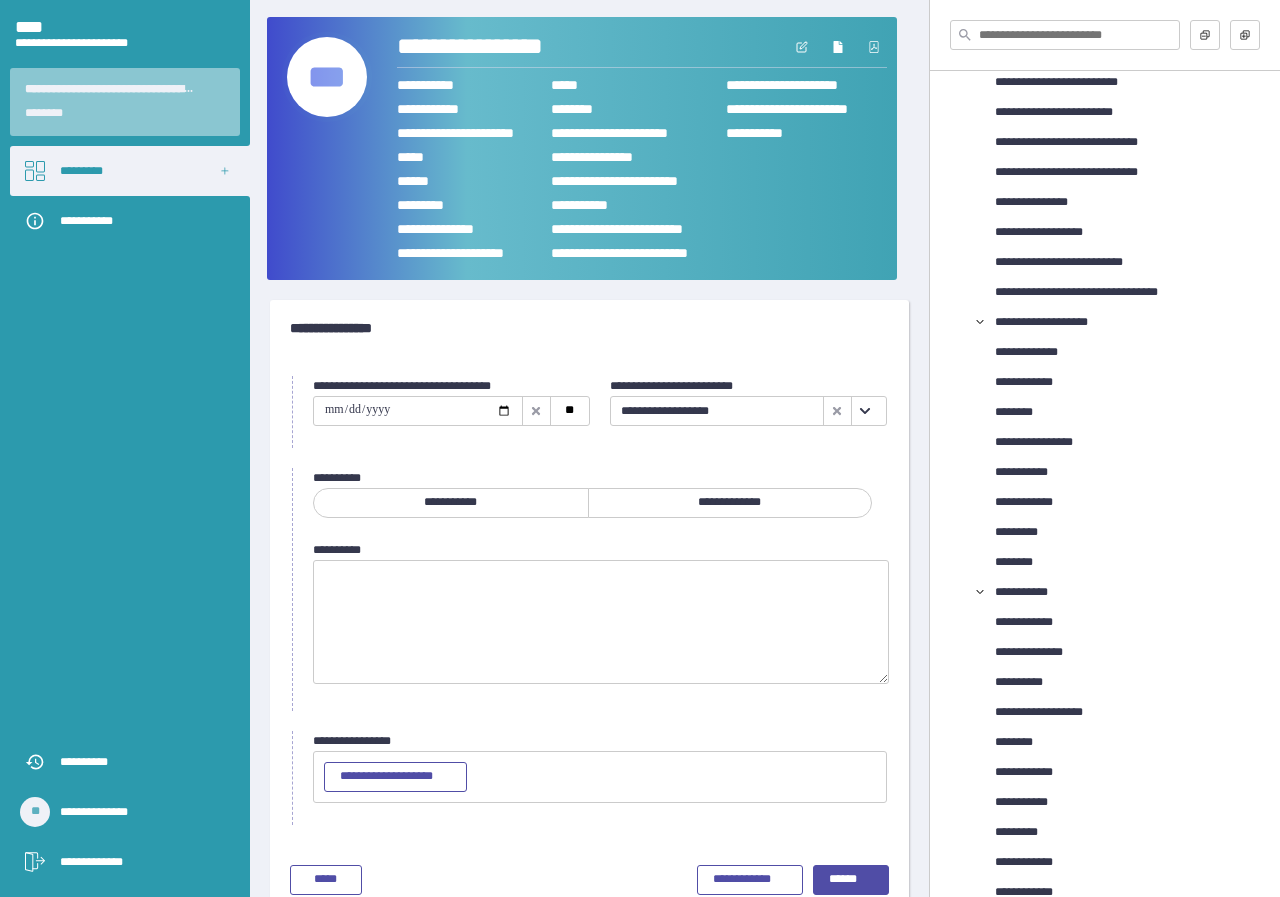 click at bounding box center (418, 411) 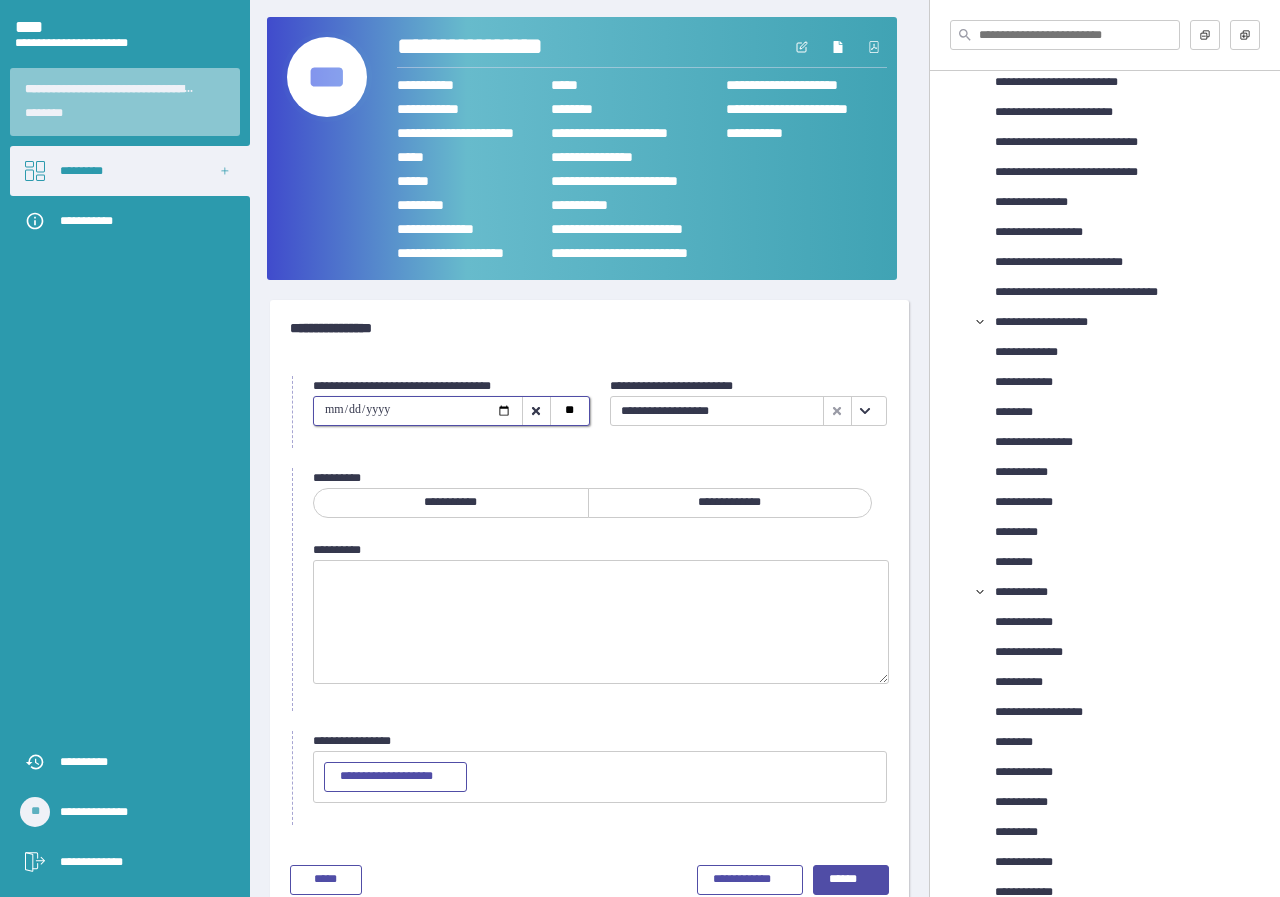 type on "**********" 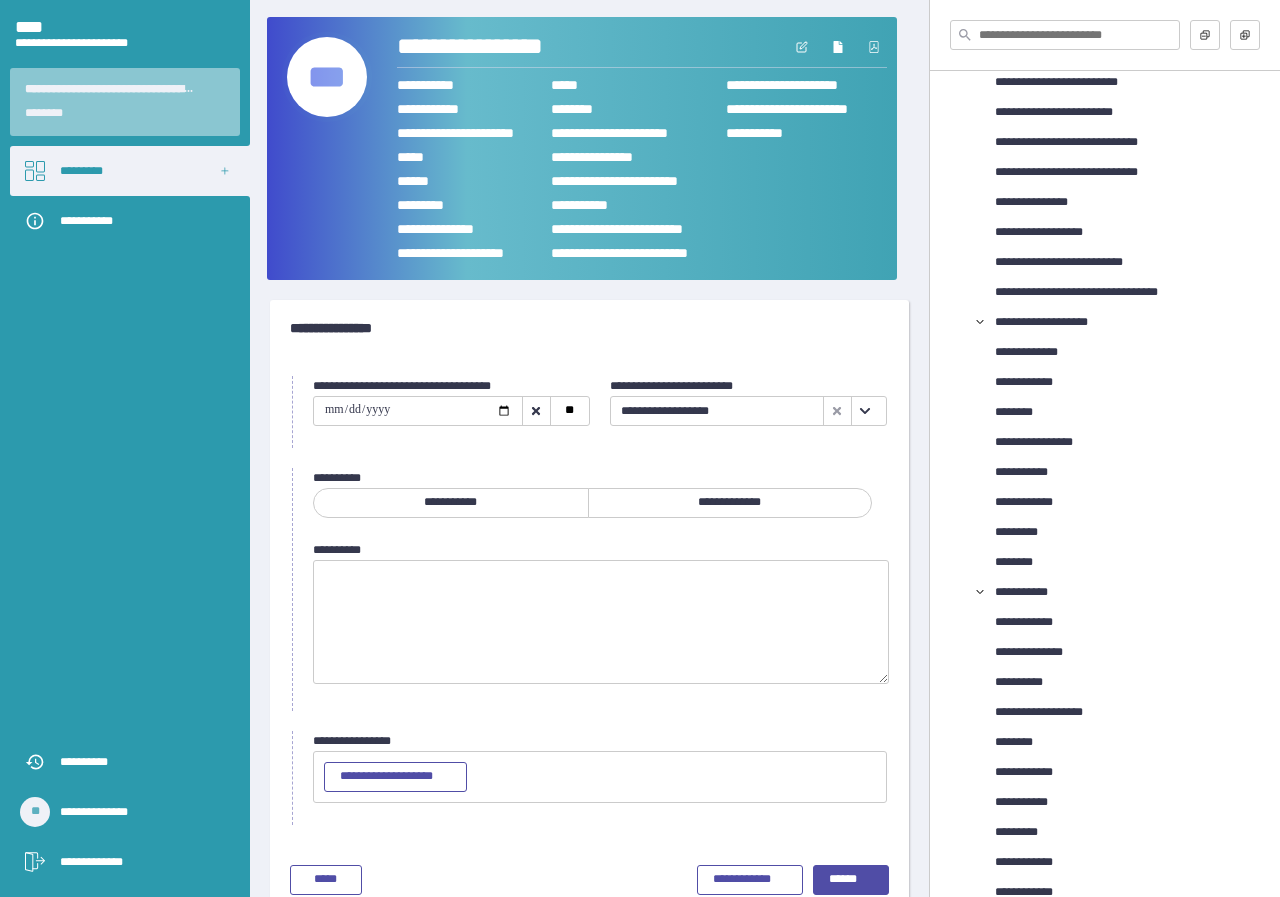 click on "**********" at bounding box center (730, 503) 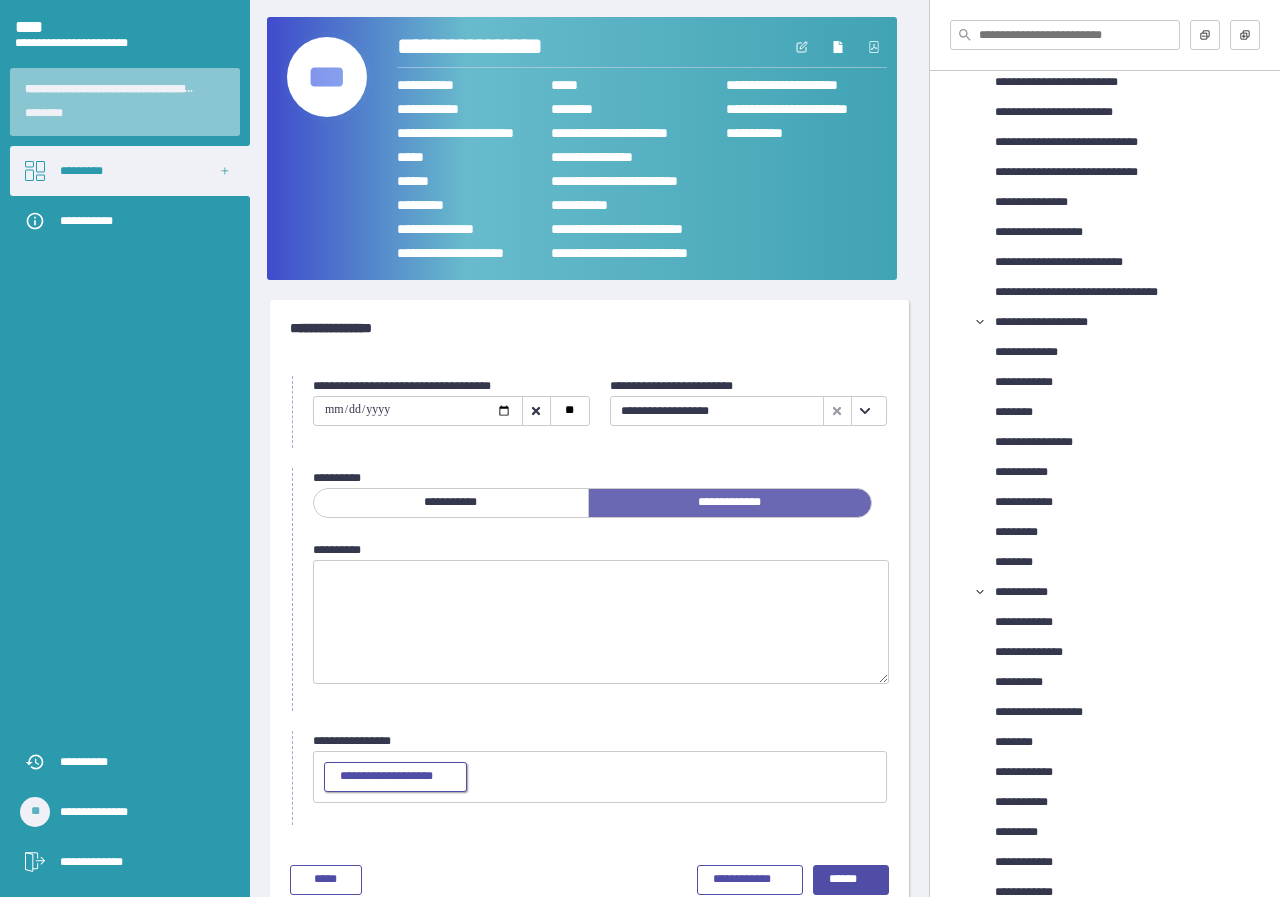 click on "**********" at bounding box center [395, 777] 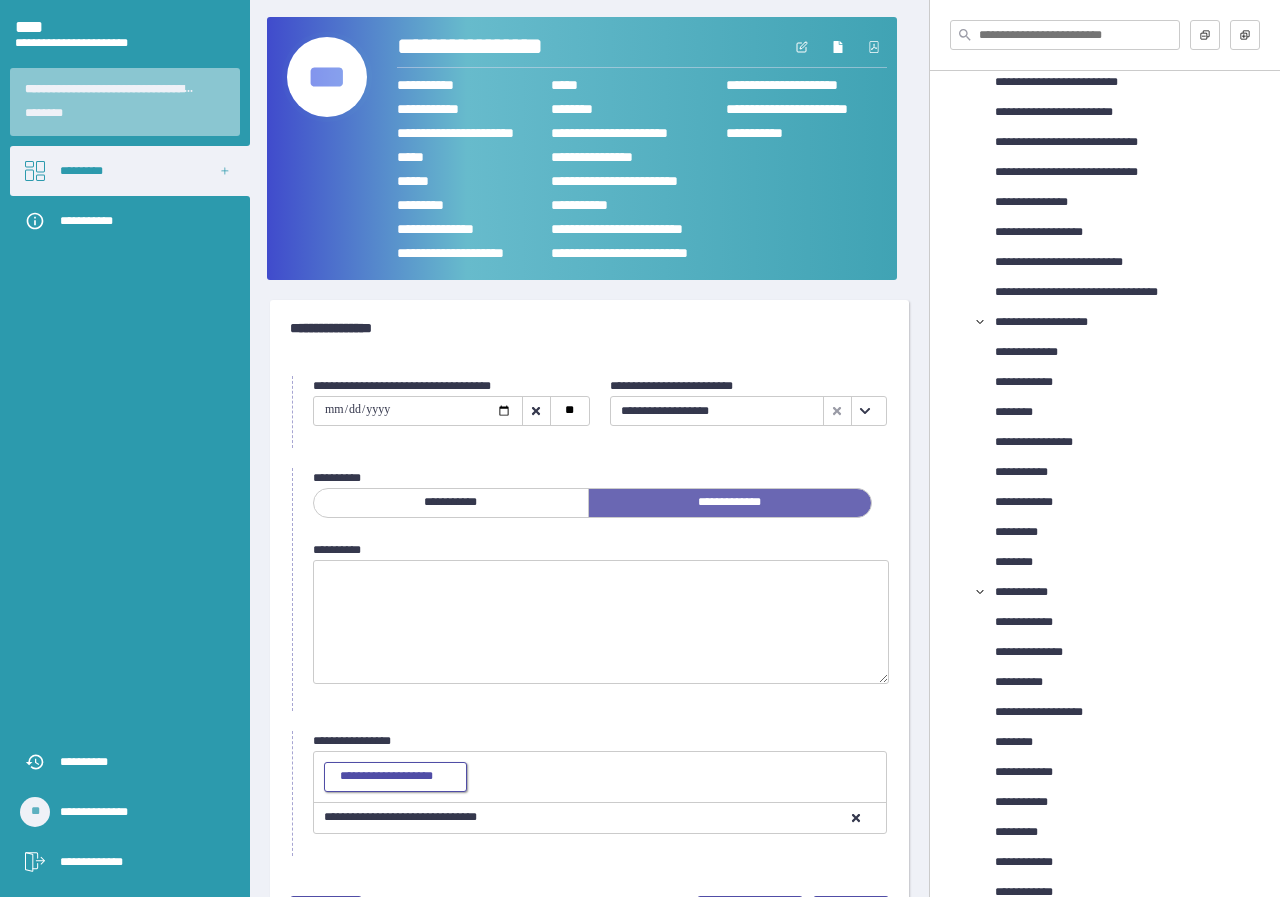 scroll, scrollTop: 67, scrollLeft: 0, axis: vertical 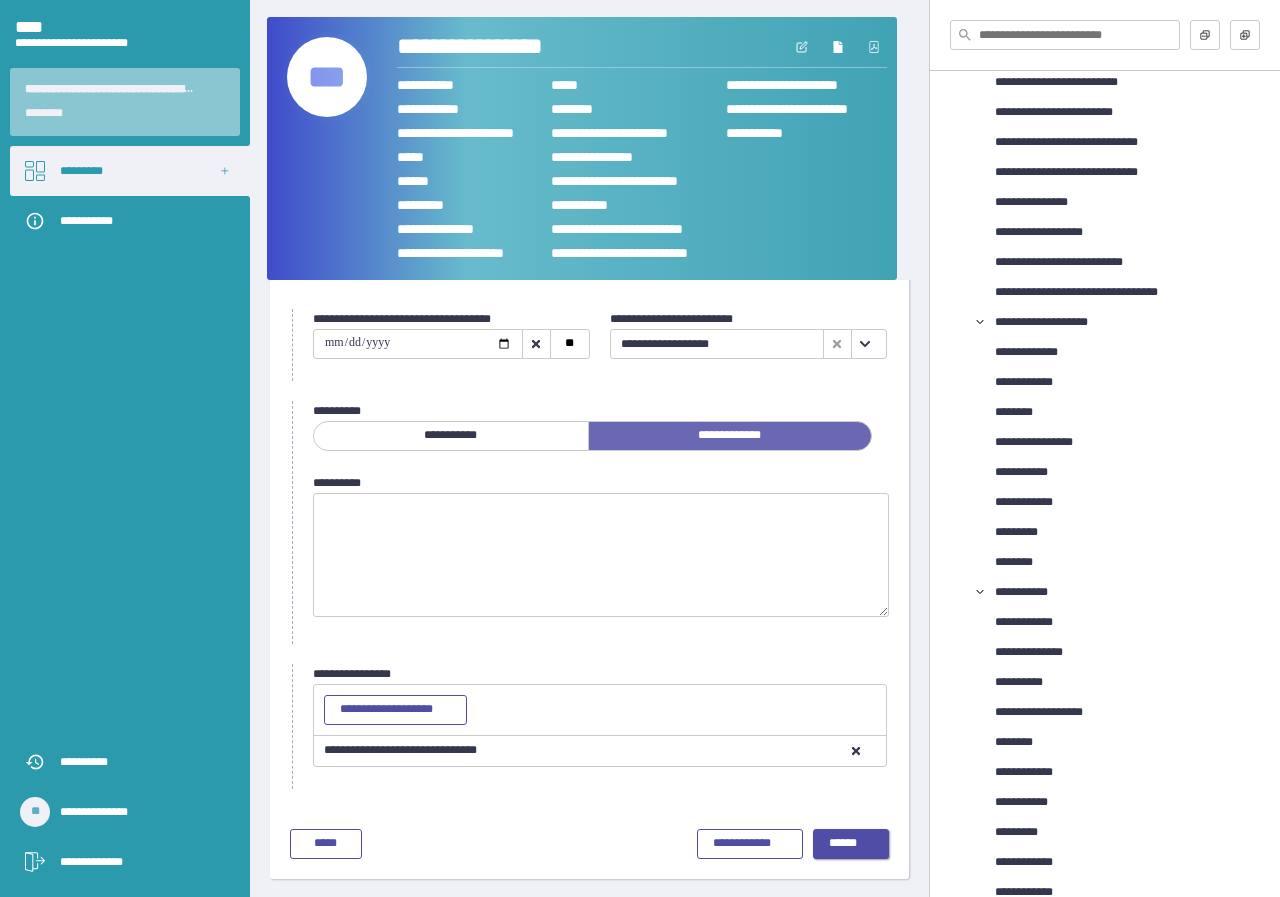 click on "******" at bounding box center (851, 844) 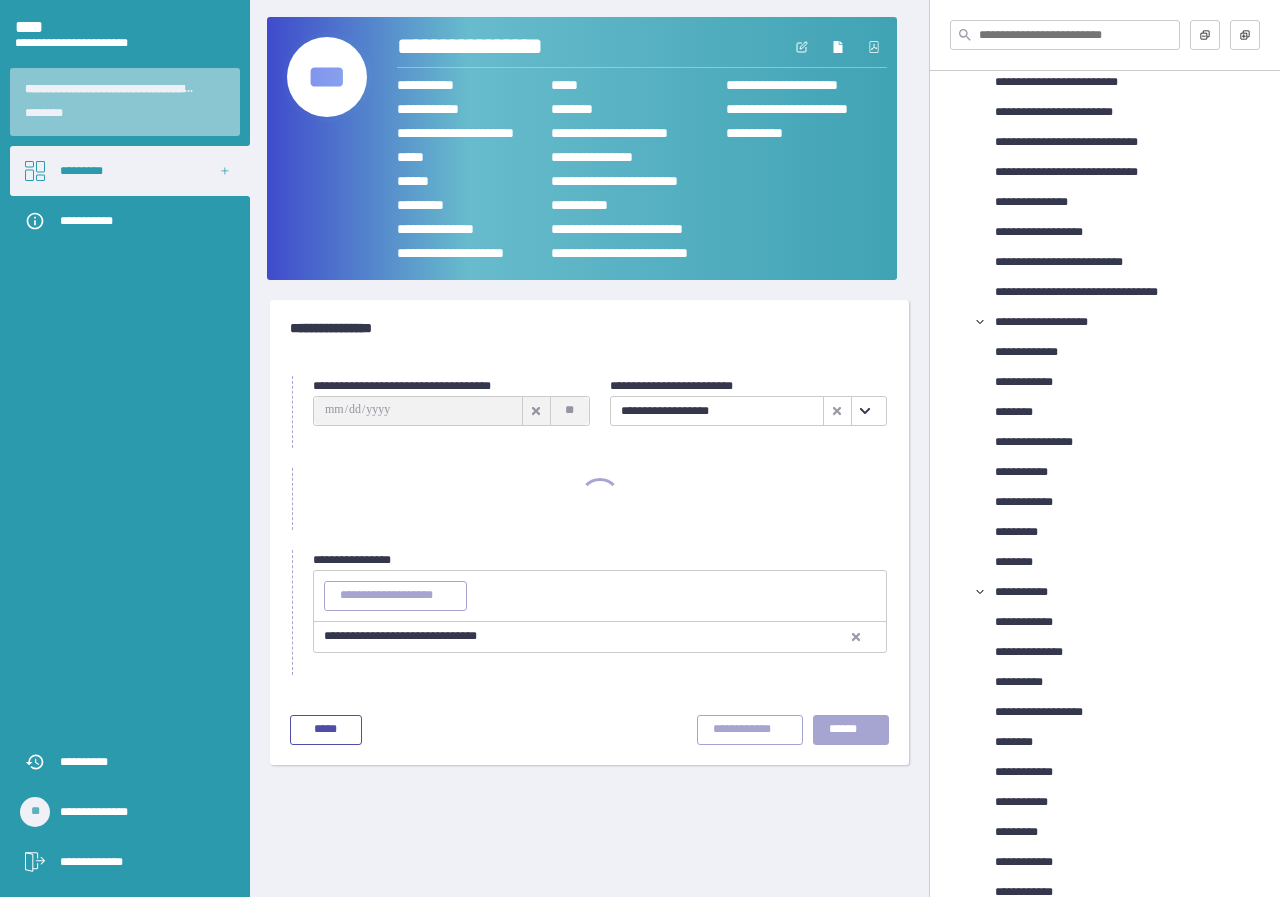 scroll, scrollTop: 0, scrollLeft: 0, axis: both 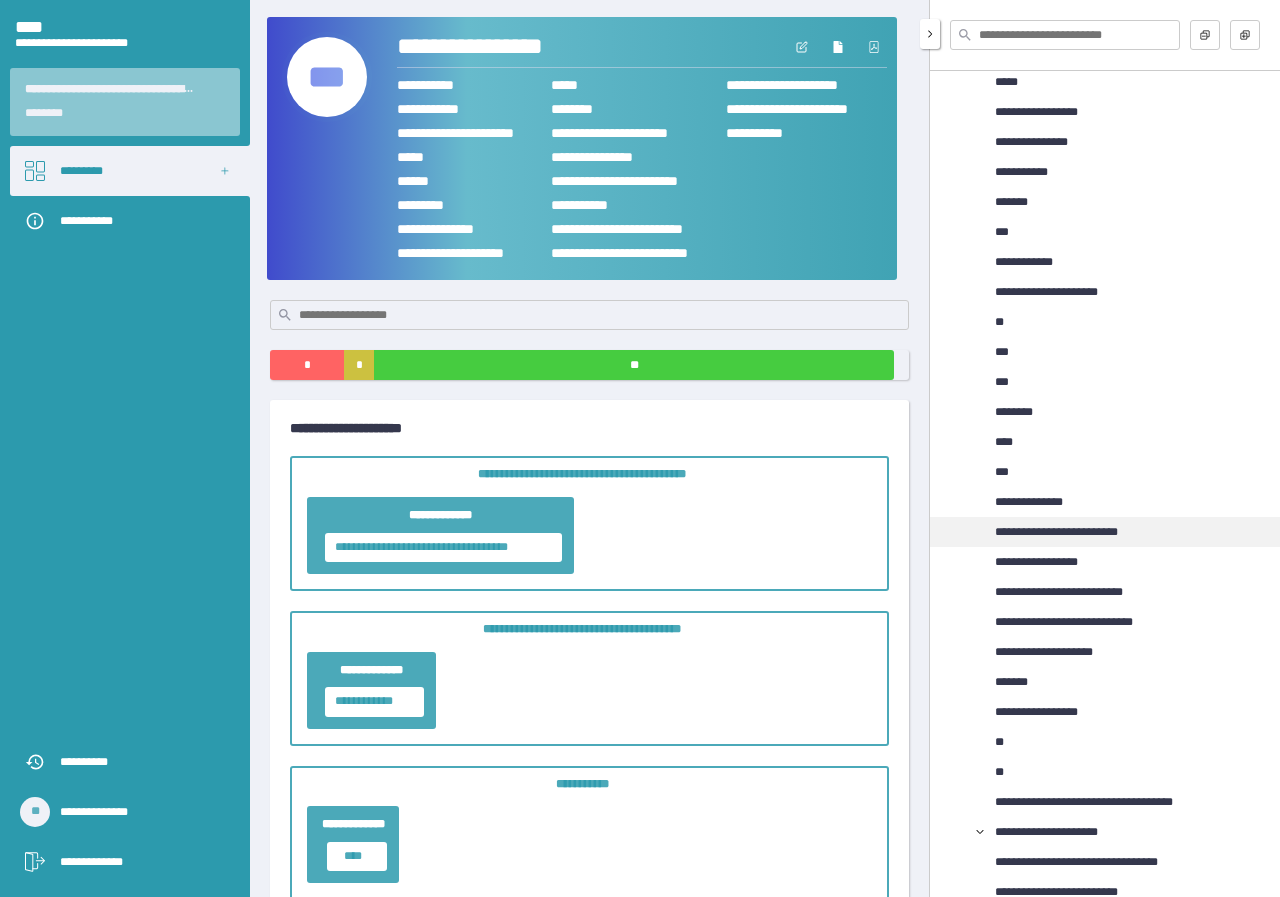 click on "**********" at bounding box center (1076, 532) 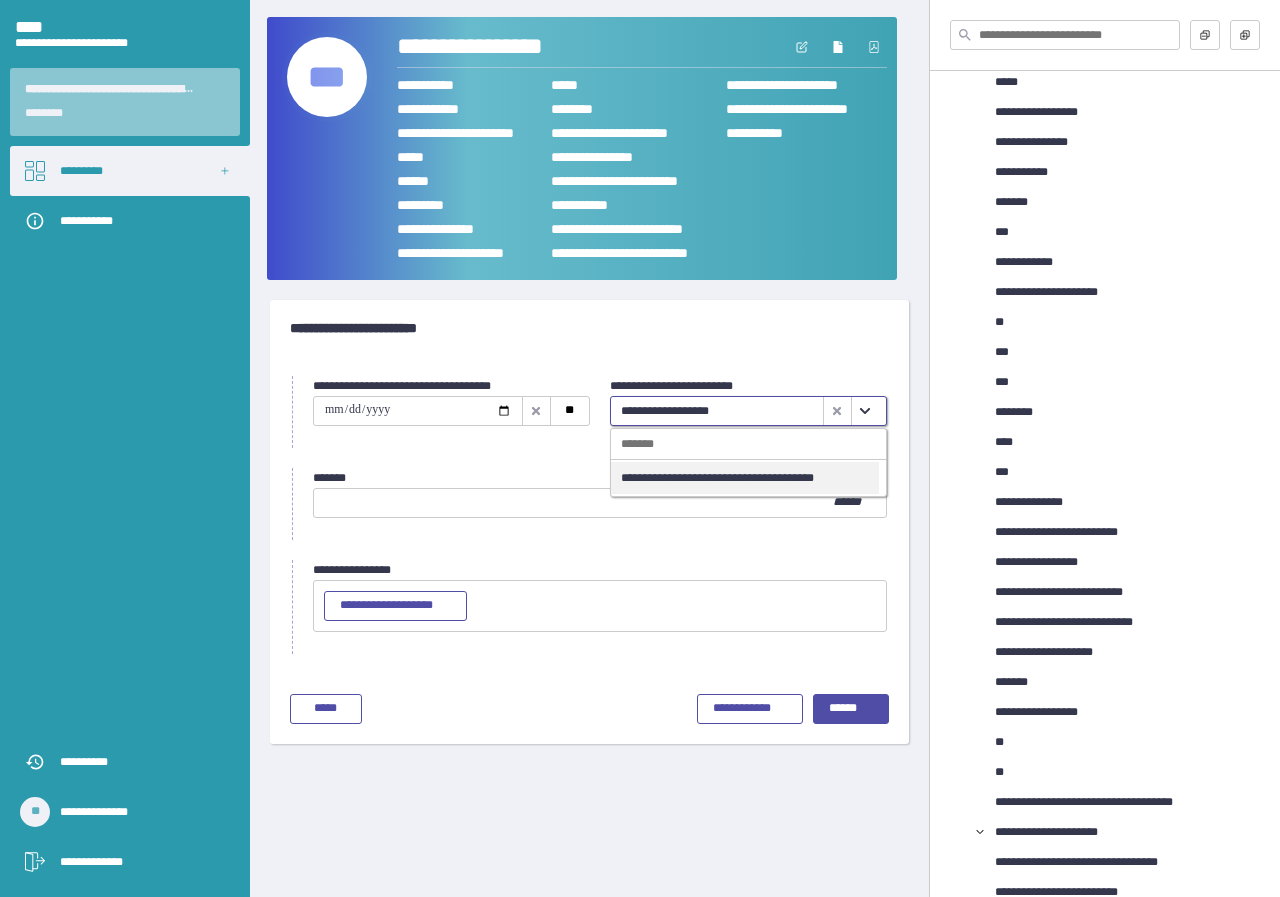 click 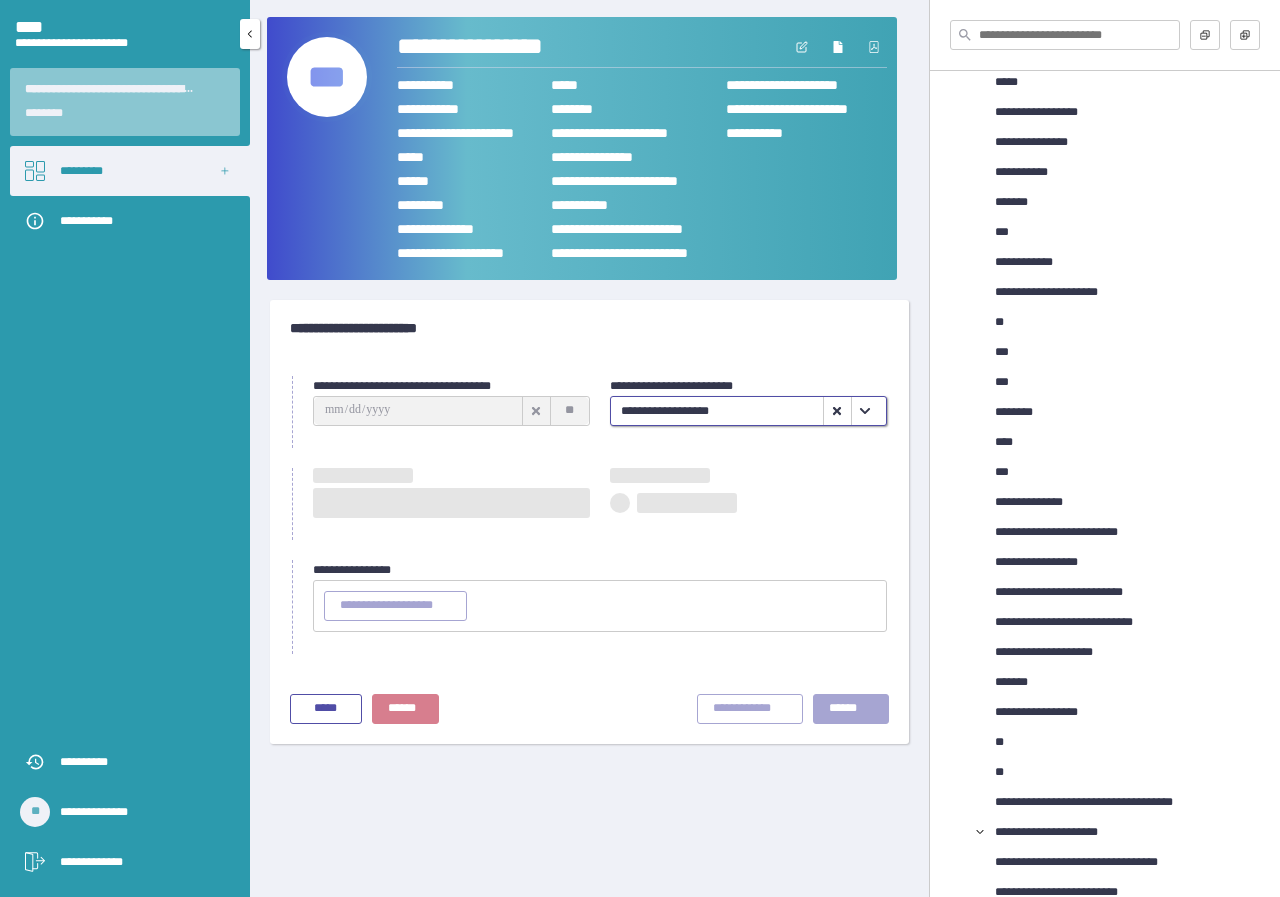 type on "**********" 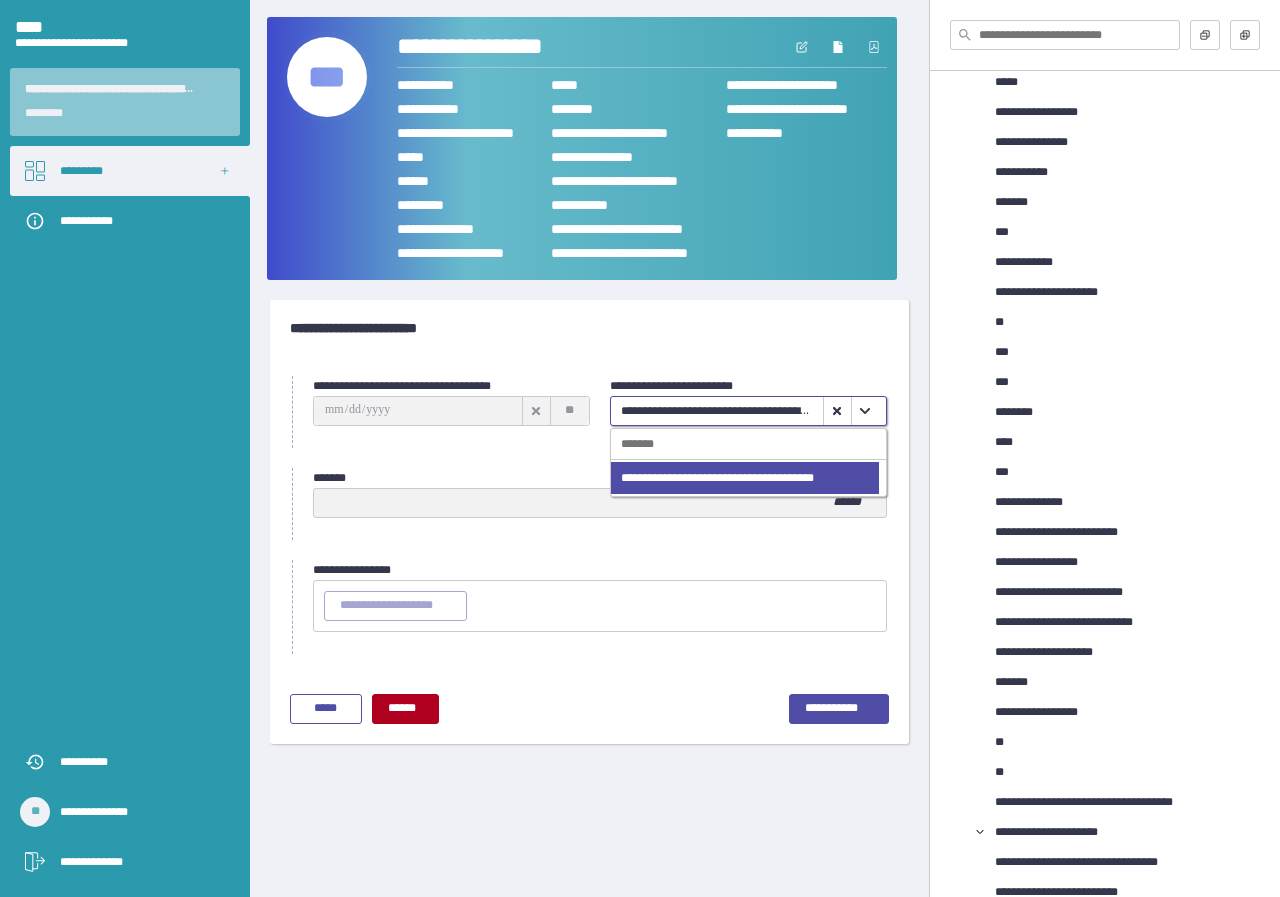click 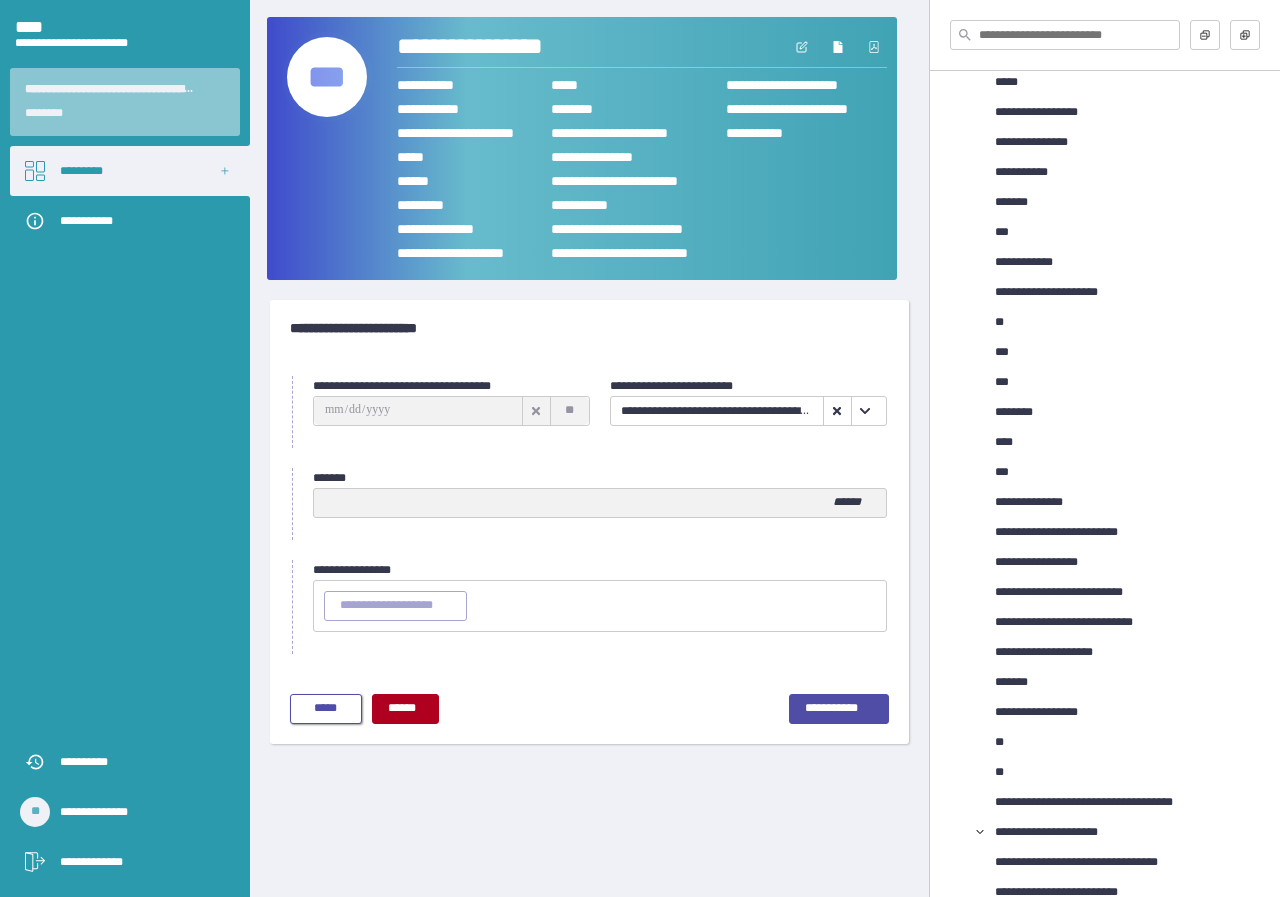 click on "*****" at bounding box center [326, 709] 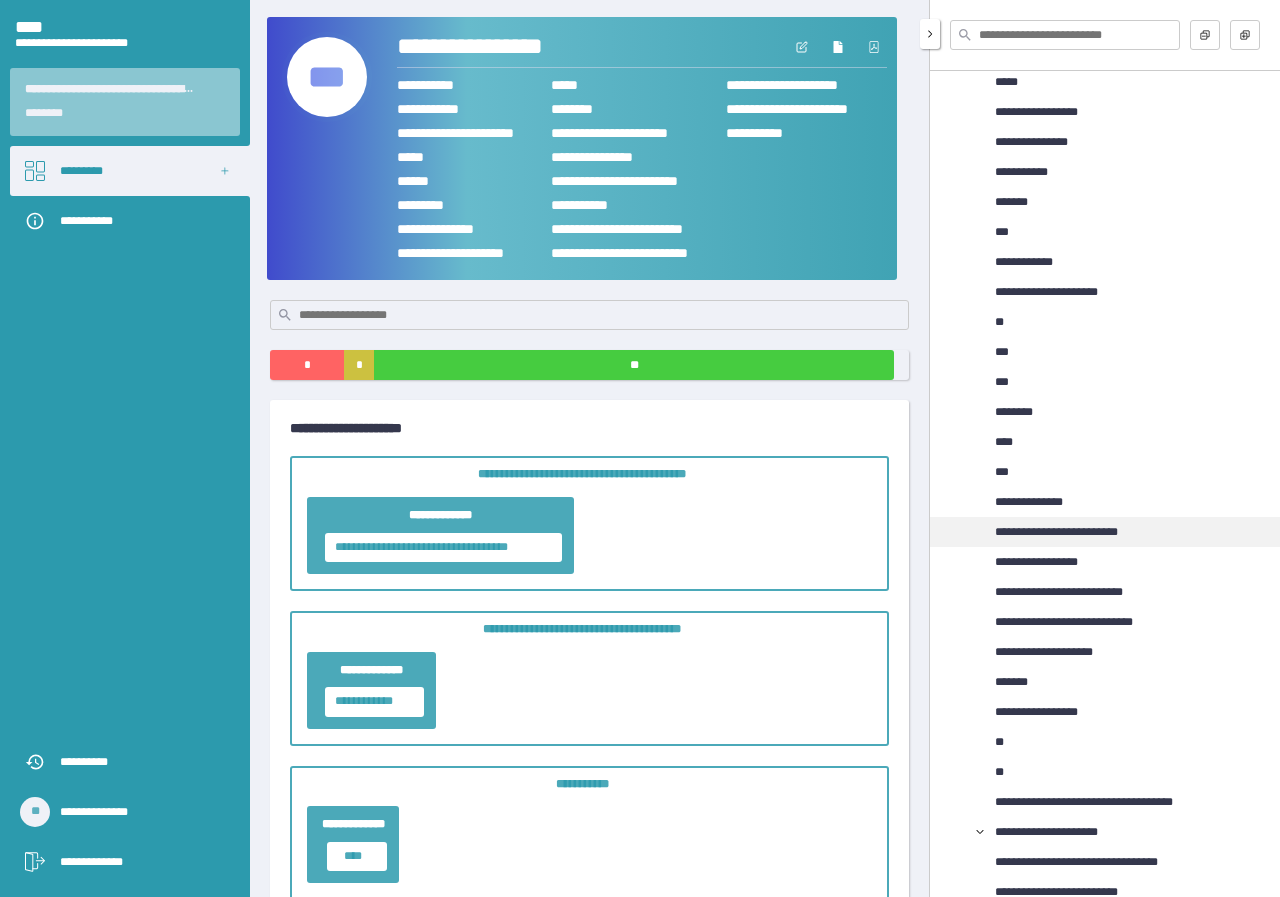 click on "**********" at bounding box center (1076, 532) 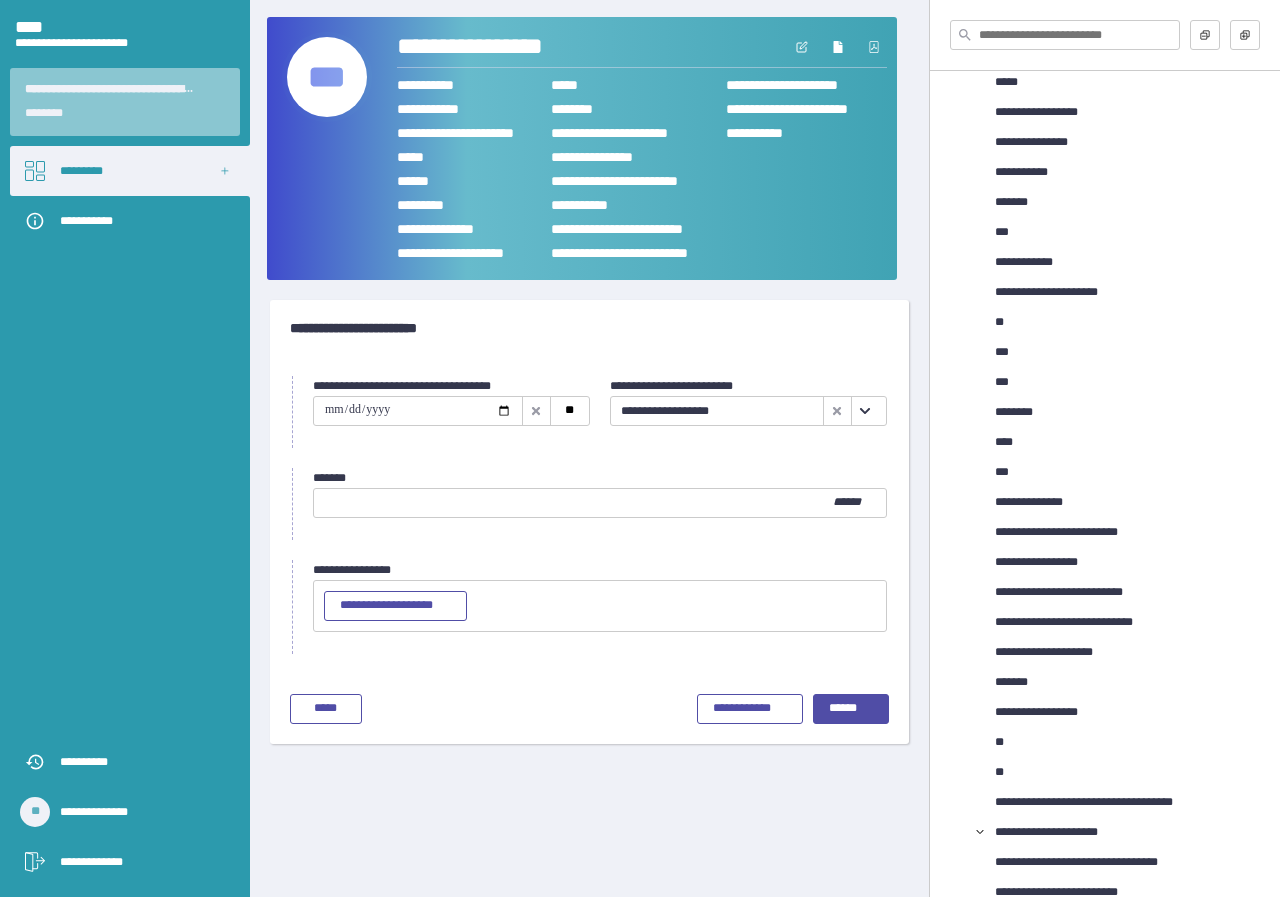 click at bounding box center (865, 411) 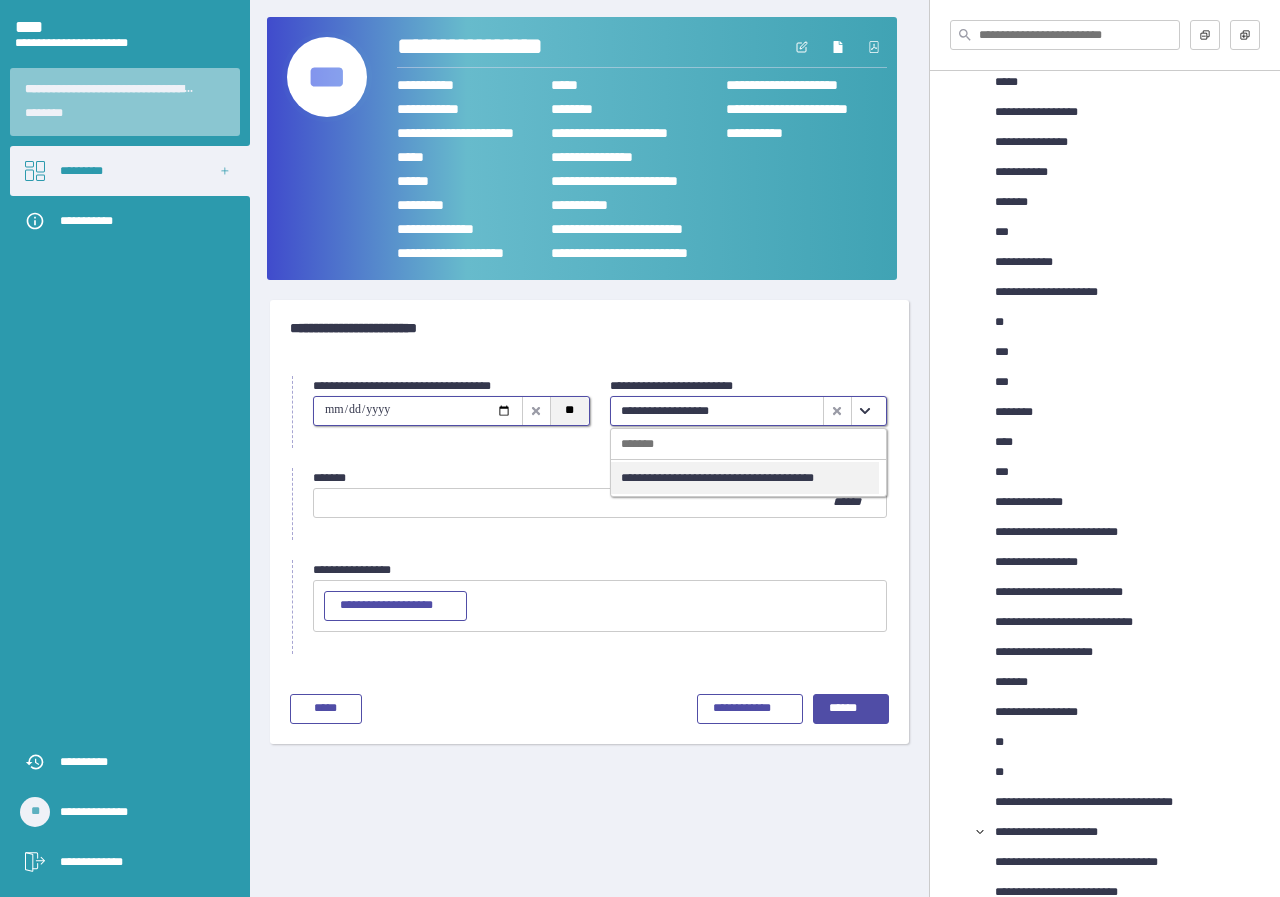 click on "**" at bounding box center [569, 411] 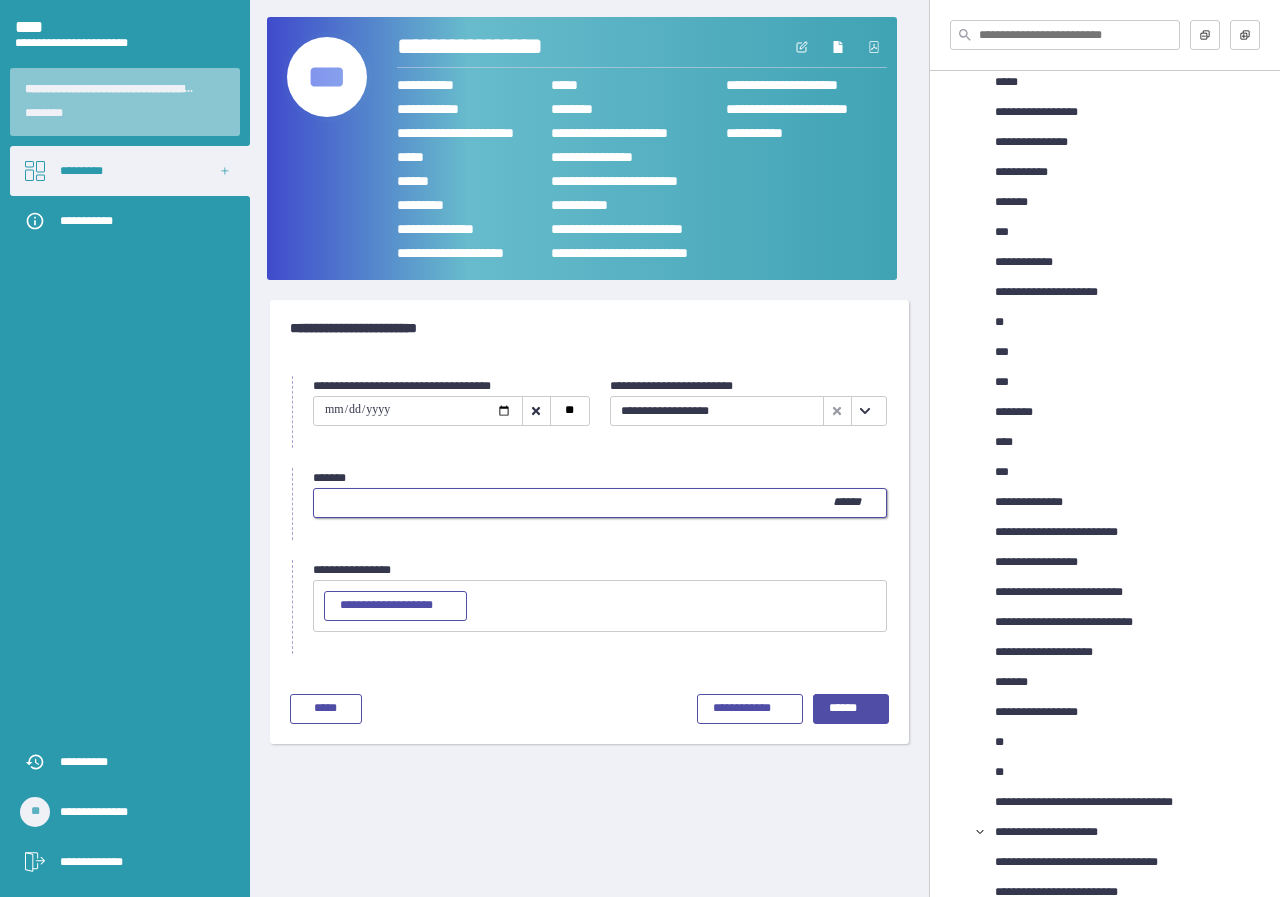 click at bounding box center [573, 503] 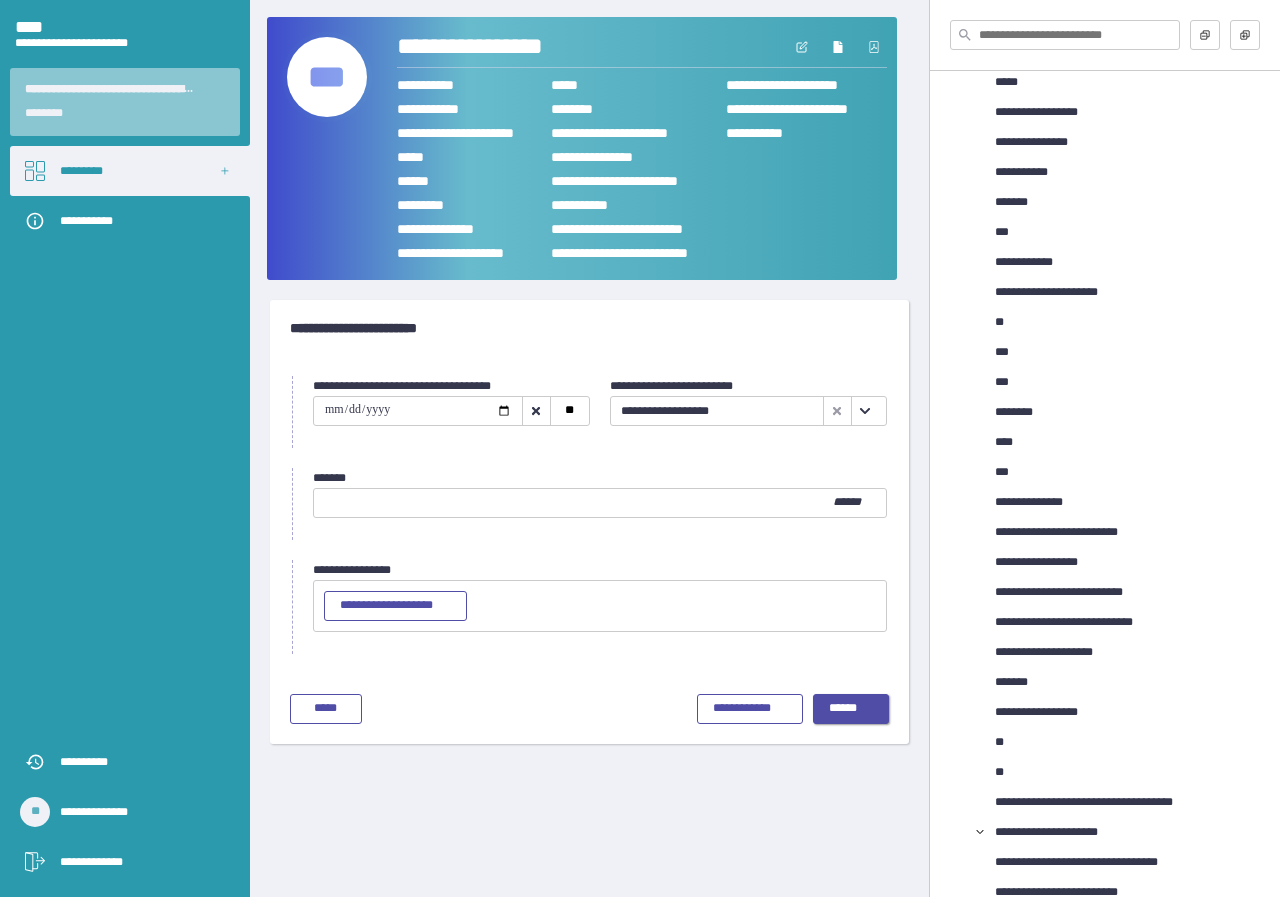 click on "******" at bounding box center (851, 709) 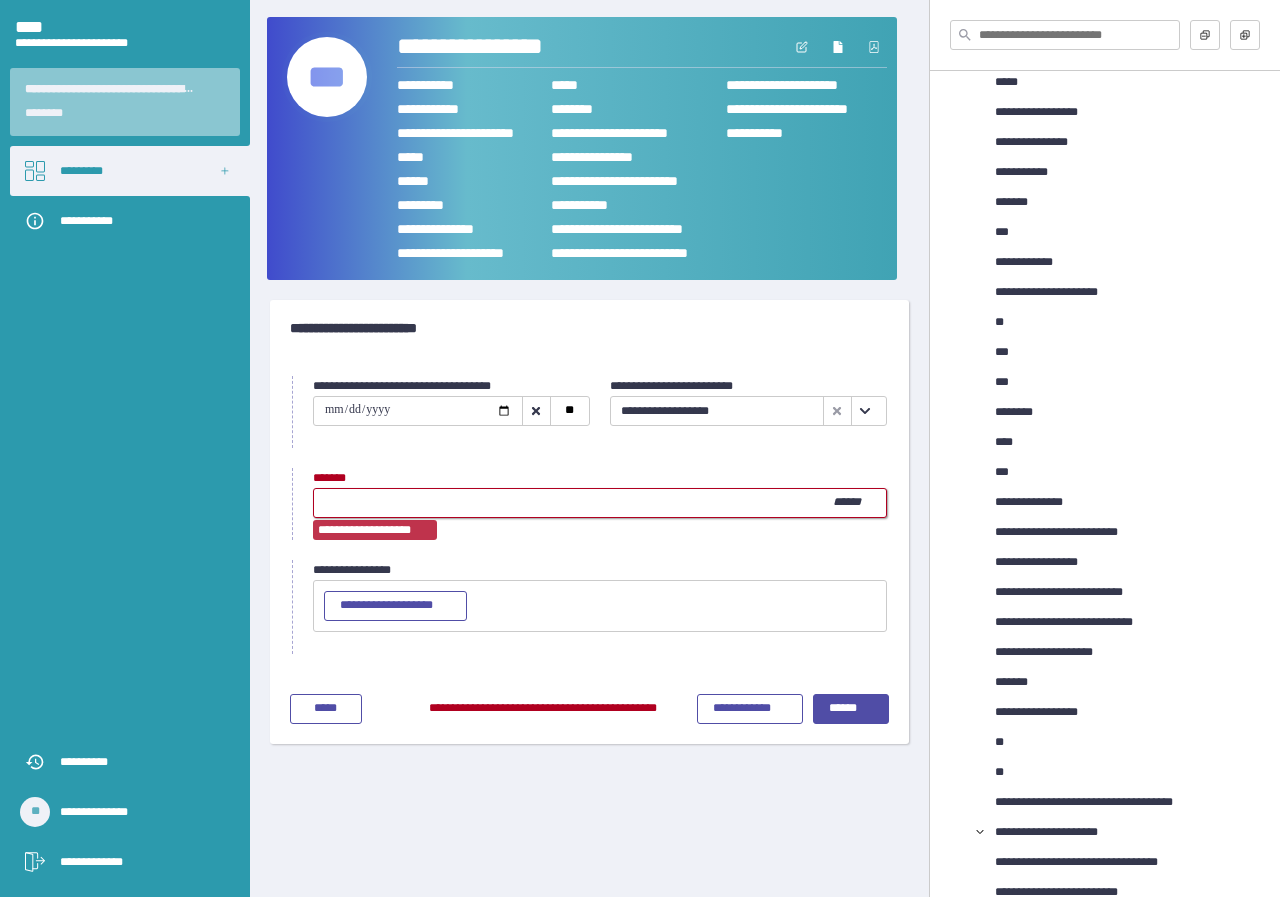 click at bounding box center (573, 503) 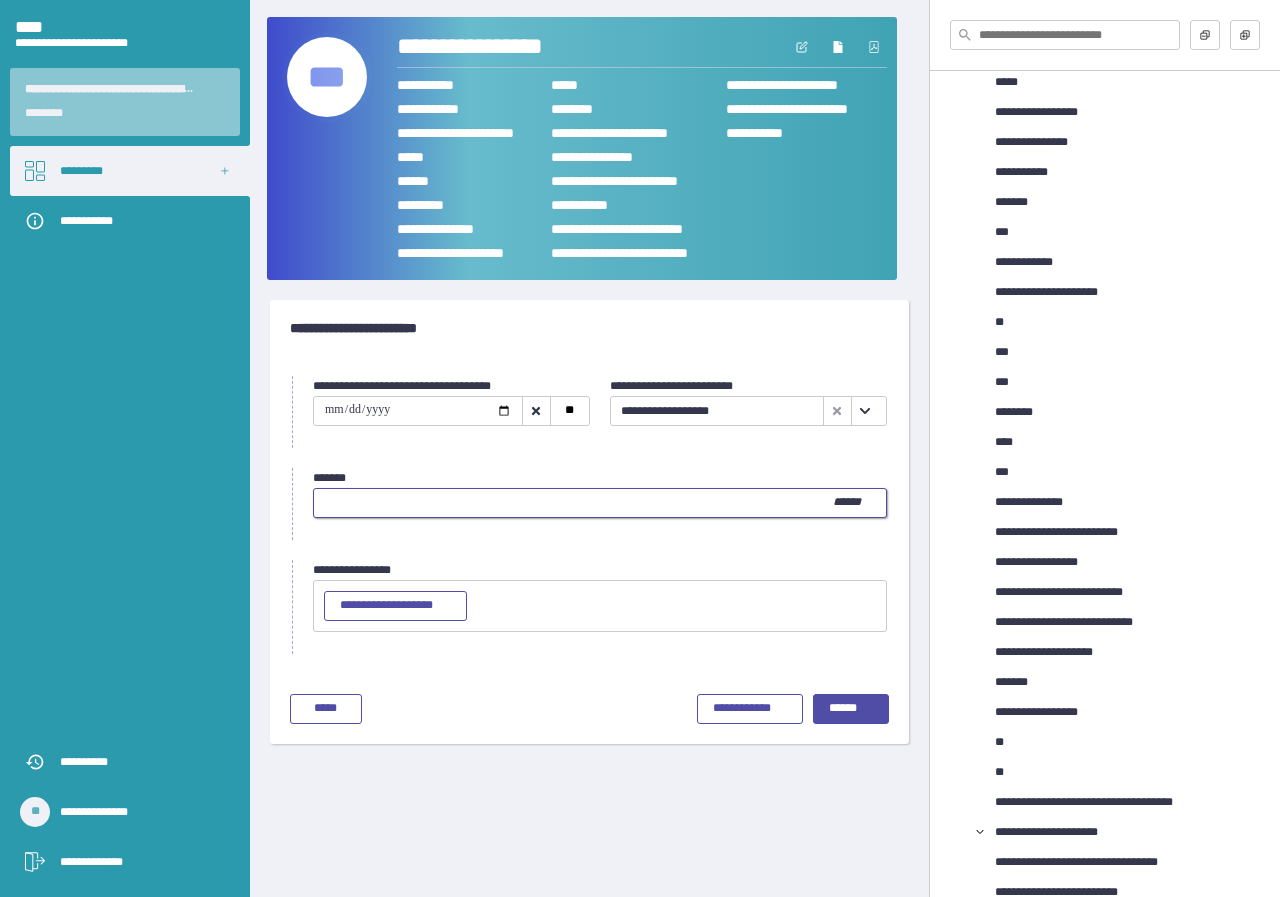 type on "****" 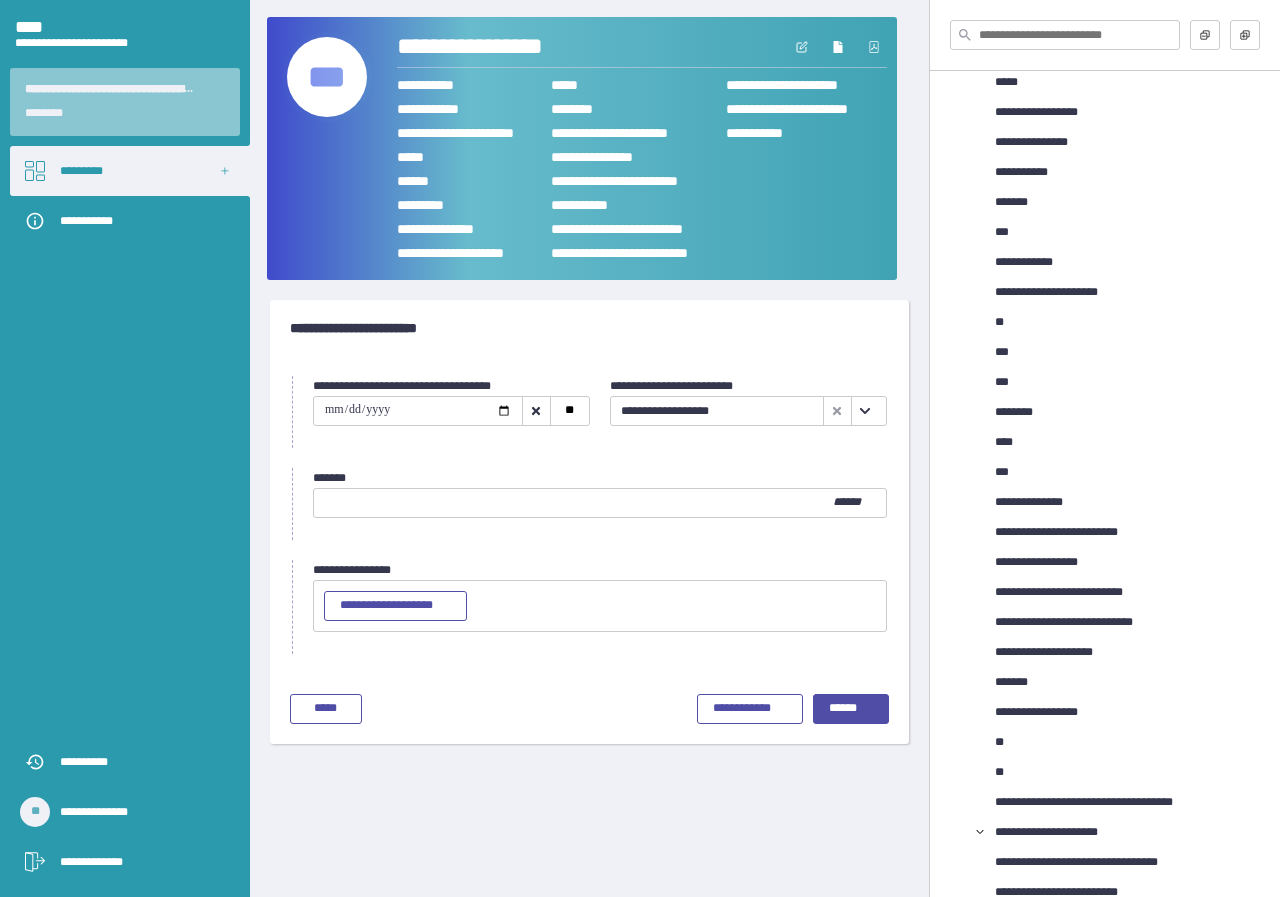 click on "***** * **** ******" at bounding box center [600, 504] 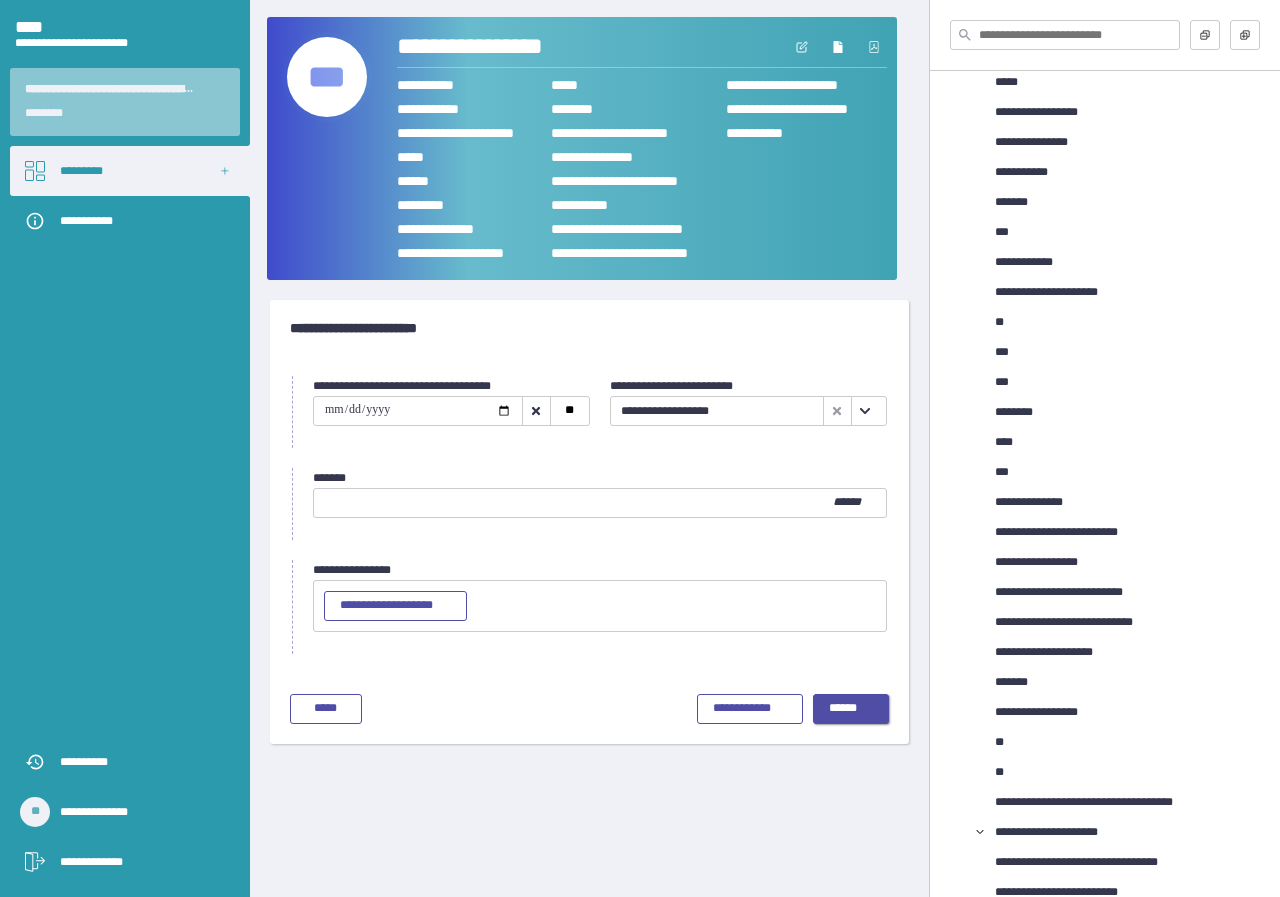 click on "******" at bounding box center (851, 709) 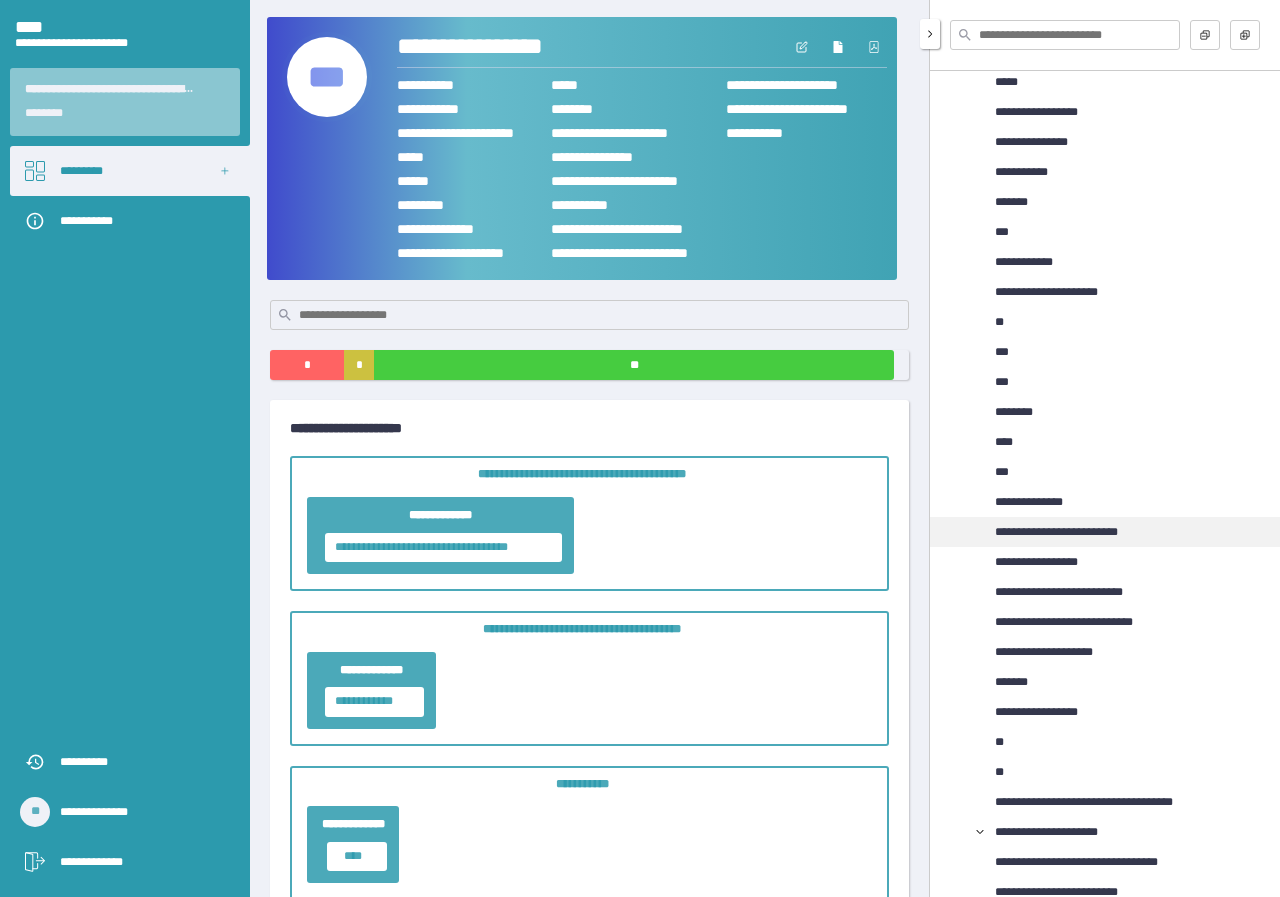 click on "**********" at bounding box center (1076, 532) 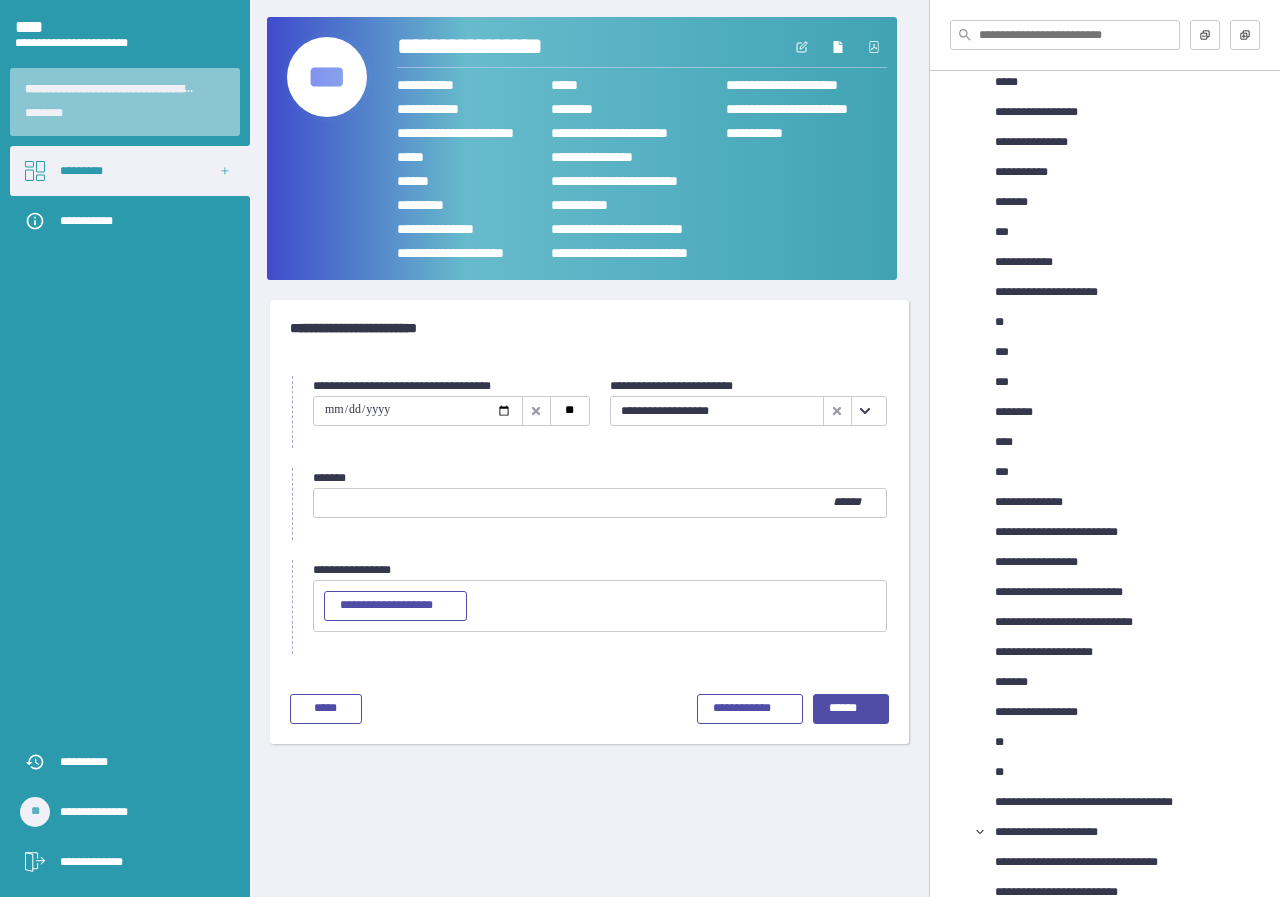 click 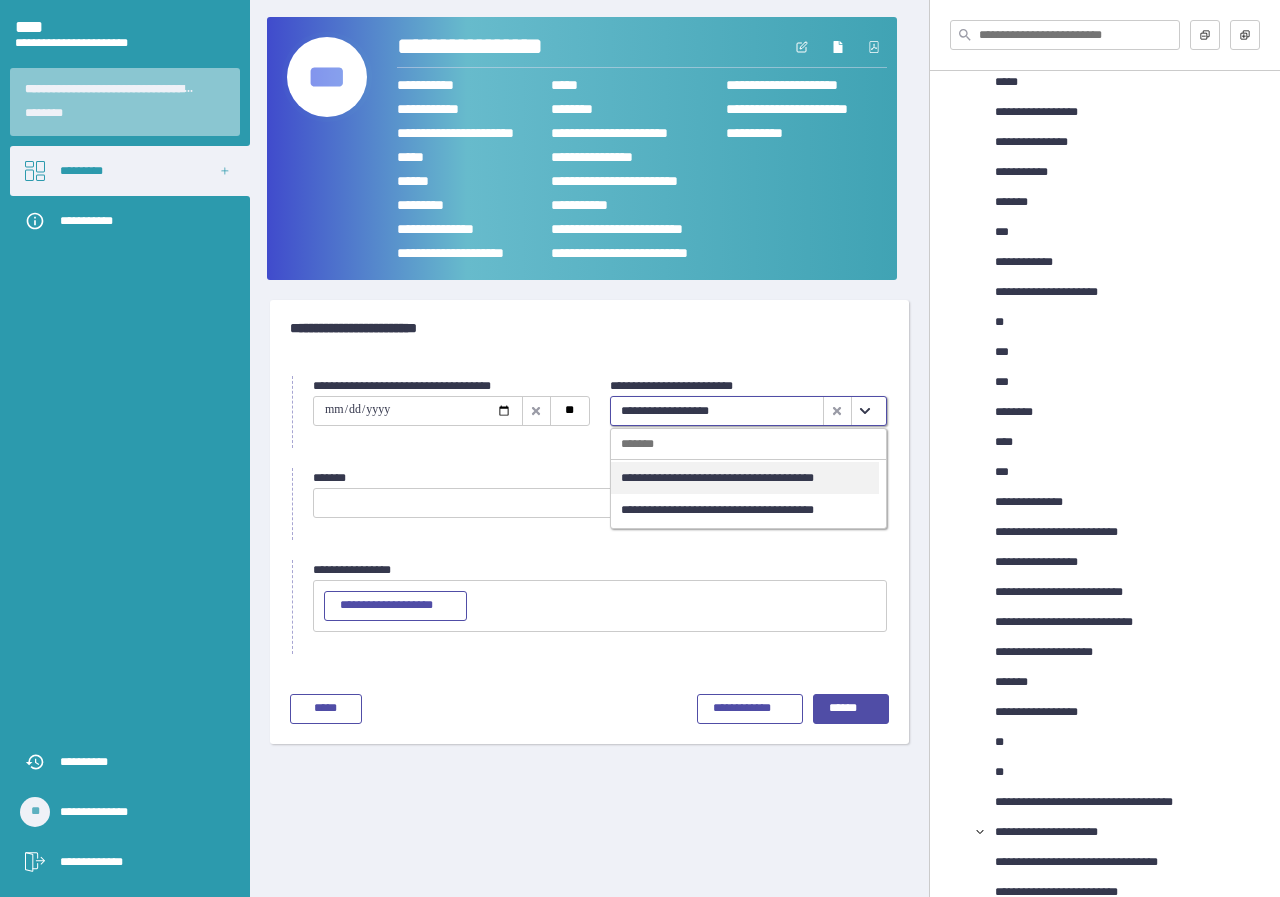 click on "**********" at bounding box center [745, 510] 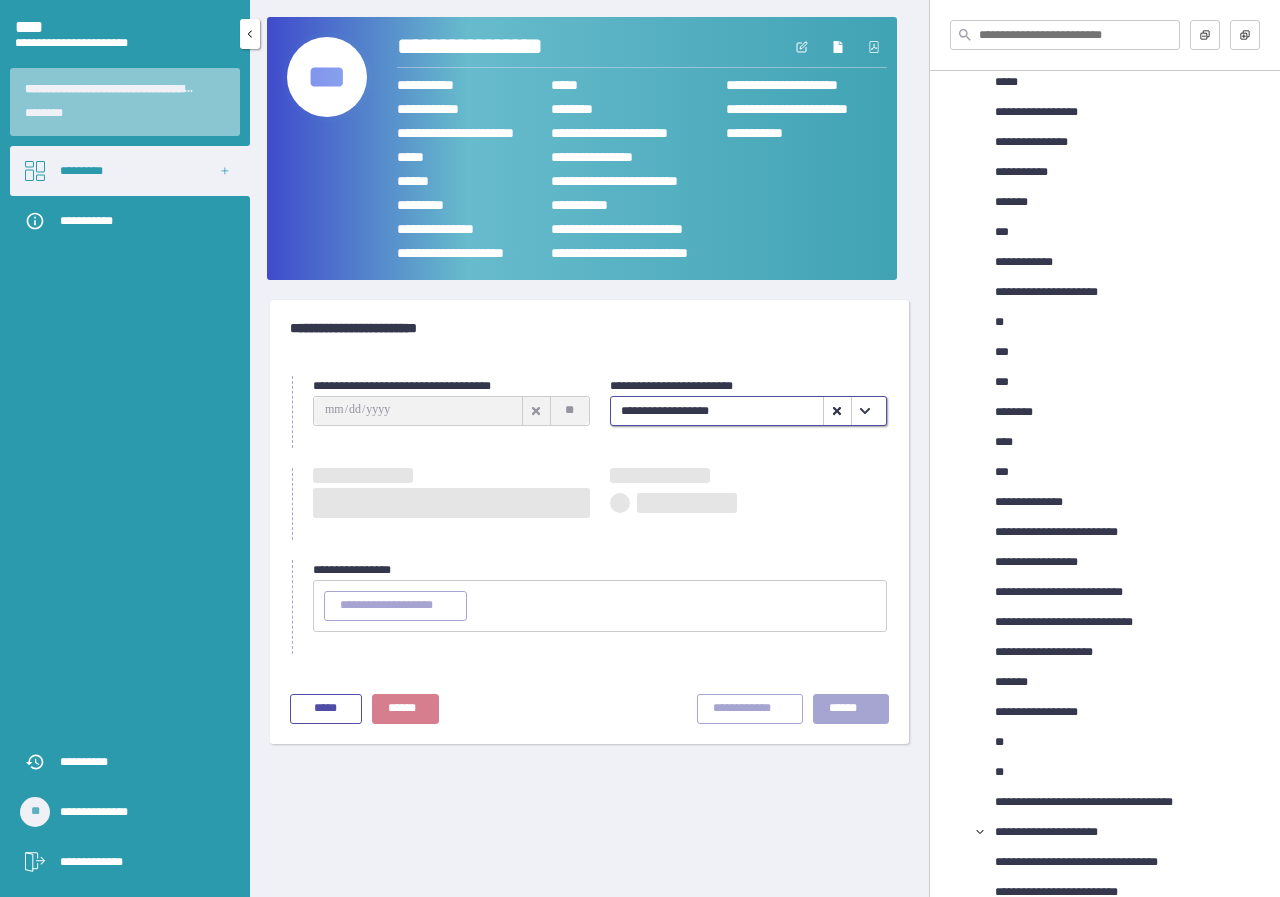 type on "**********" 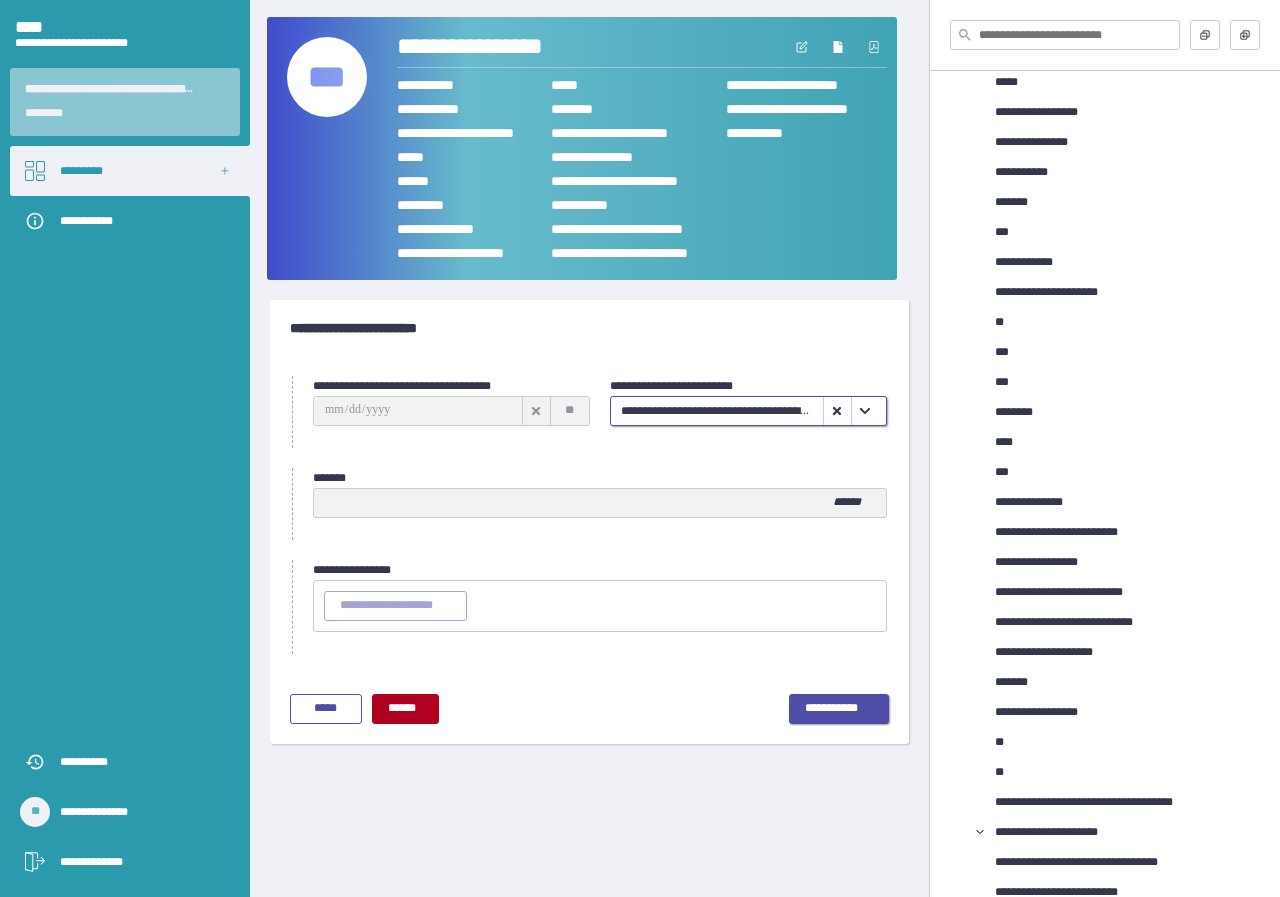 click on "**********" at bounding box center (839, 709) 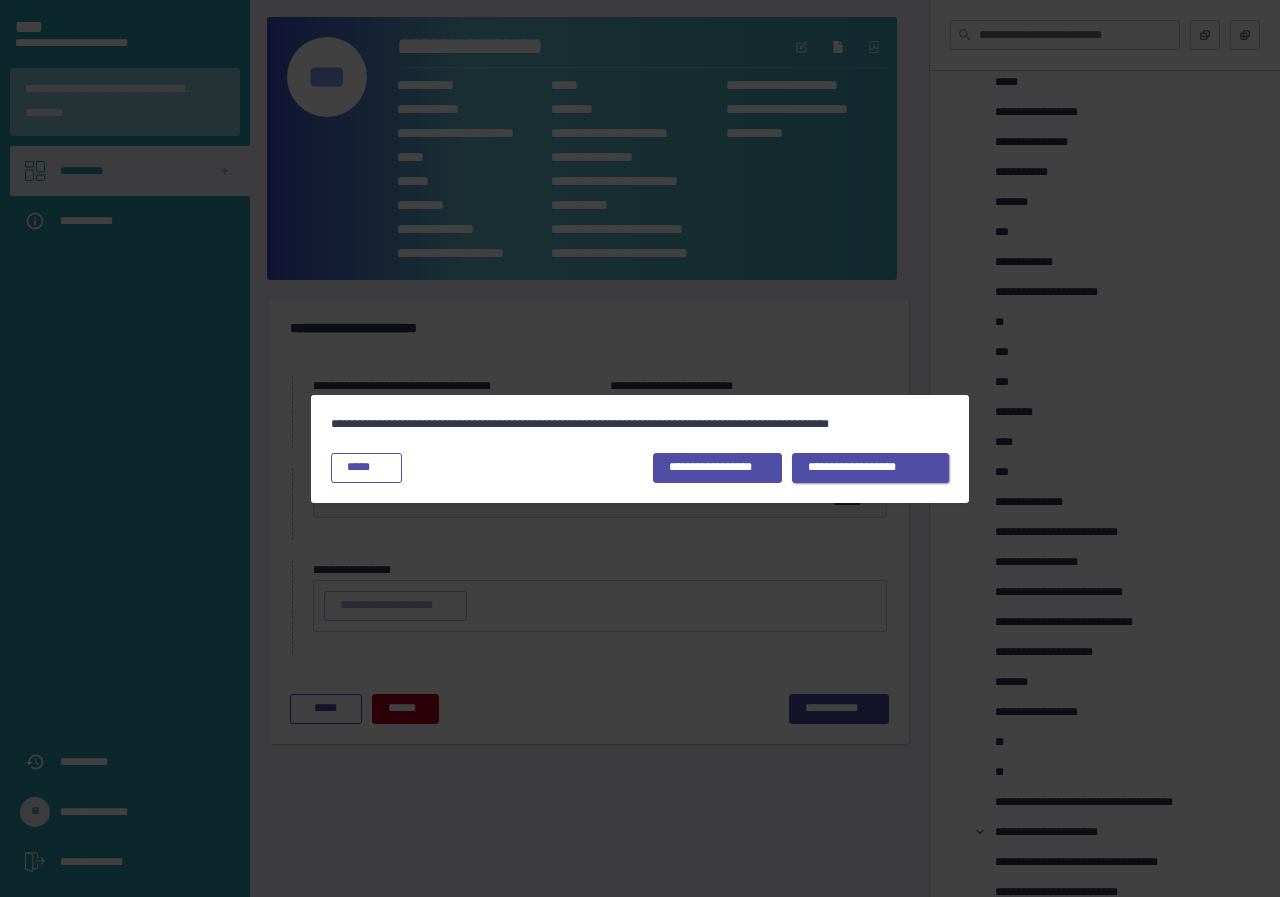 click on "**********" at bounding box center [871, 468] 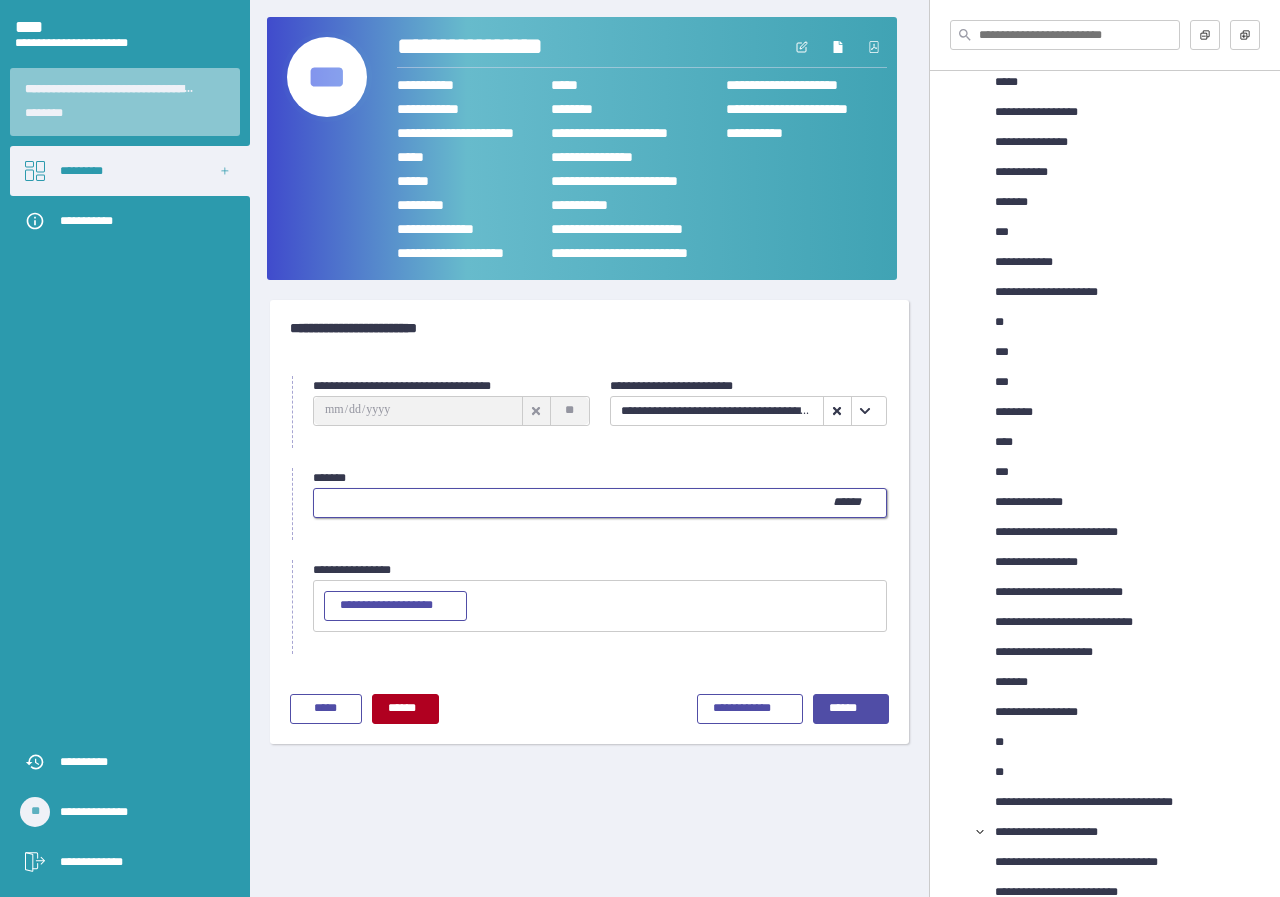 click on "*" at bounding box center [573, 503] 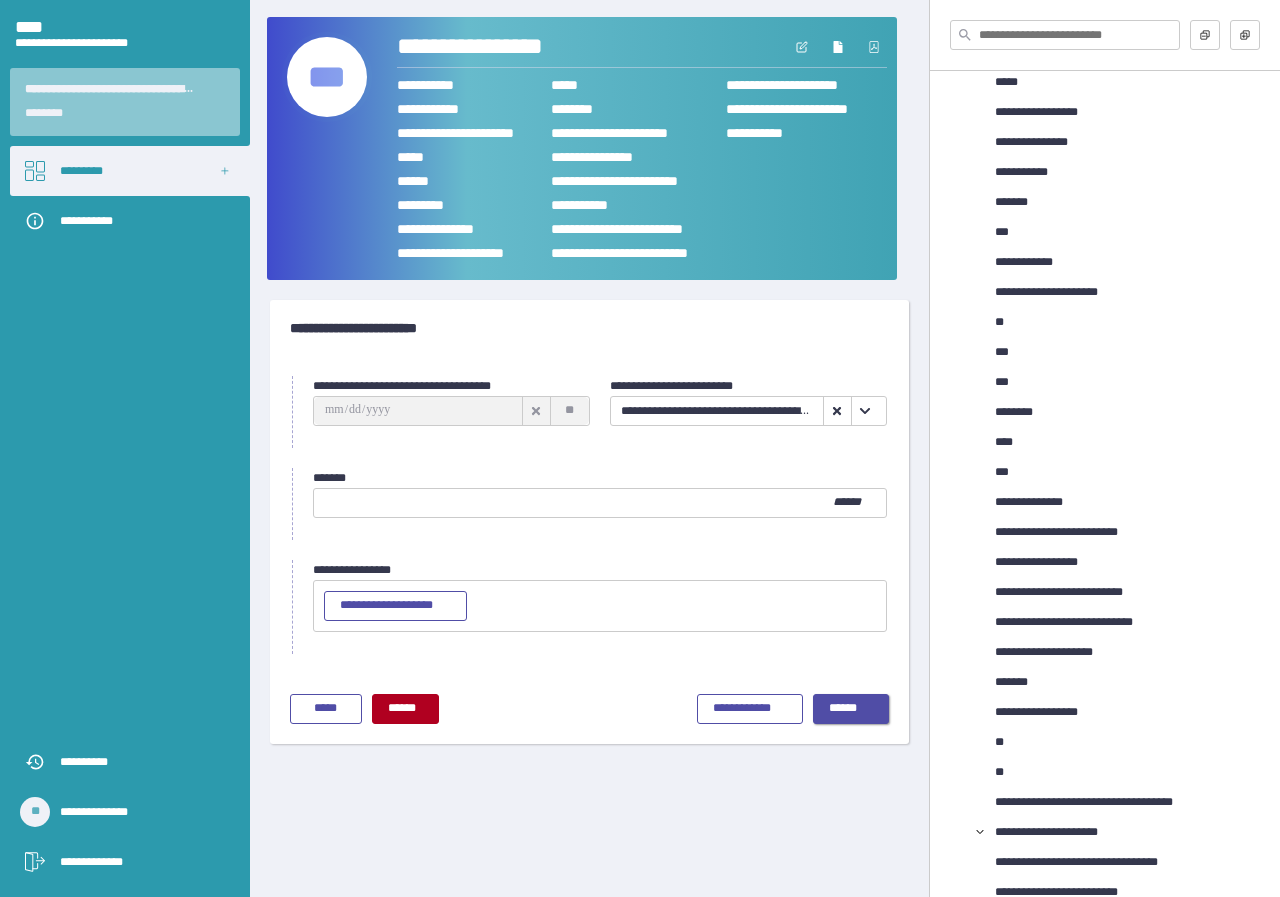 click on "******" at bounding box center (851, 709) 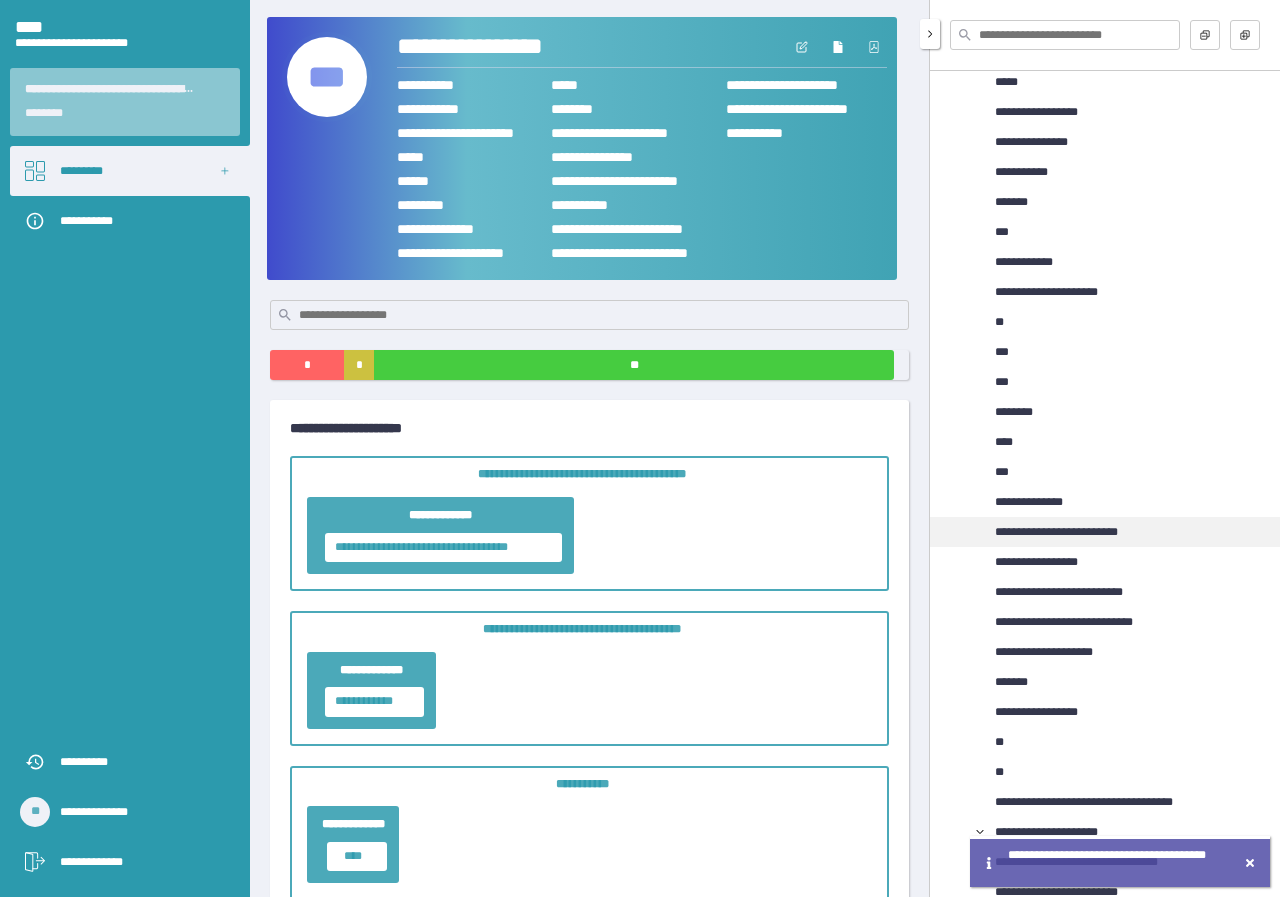 click on "**********" at bounding box center [1076, 532] 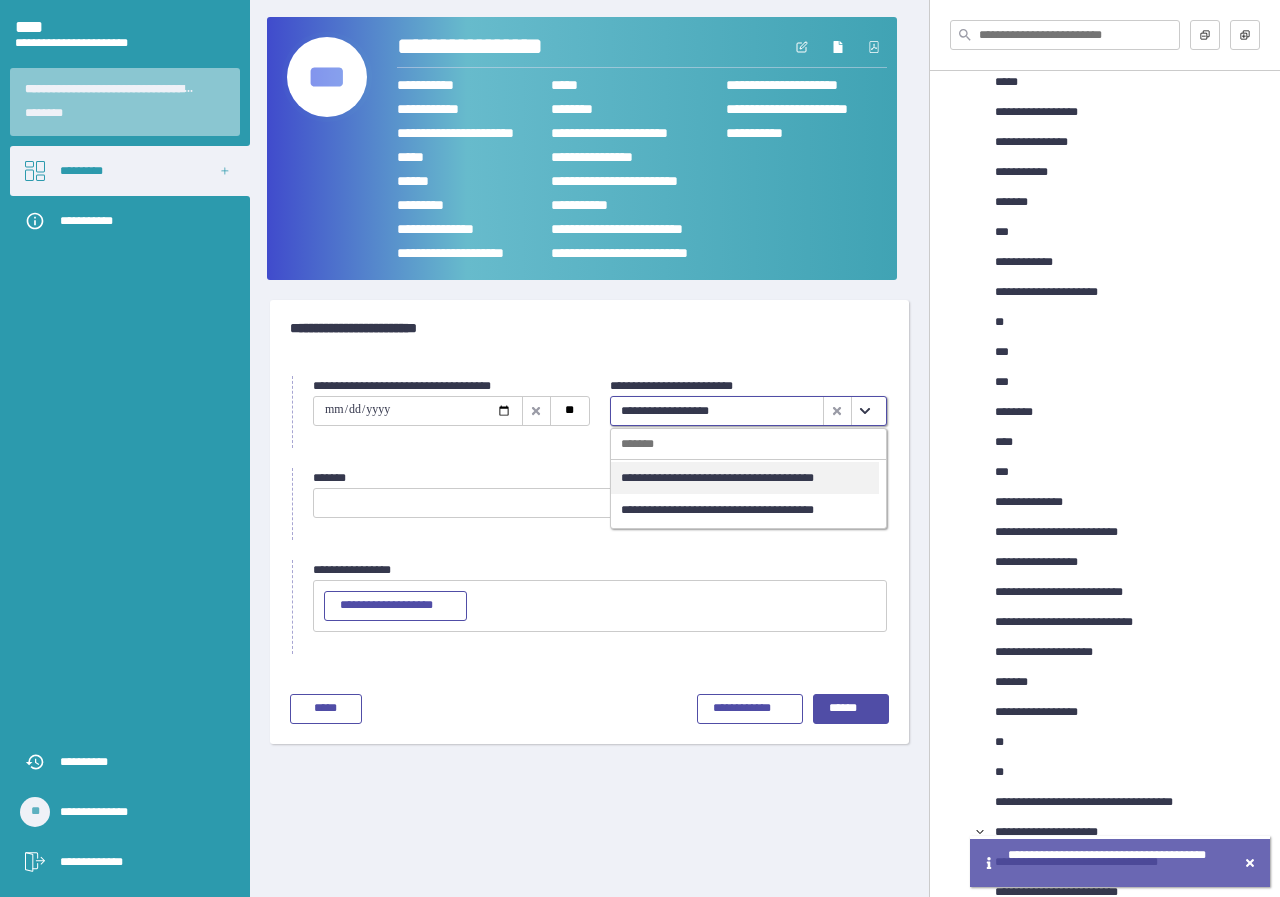 click at bounding box center [865, 411] 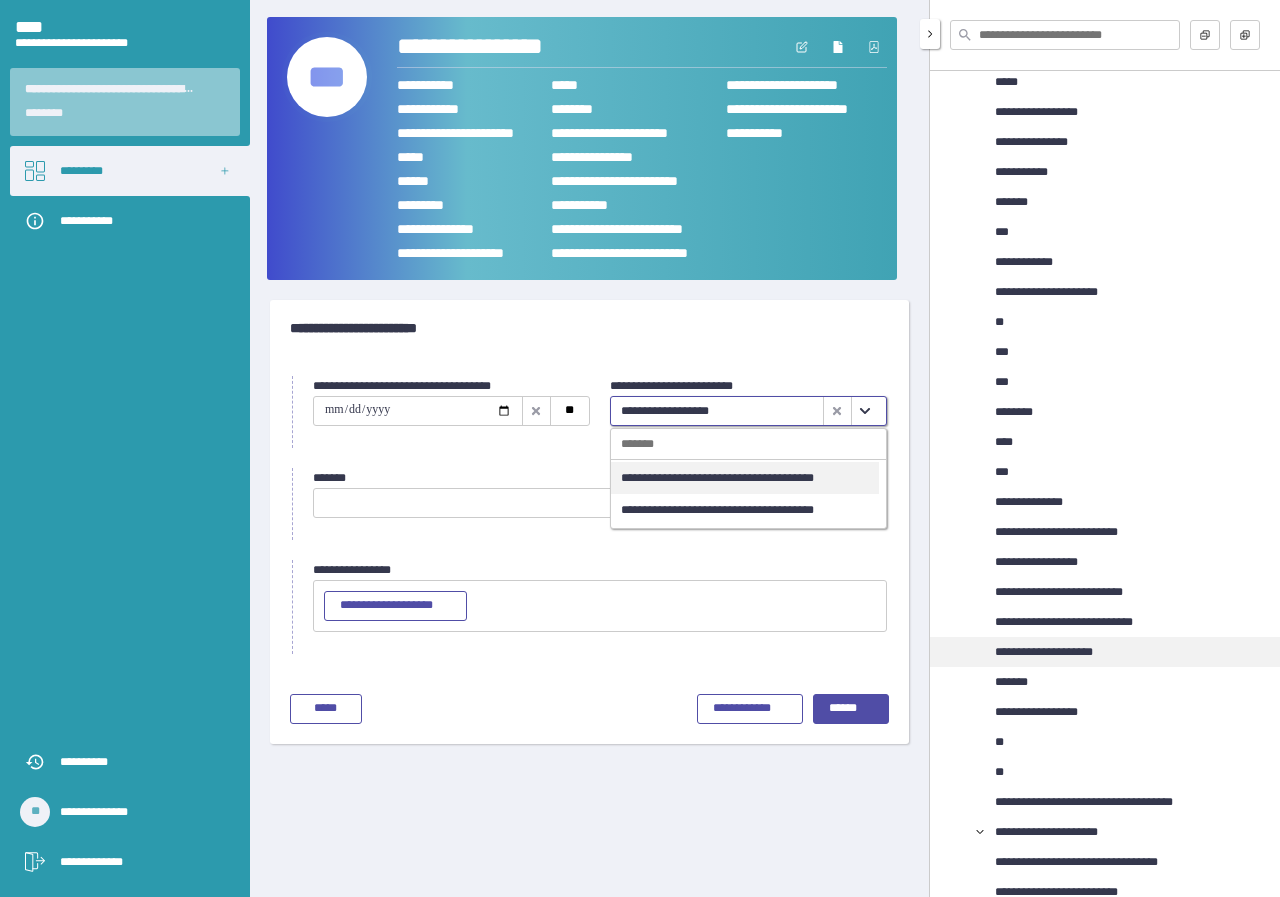 click on "**********" at bounding box center [1057, 652] 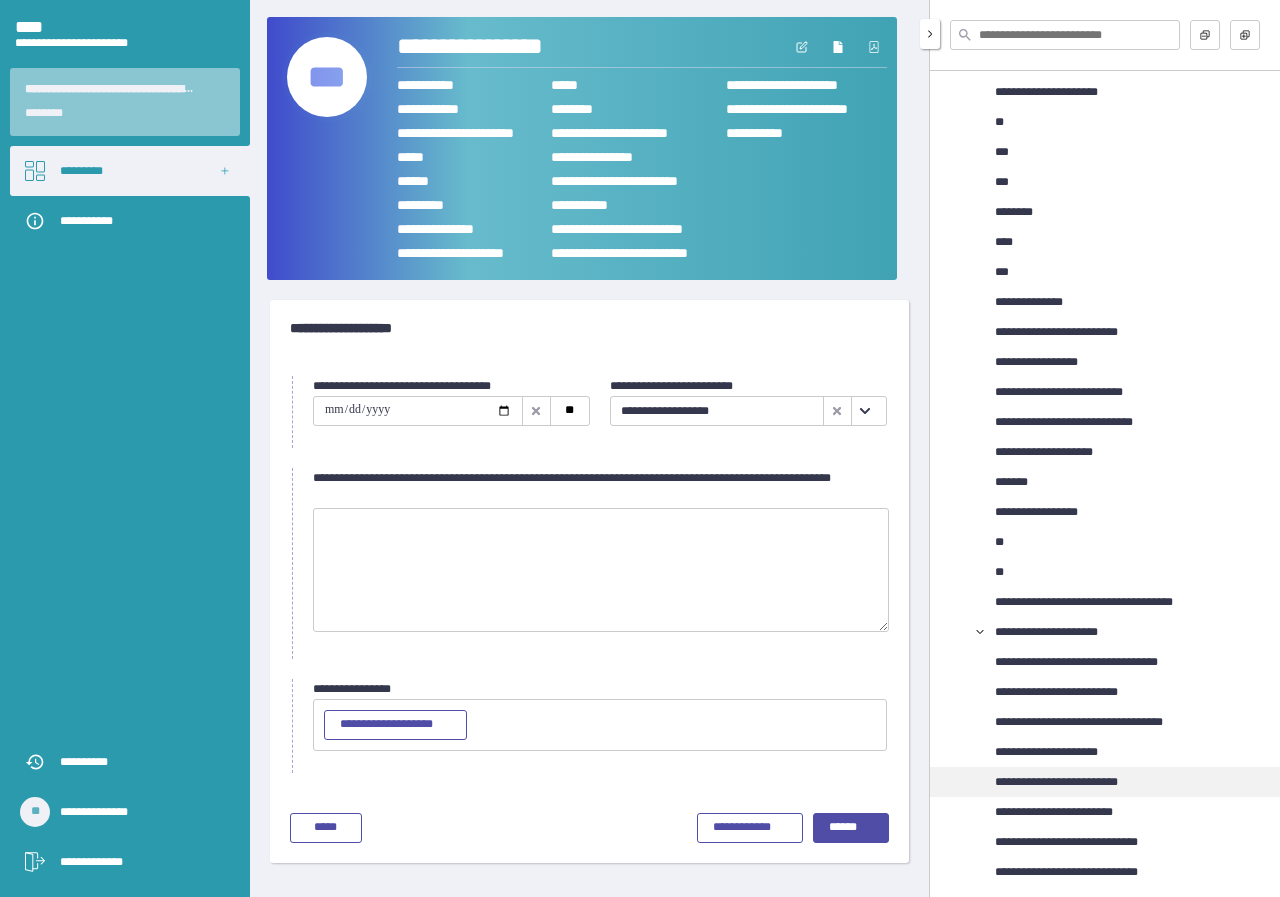 scroll, scrollTop: 2854, scrollLeft: 0, axis: vertical 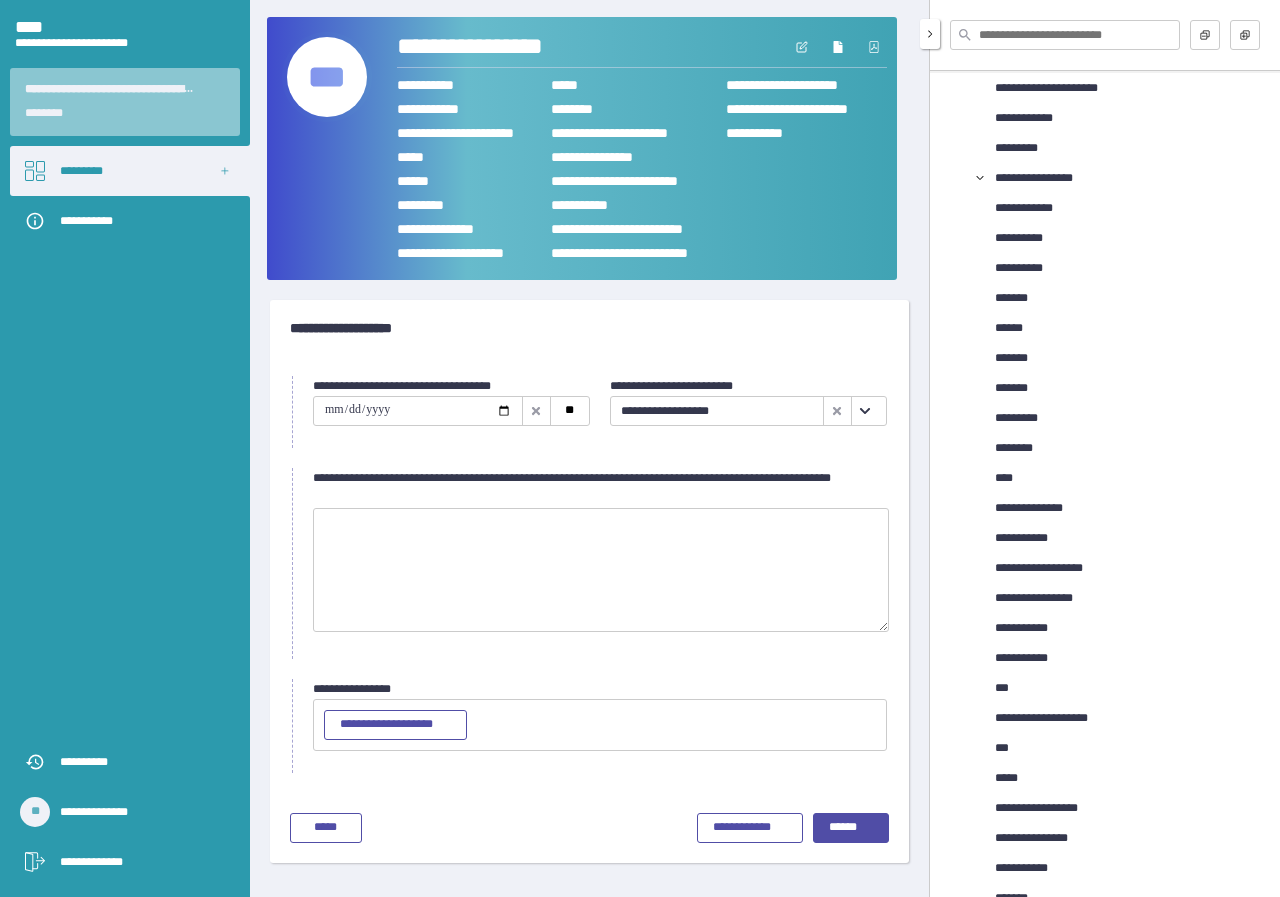 drag, startPoint x: 944, startPoint y: 487, endPoint x: 1037, endPoint y: 365, distance: 153.4047 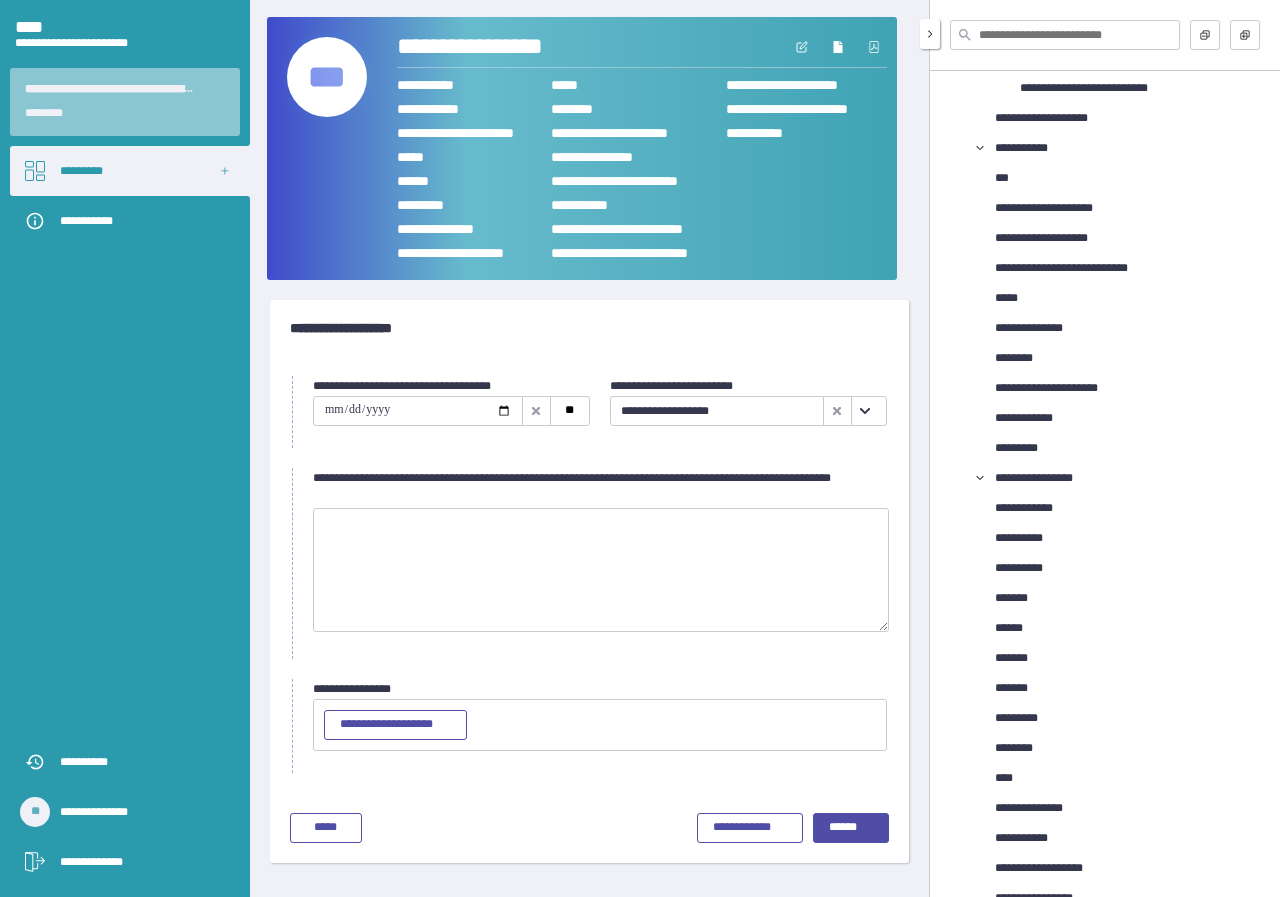 drag, startPoint x: 1013, startPoint y: 419, endPoint x: 1067, endPoint y: 324, distance: 109.27488 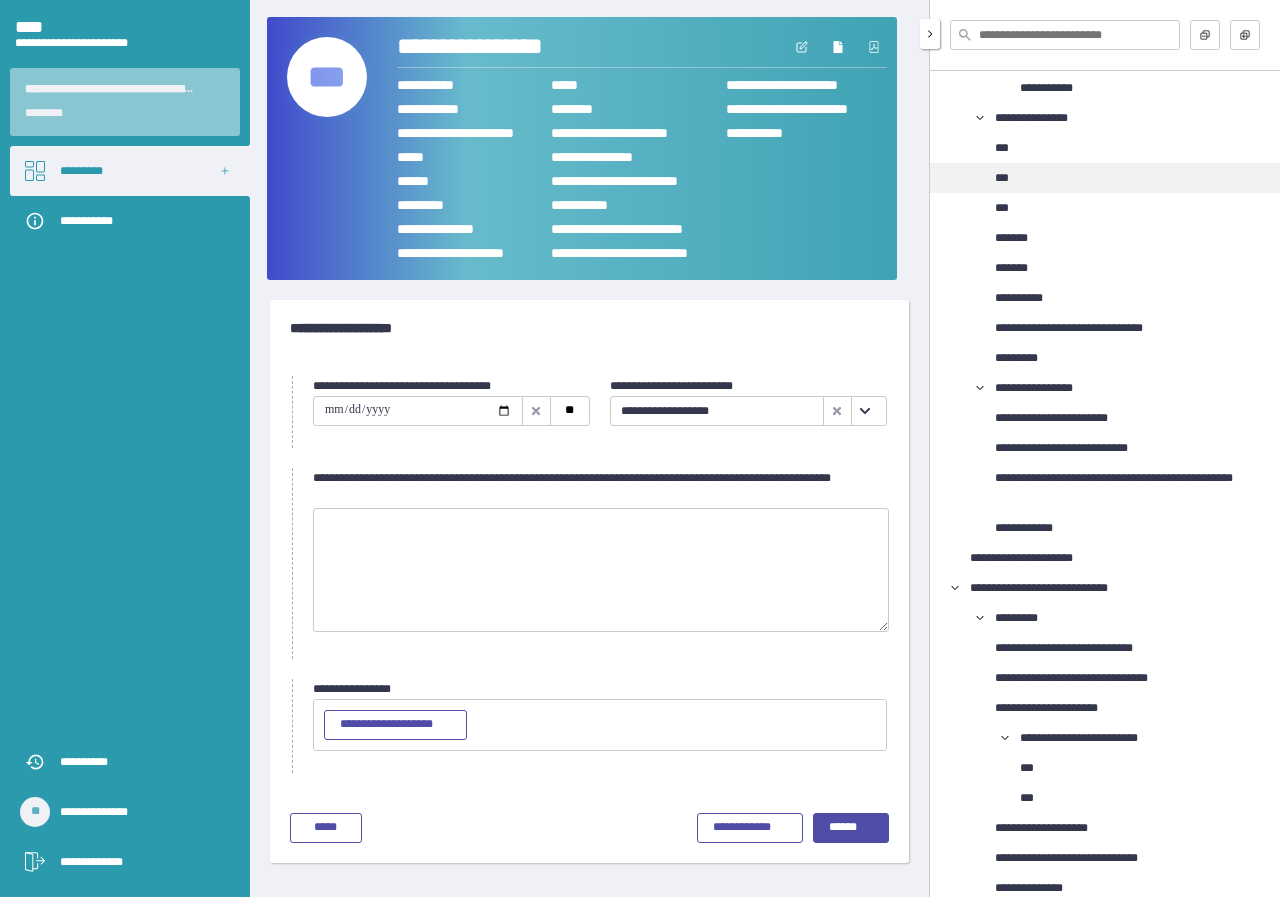 scroll, scrollTop: 258, scrollLeft: 0, axis: vertical 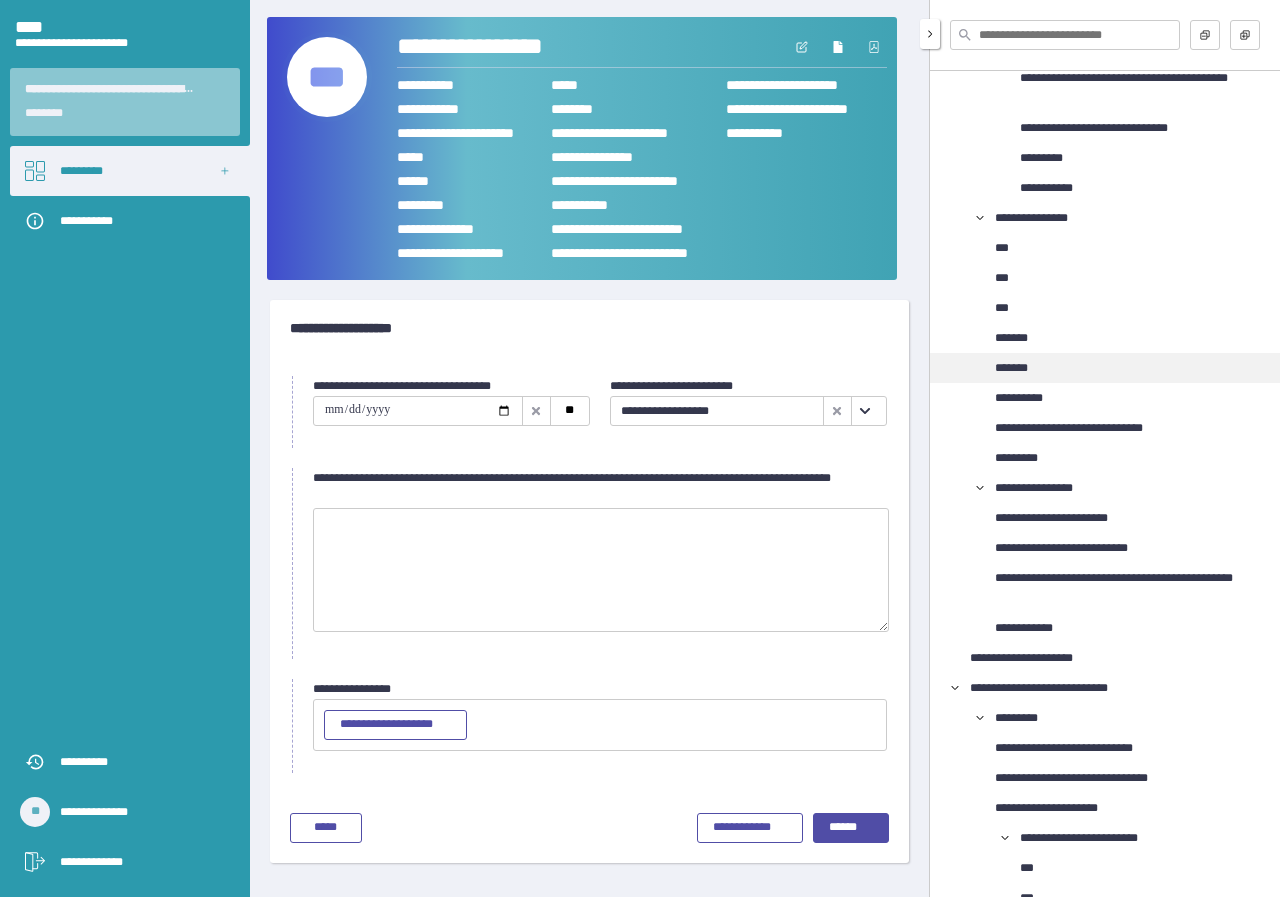 click on "*******" at bounding box center (1016, 368) 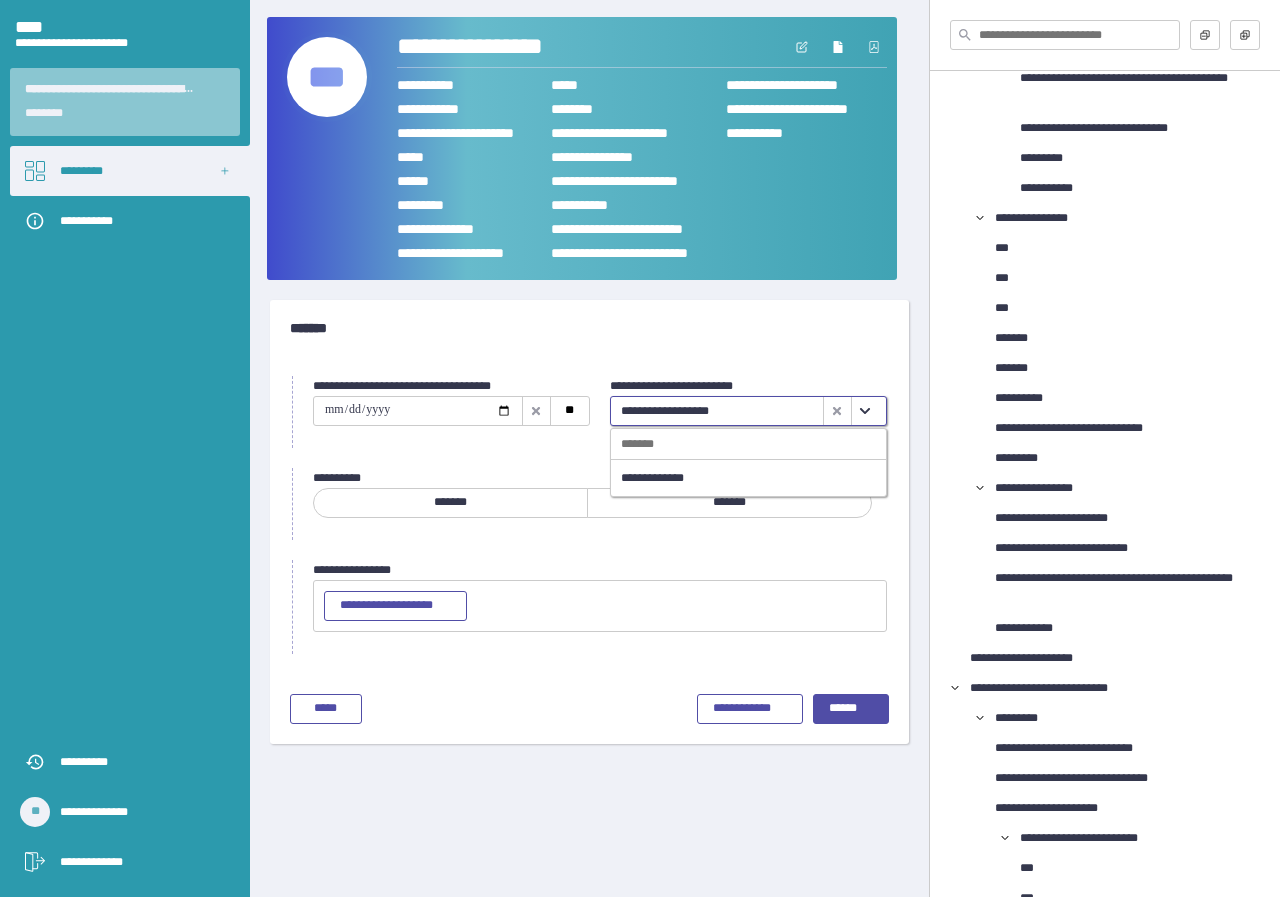 click 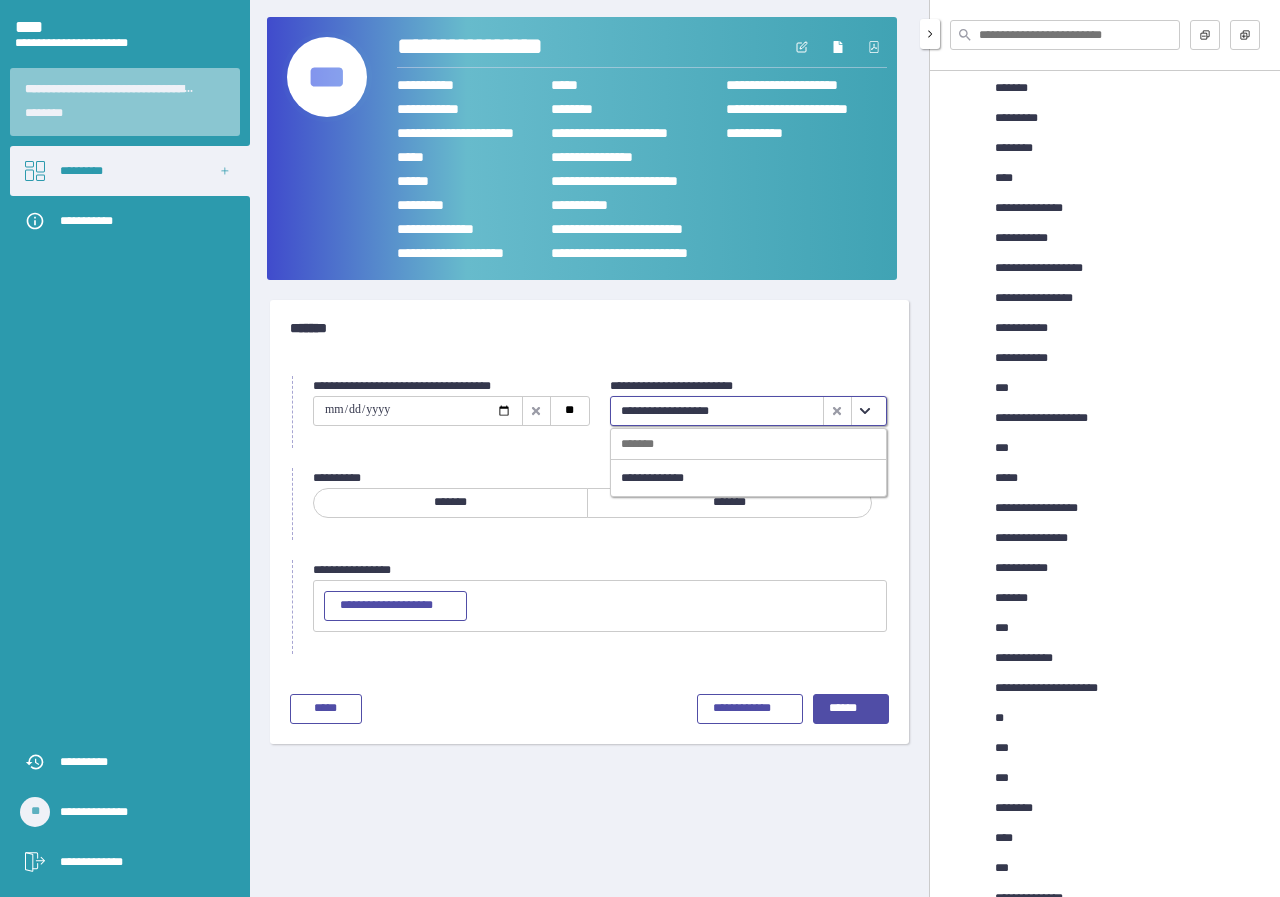 scroll, scrollTop: 2358, scrollLeft: 0, axis: vertical 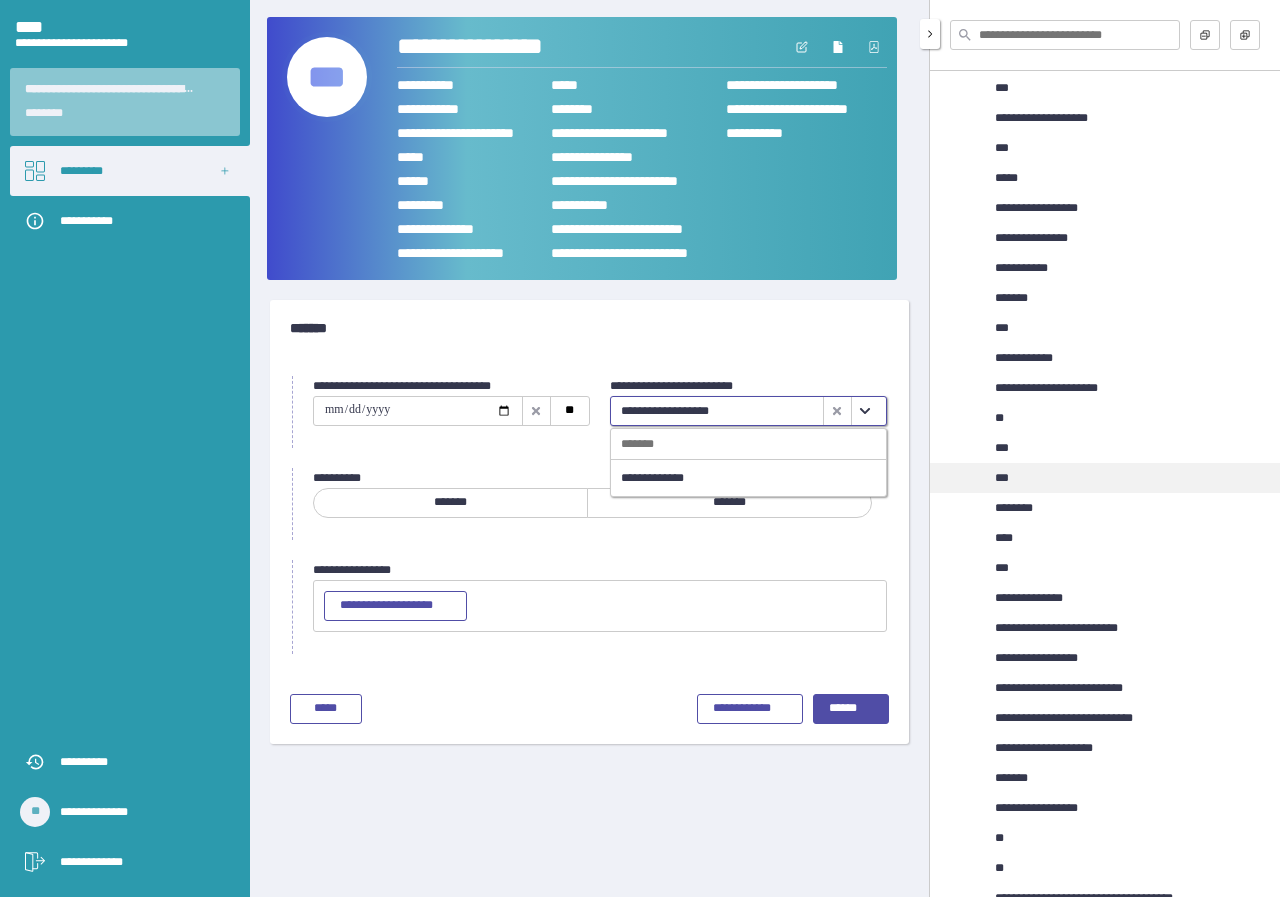 drag, startPoint x: 1022, startPoint y: 507, endPoint x: 976, endPoint y: 477, distance: 54.91812 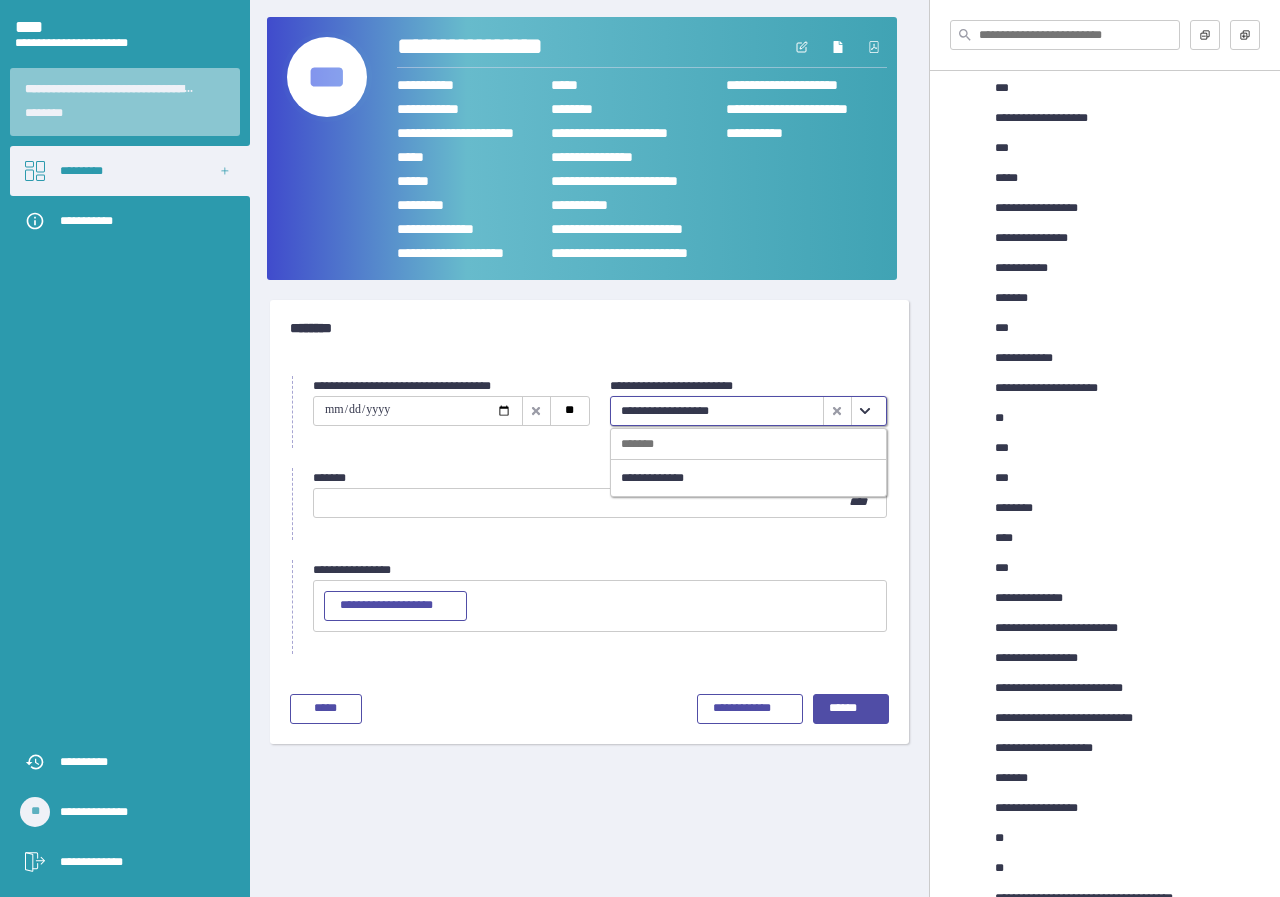 click 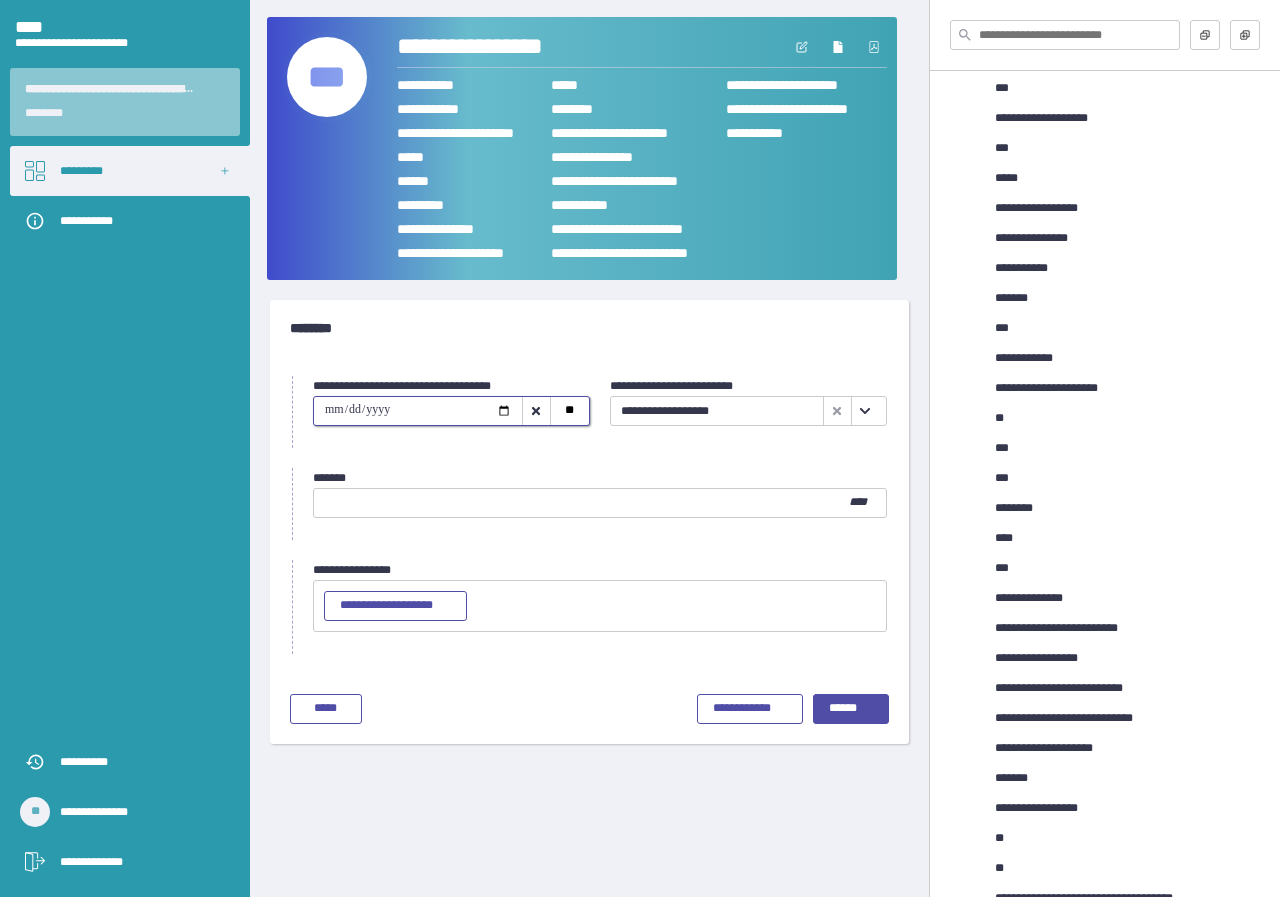 type on "**********" 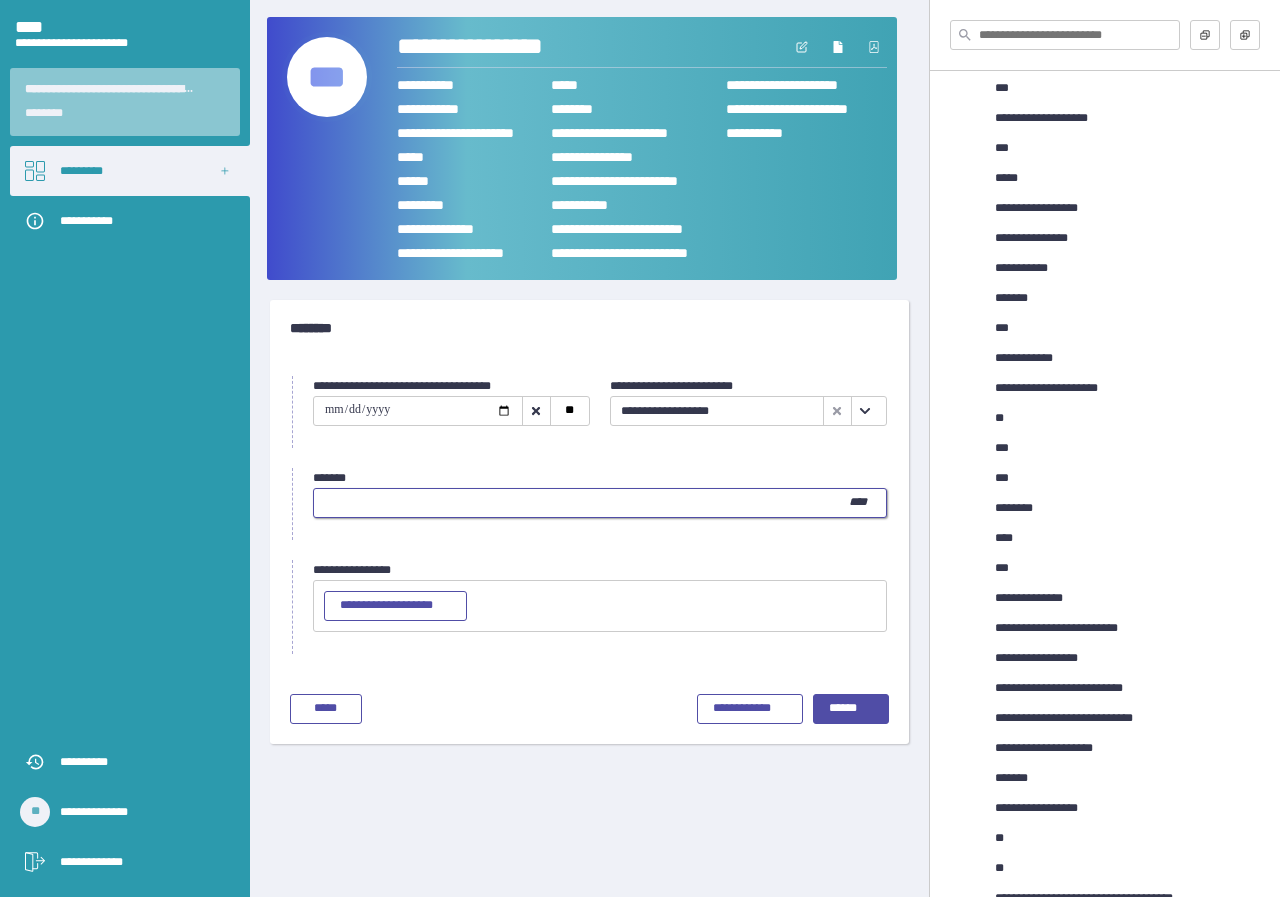 click at bounding box center (581, 503) 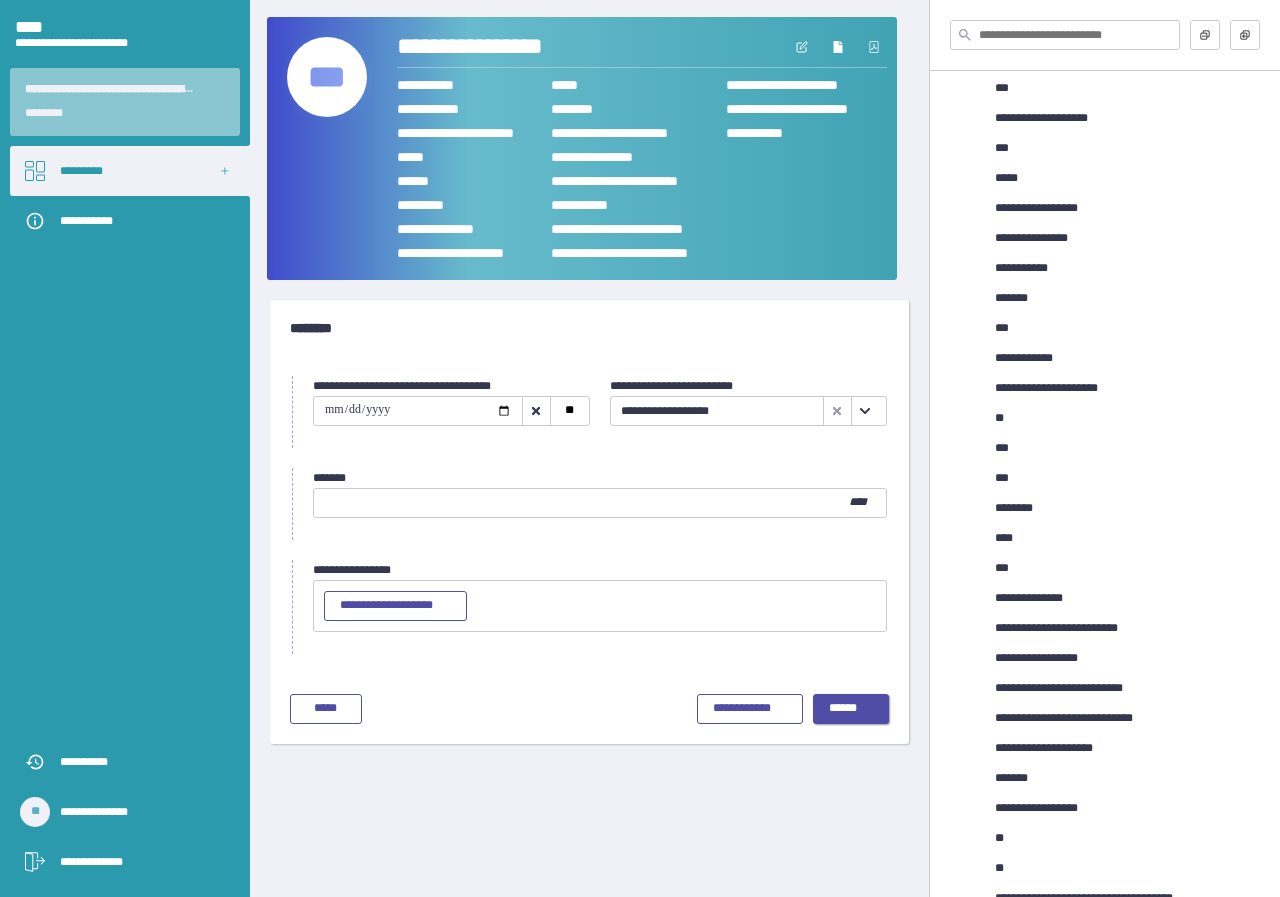click on "******" at bounding box center [851, 709] 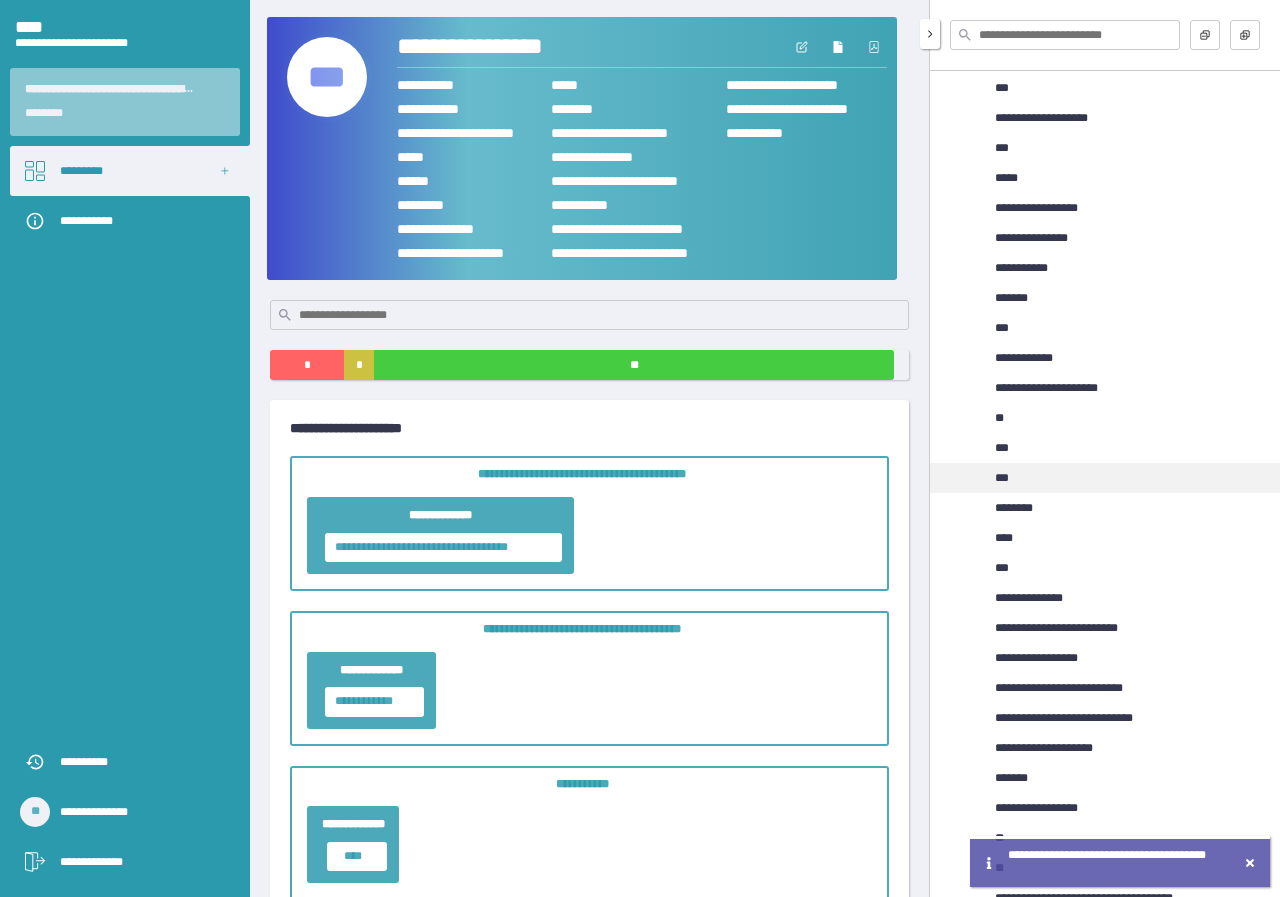 click on "***" at bounding box center (1005, 478) 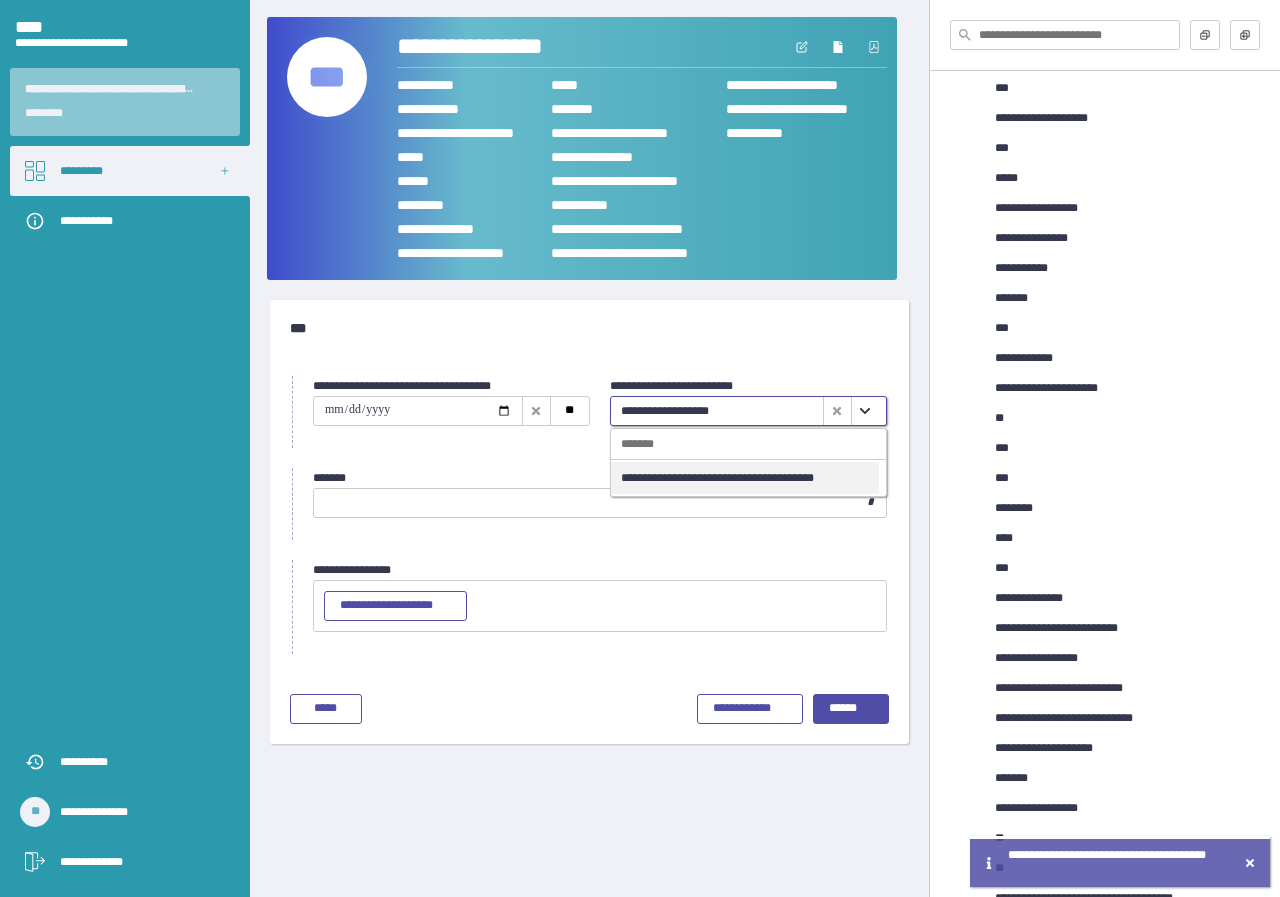 click 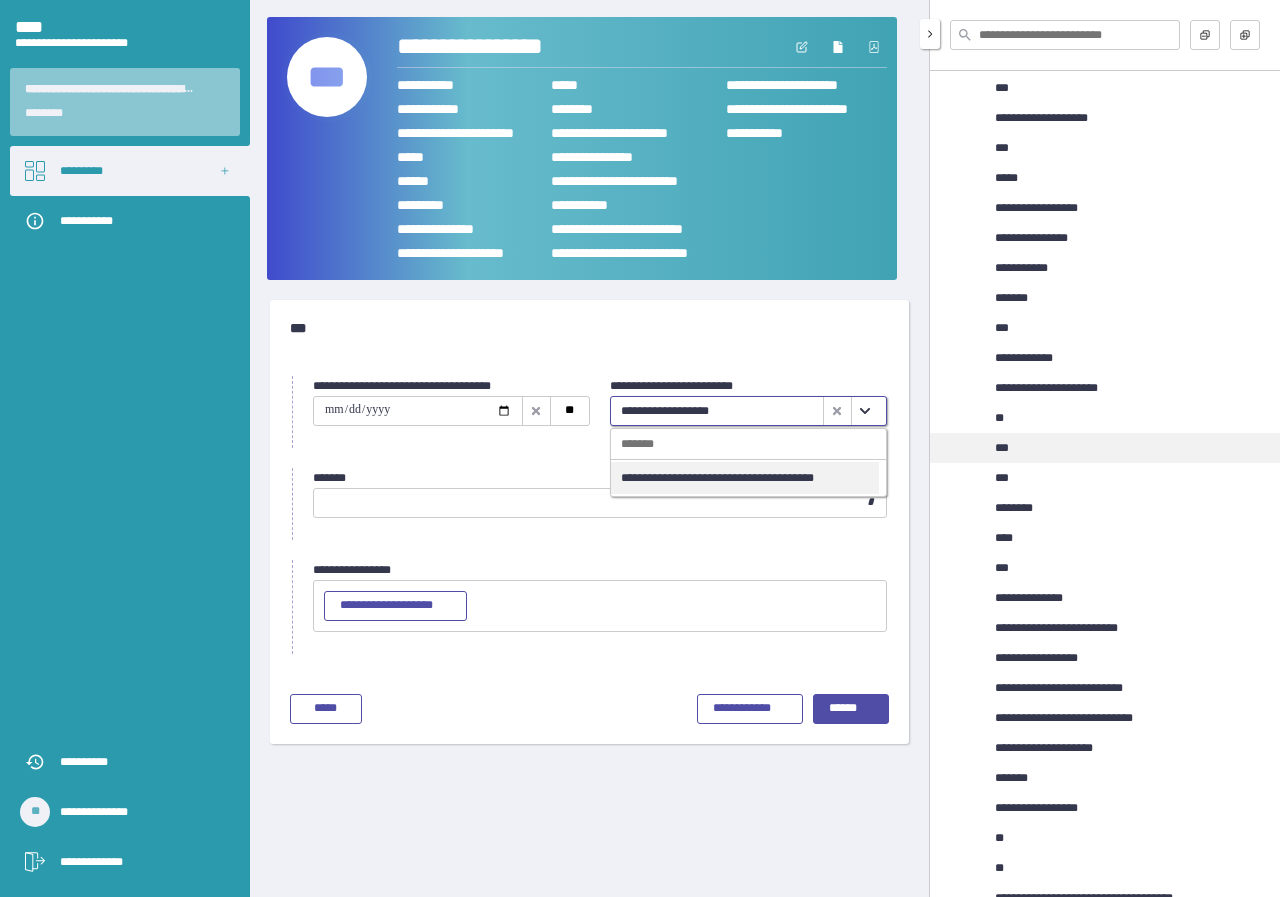click on "***" at bounding box center (1006, 448) 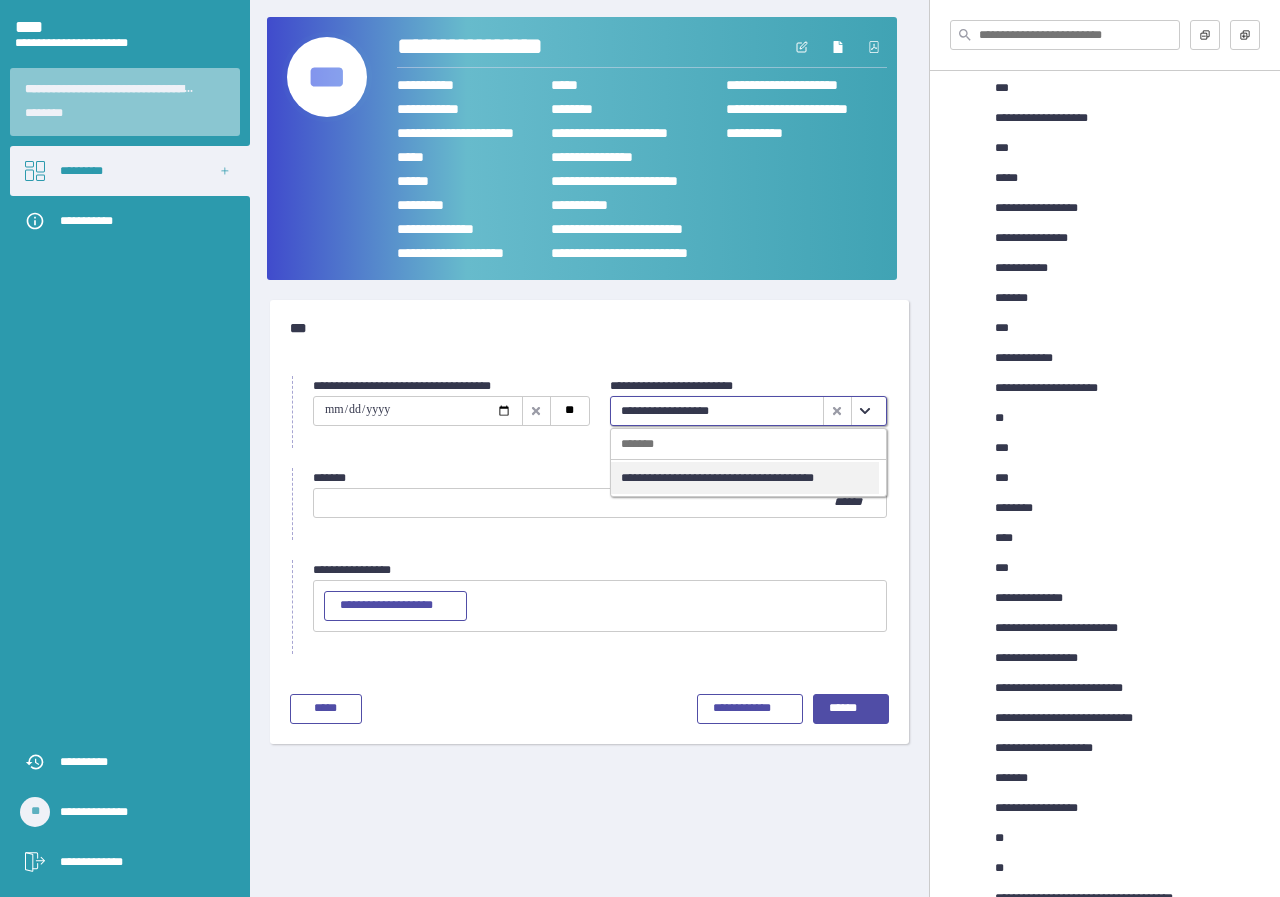 click 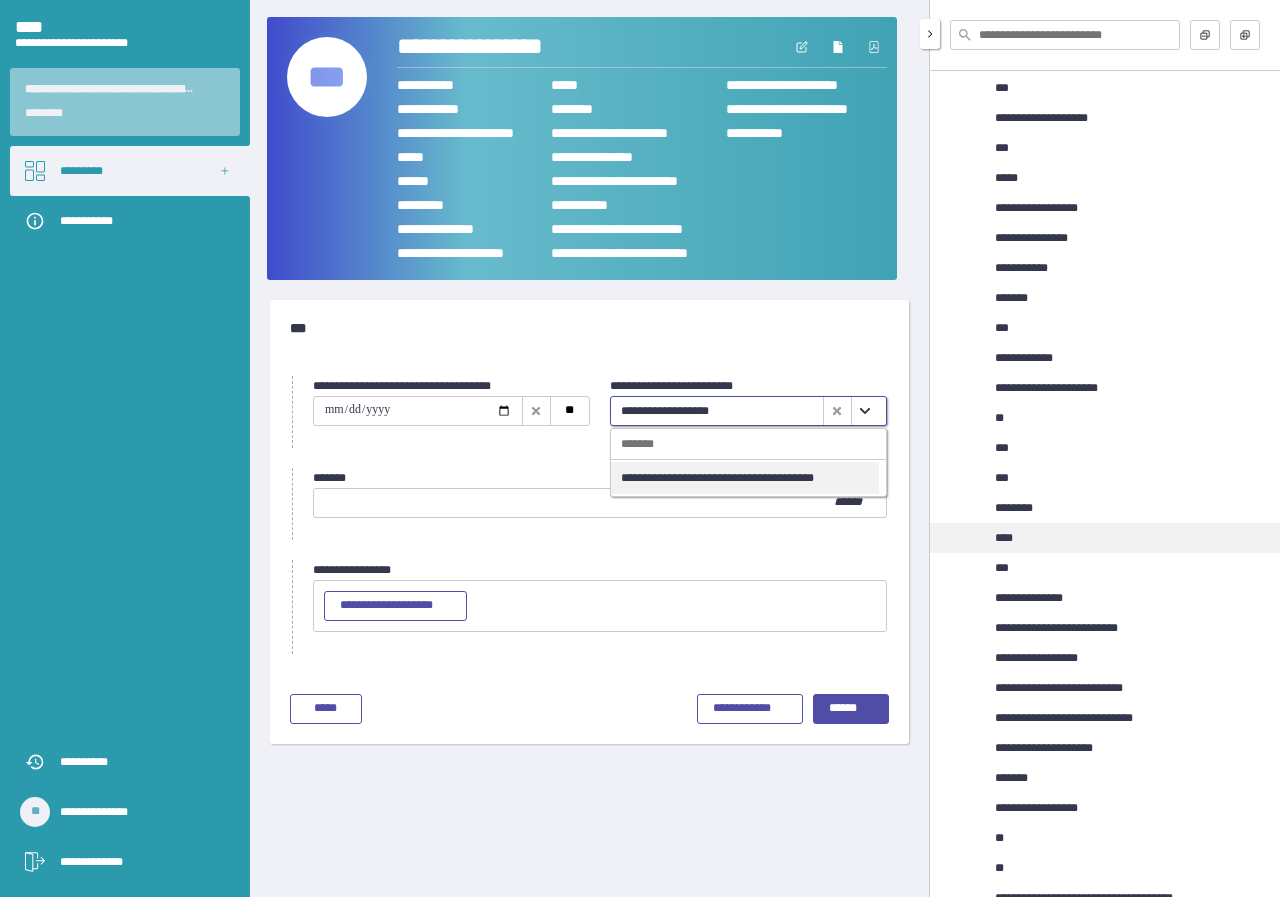 click on "****" at bounding box center (1007, 538) 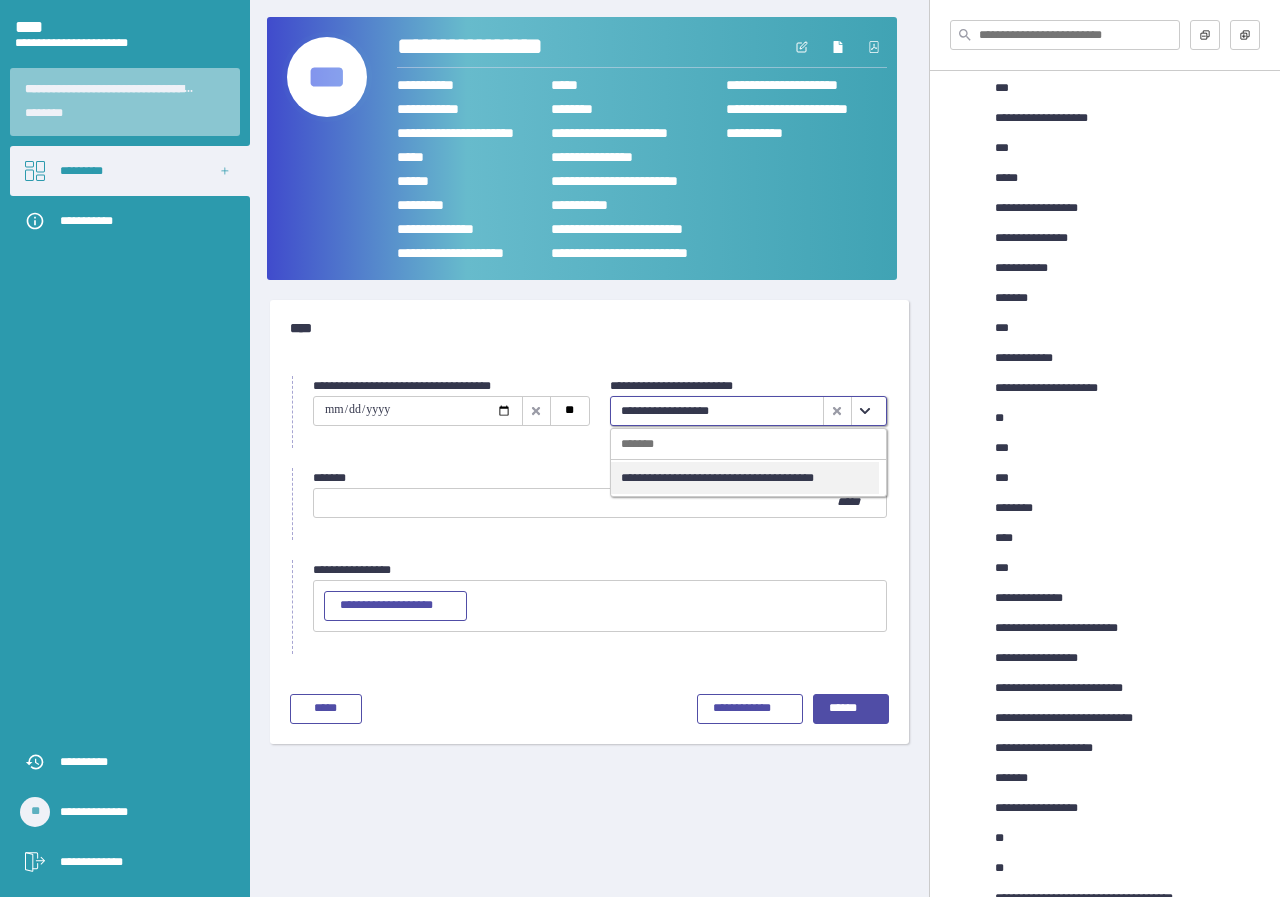 click 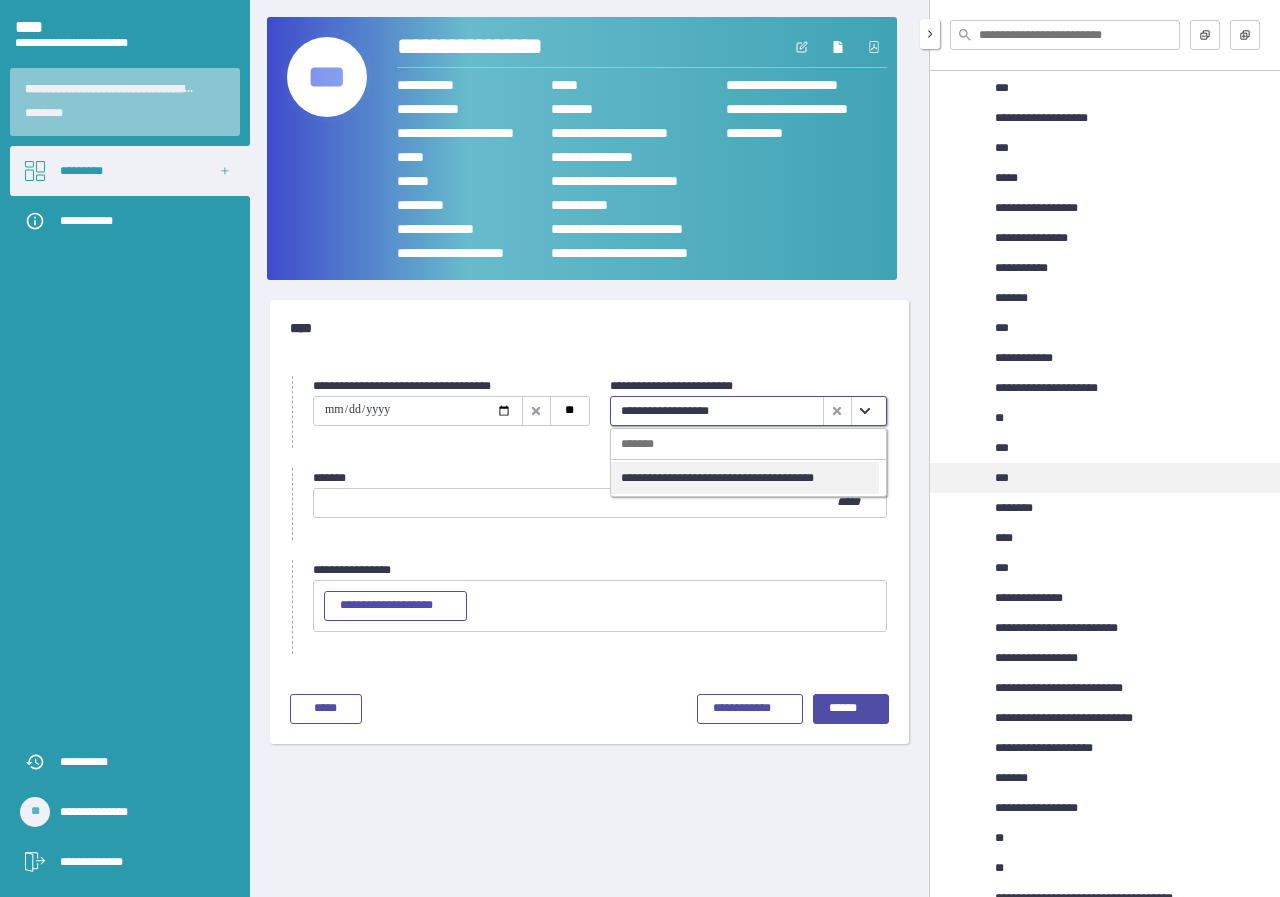 click on "***" at bounding box center (1105, 478) 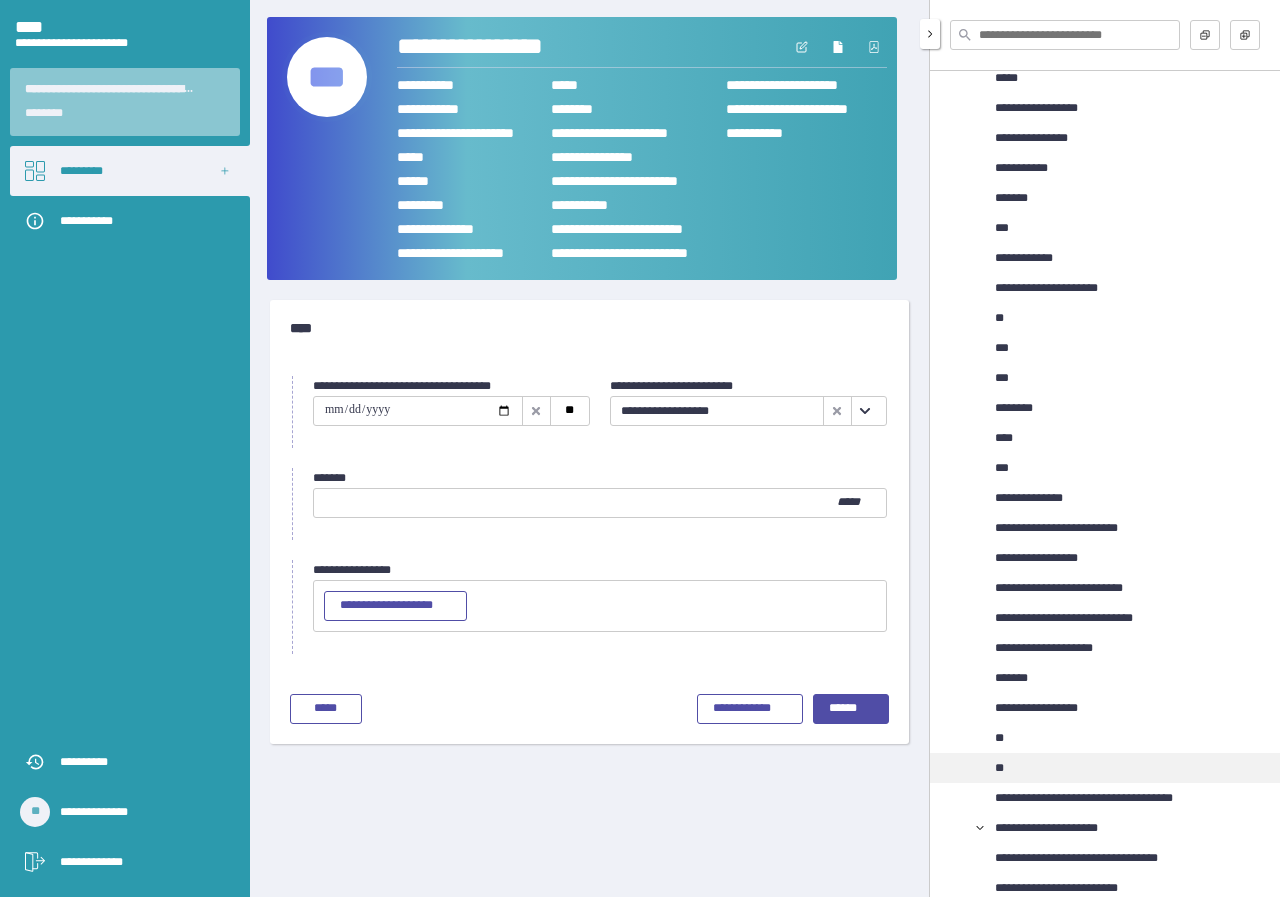 scroll, scrollTop: 2558, scrollLeft: 0, axis: vertical 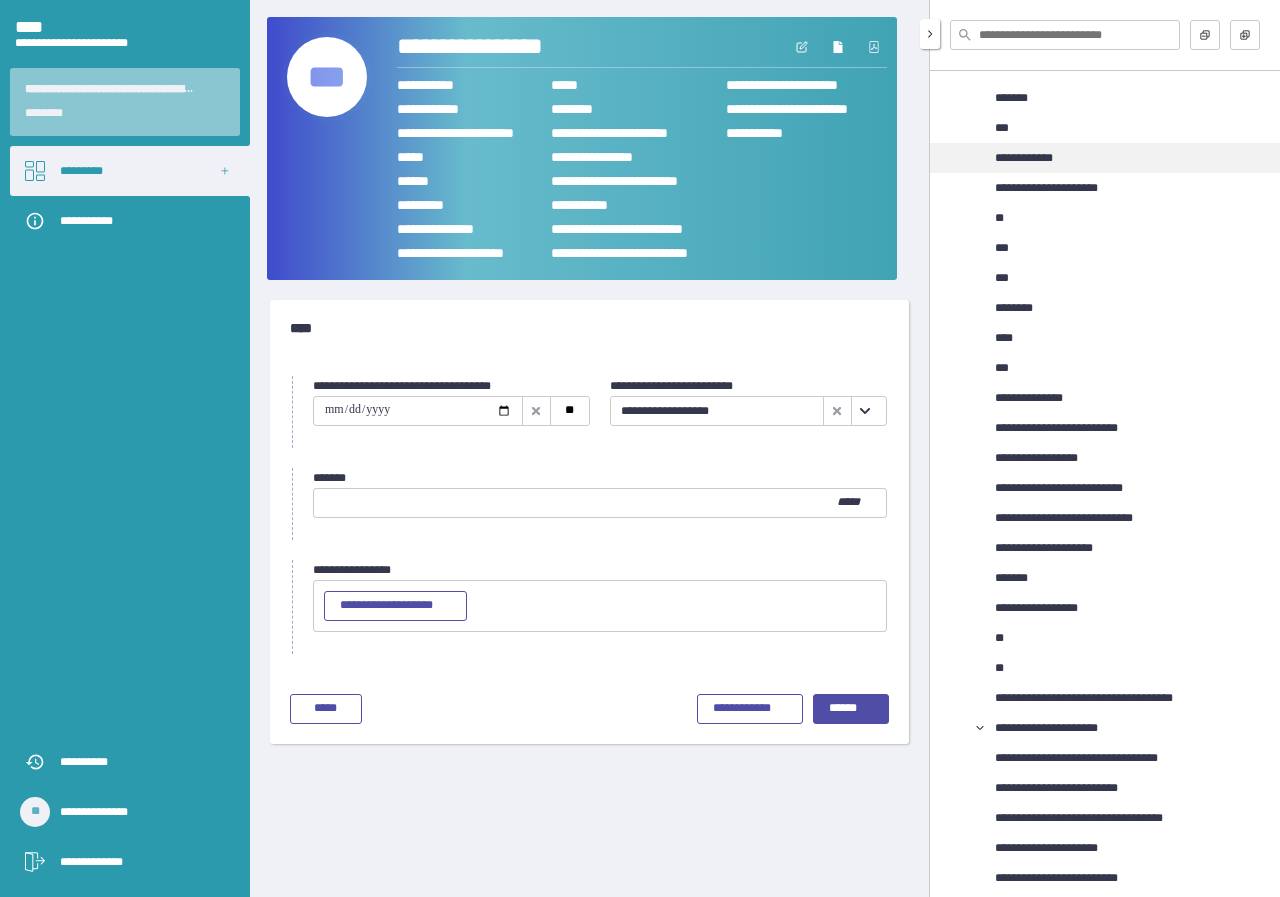 click on "**********" at bounding box center [1033, 158] 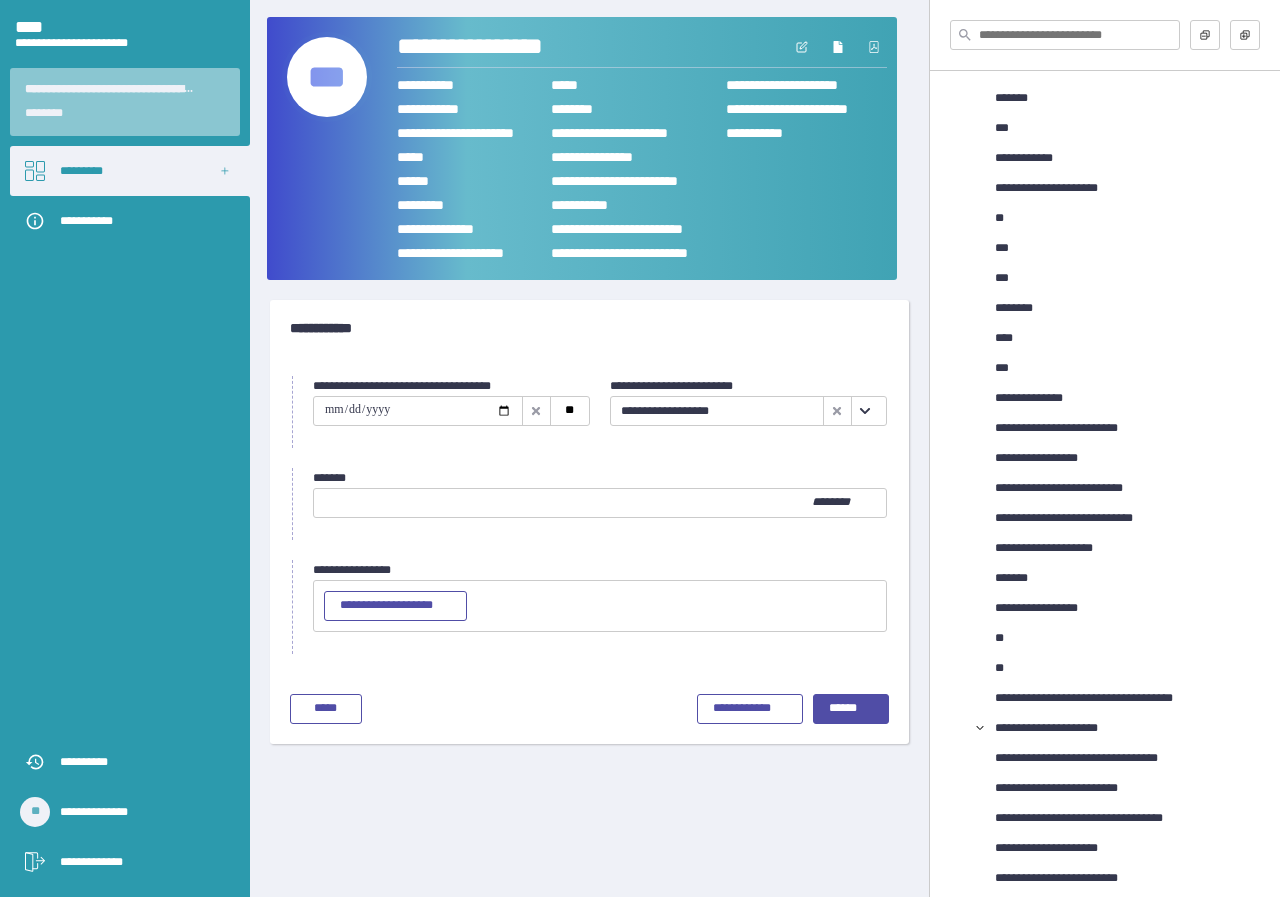 click on "**********" at bounding box center [589, 515] 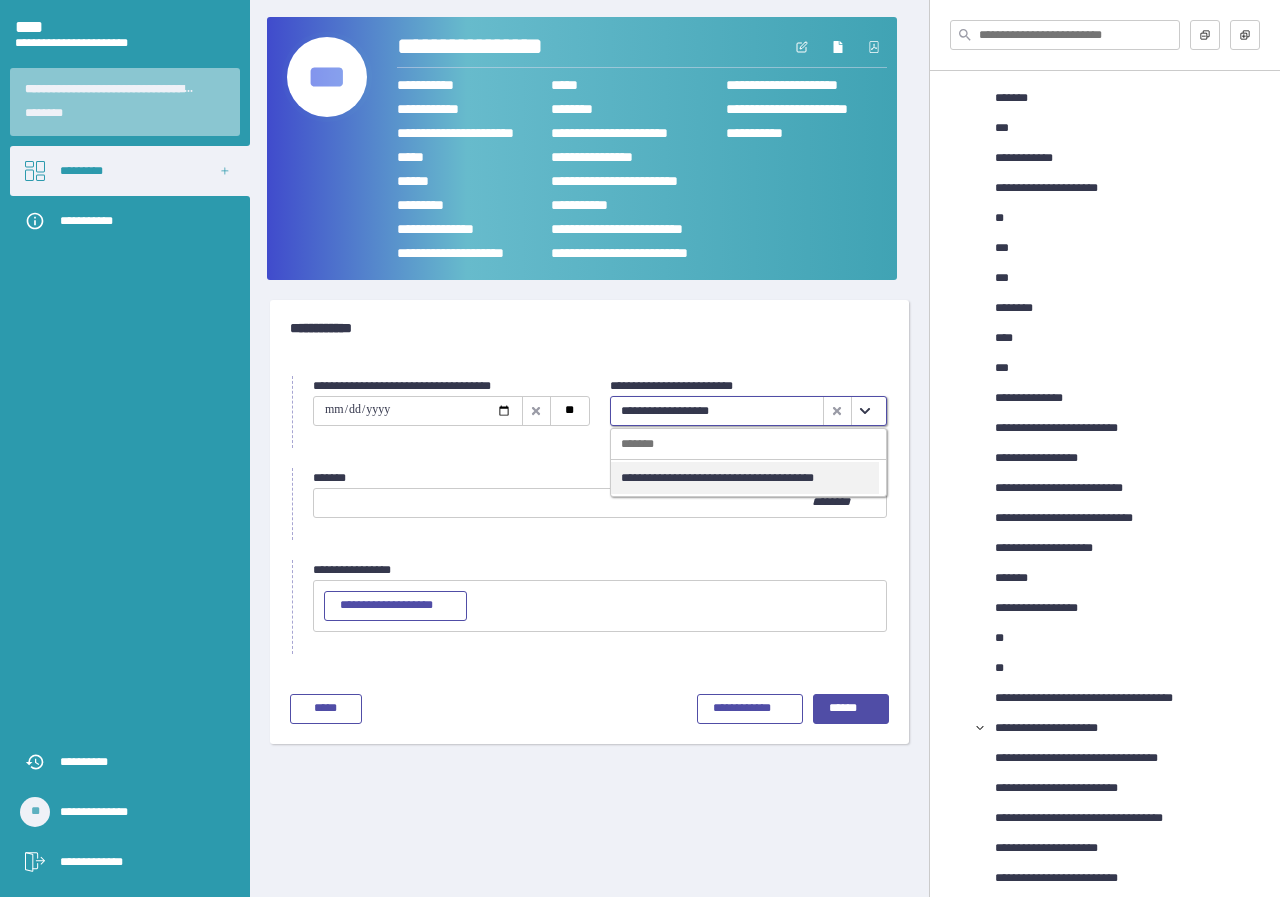 click 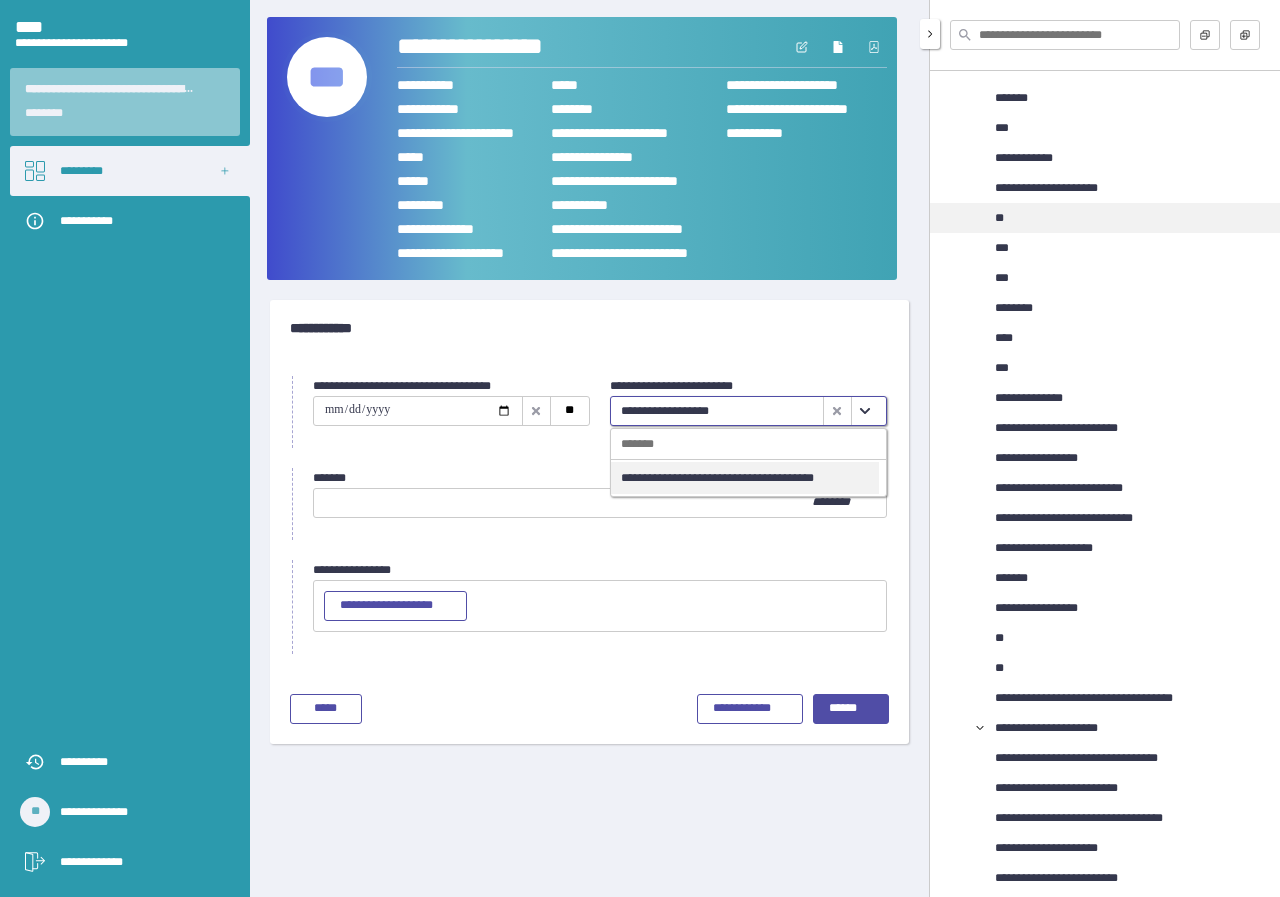 click on "**" at bounding box center (1137, 218) 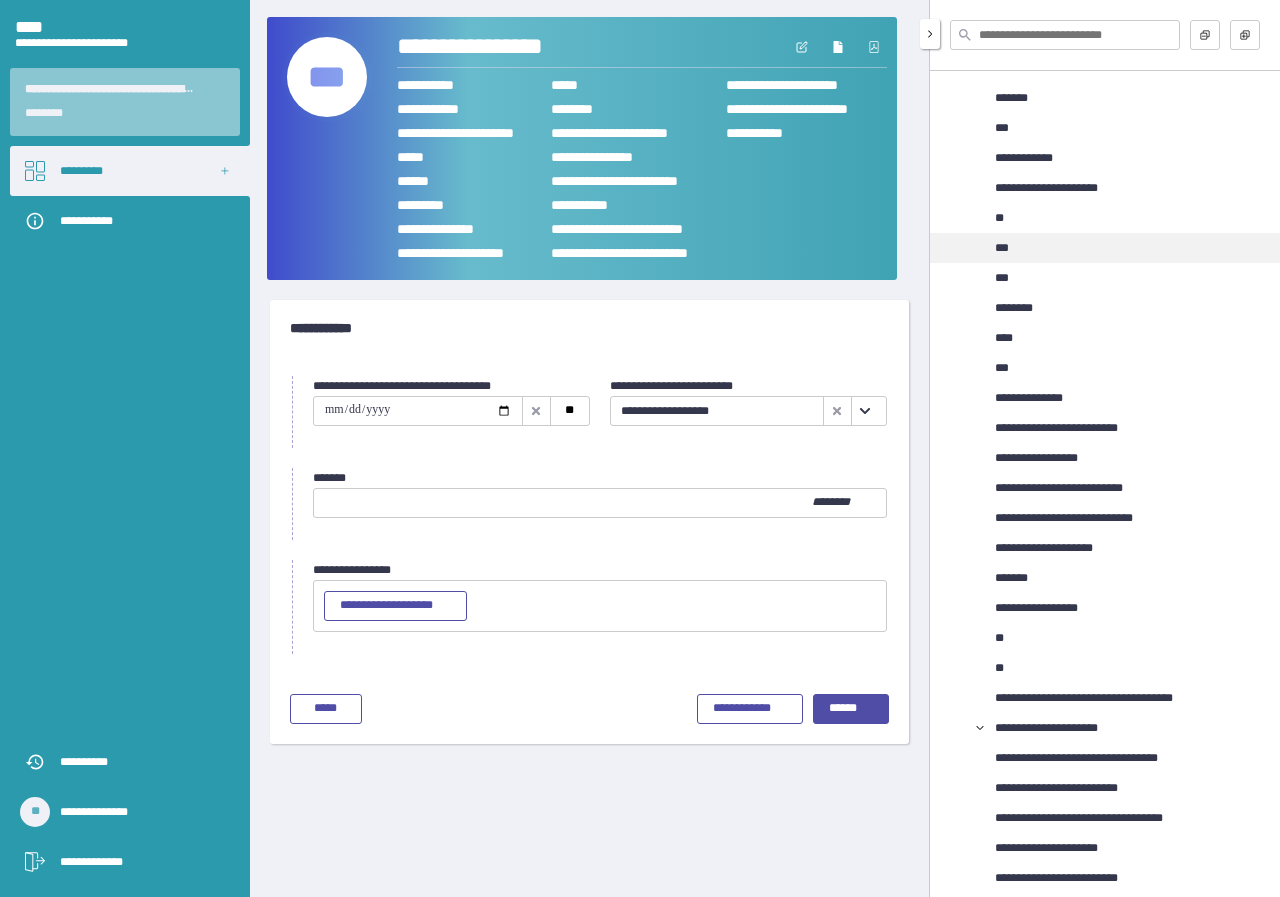 click on "***" at bounding box center (1137, 248) 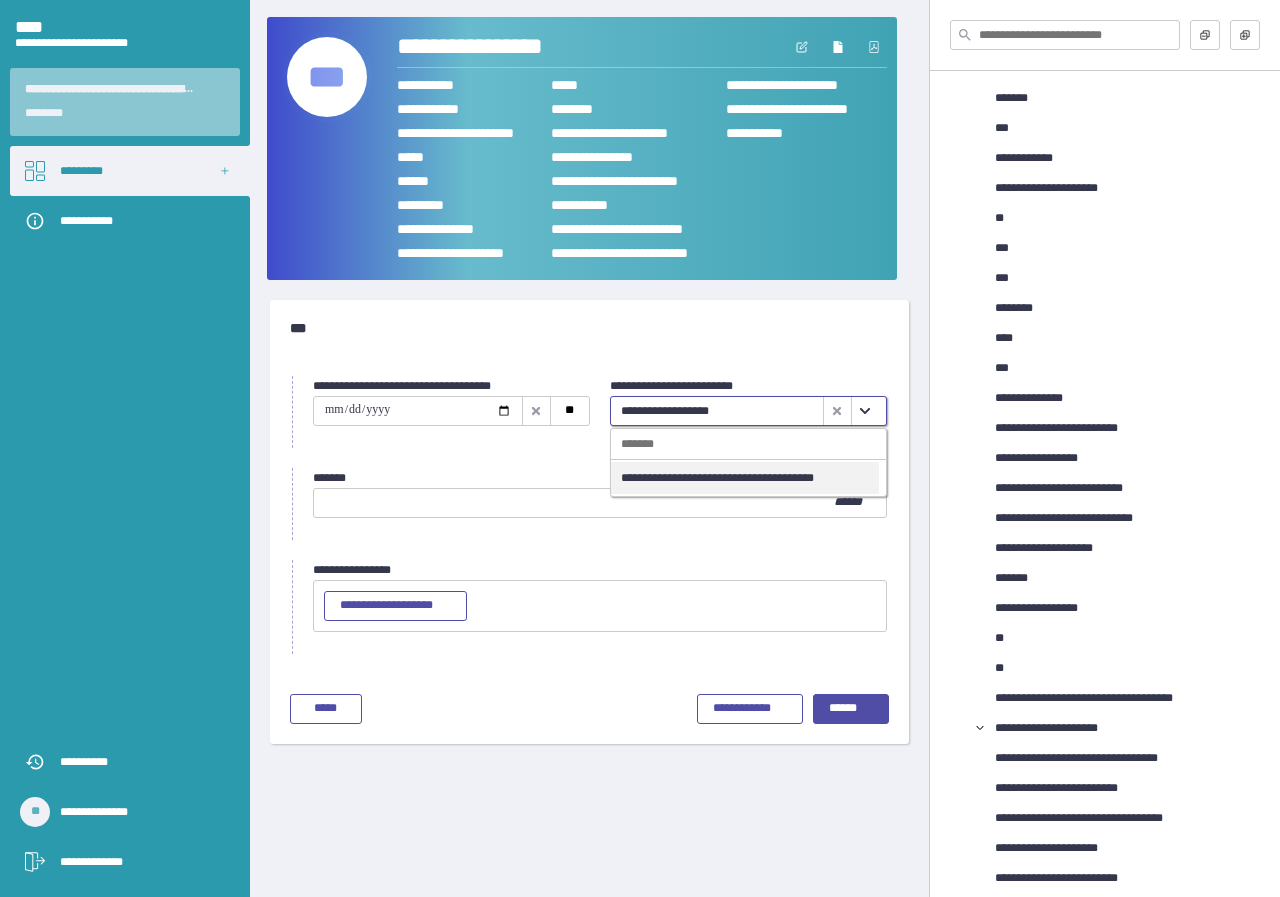 click 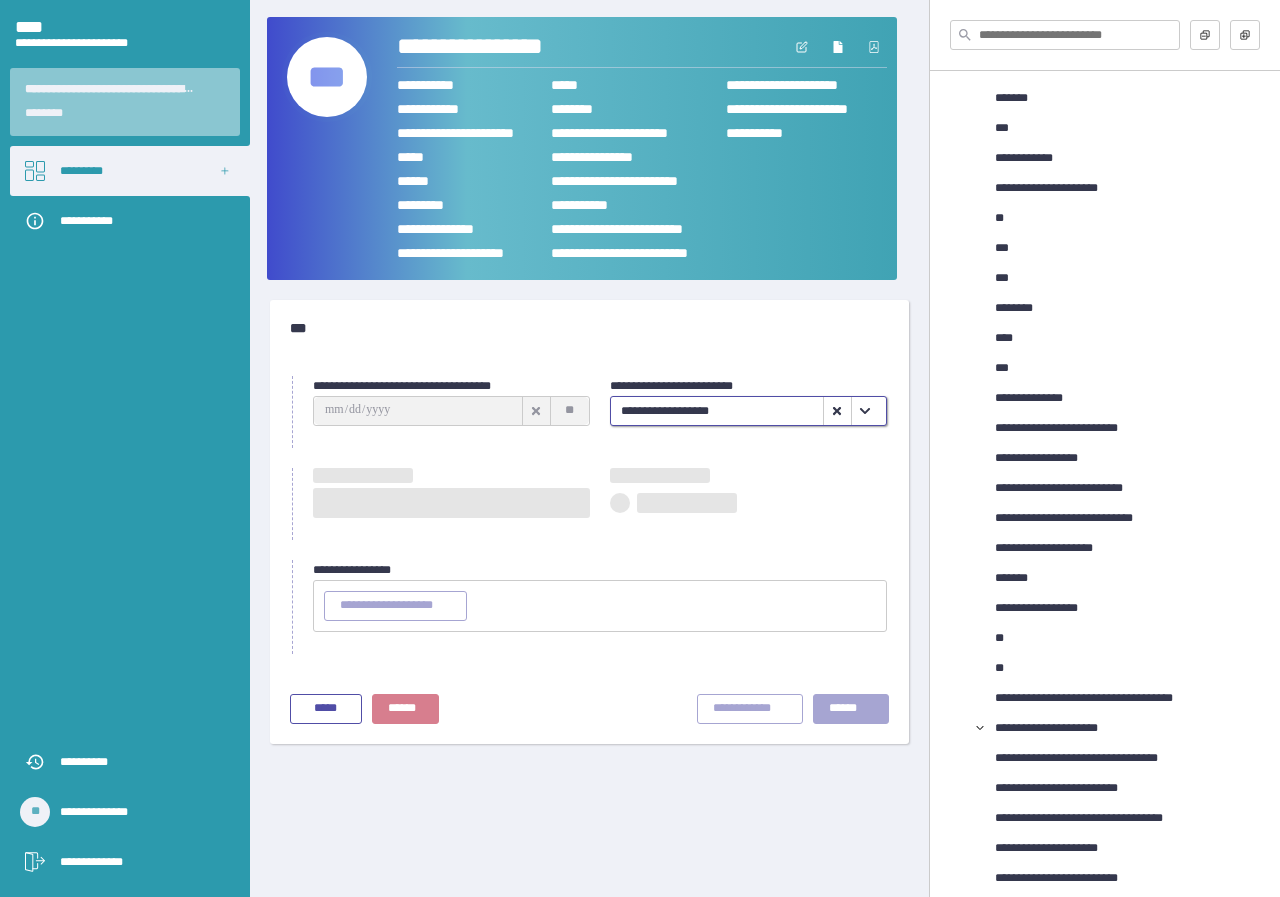 type on "**********" 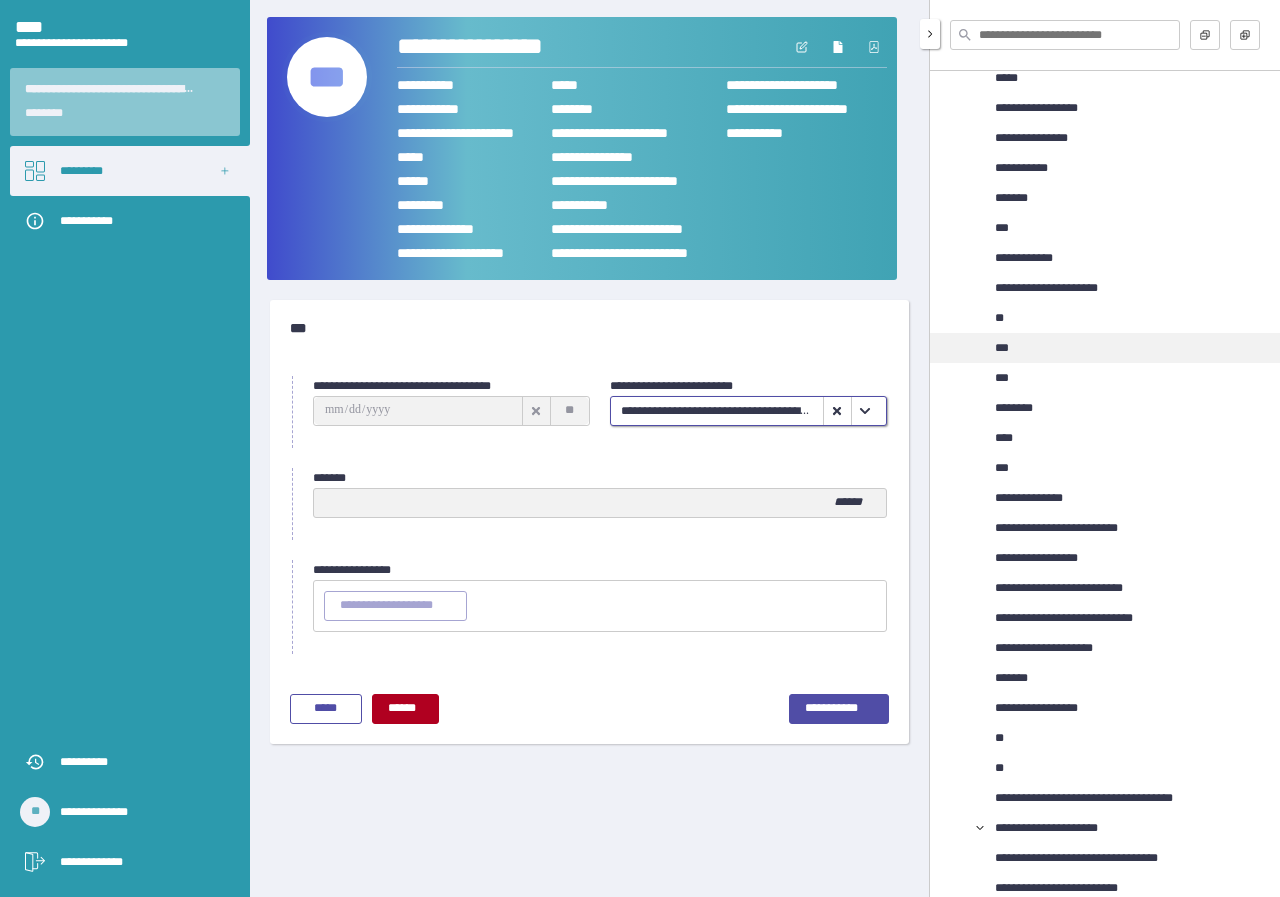 scroll, scrollTop: 2358, scrollLeft: 0, axis: vertical 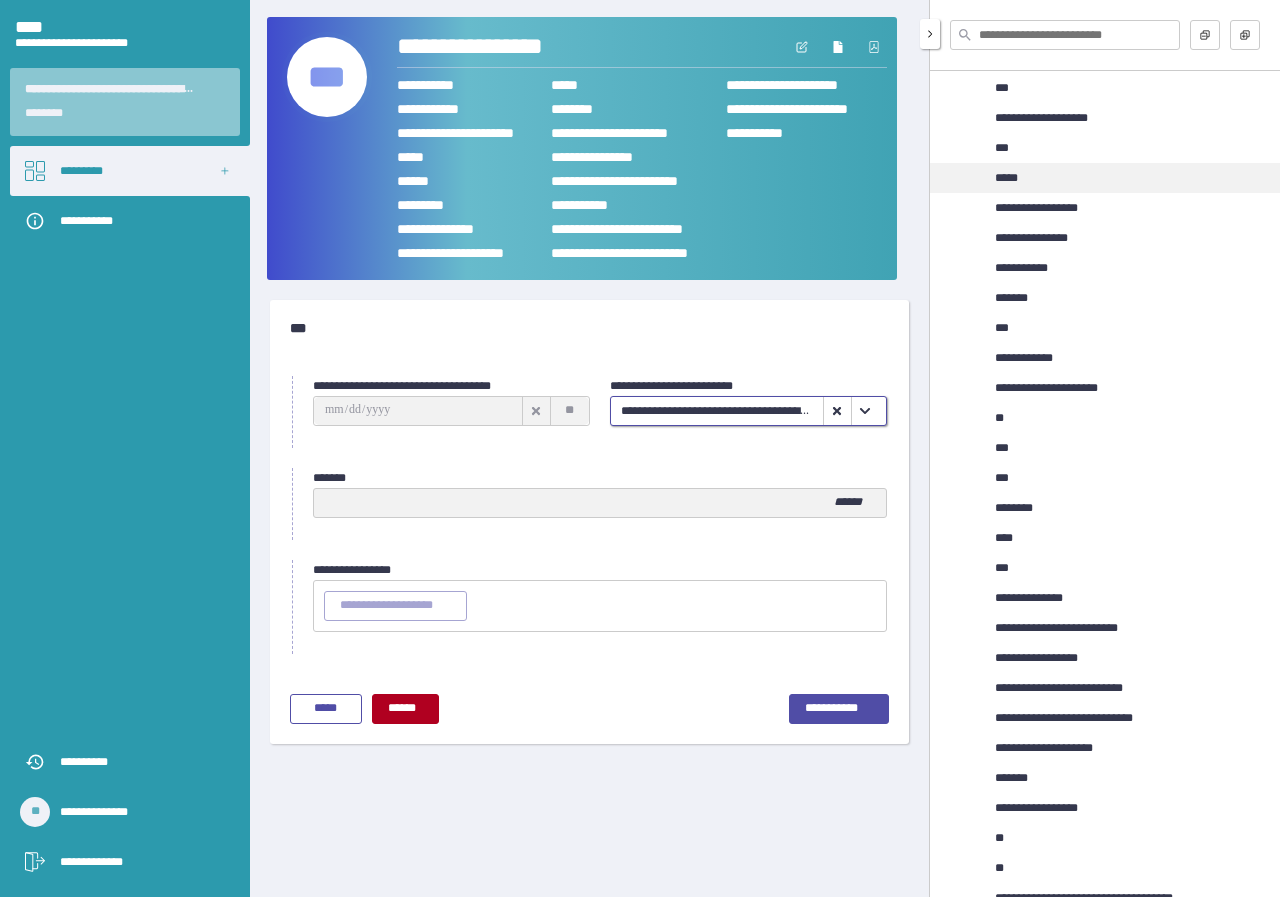 click on "*****" at bounding box center [1013, 178] 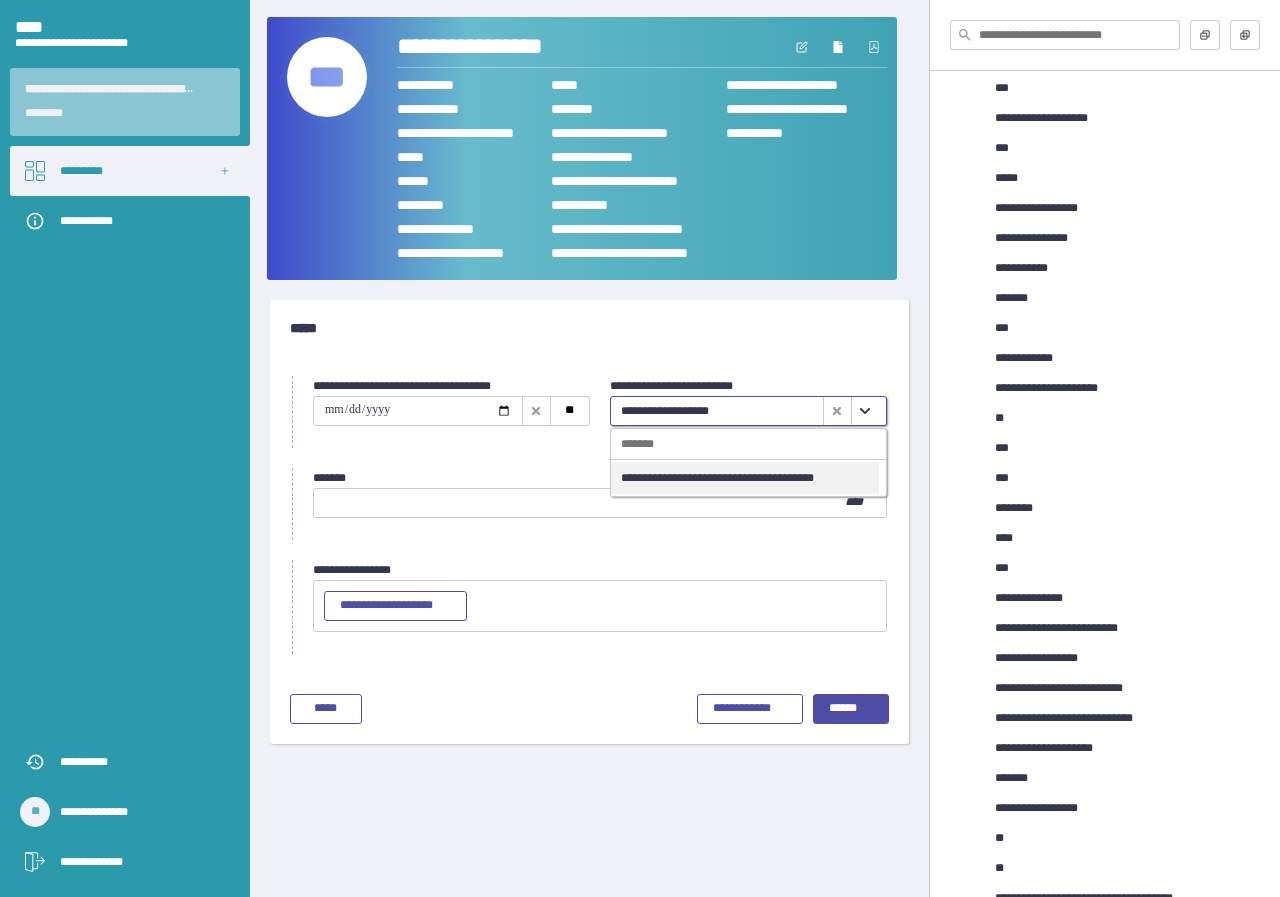 click at bounding box center [865, 411] 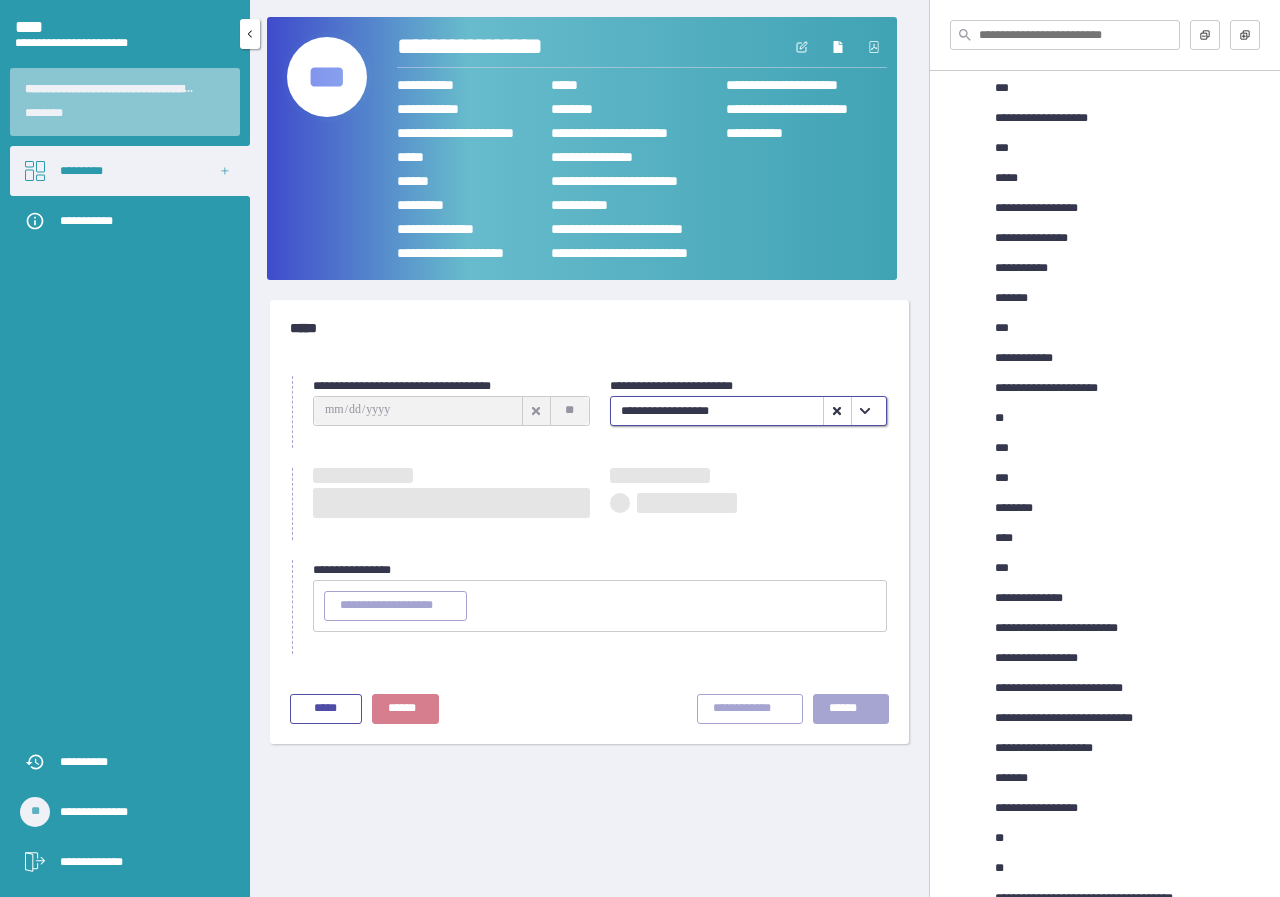 type on "**********" 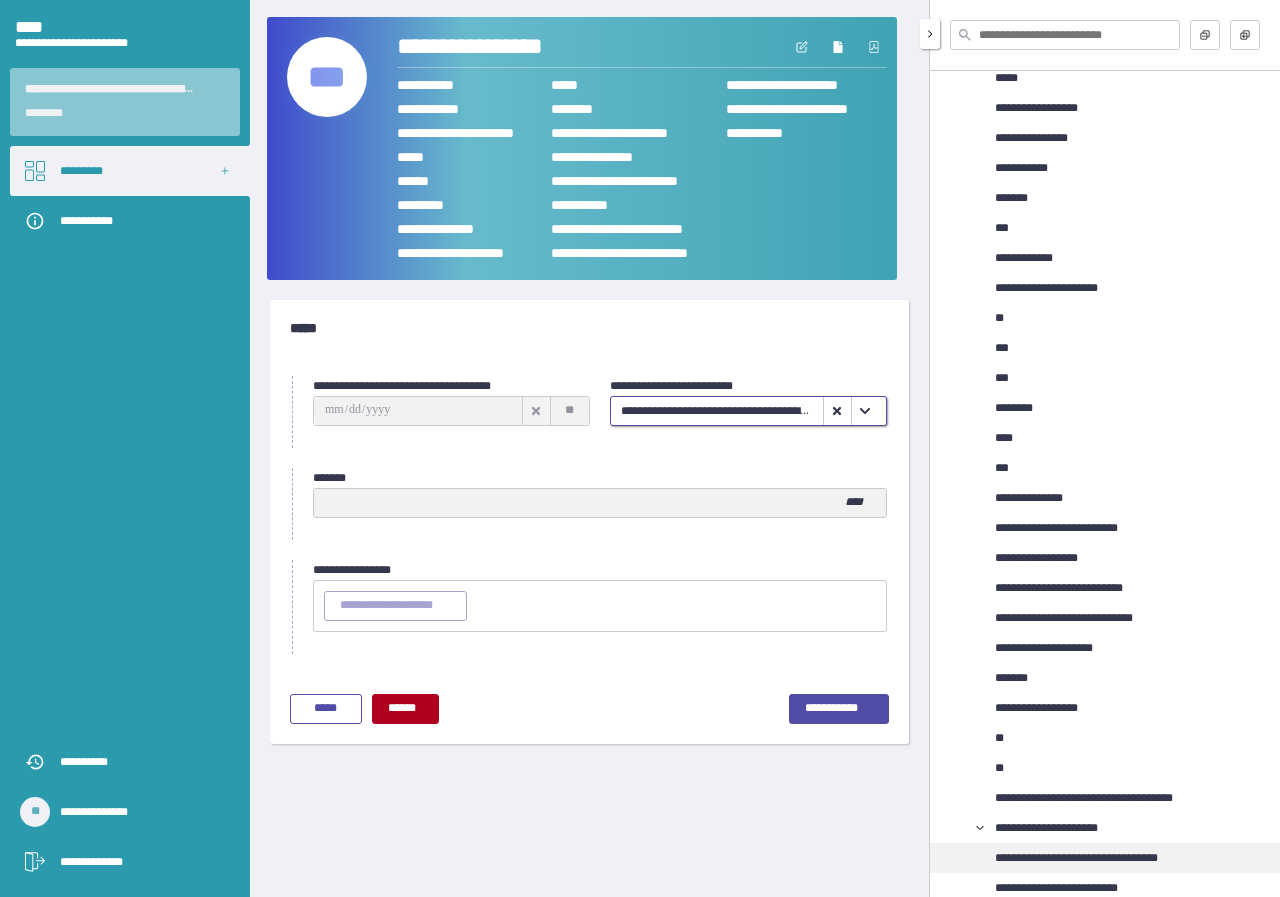 scroll, scrollTop: 2258, scrollLeft: 0, axis: vertical 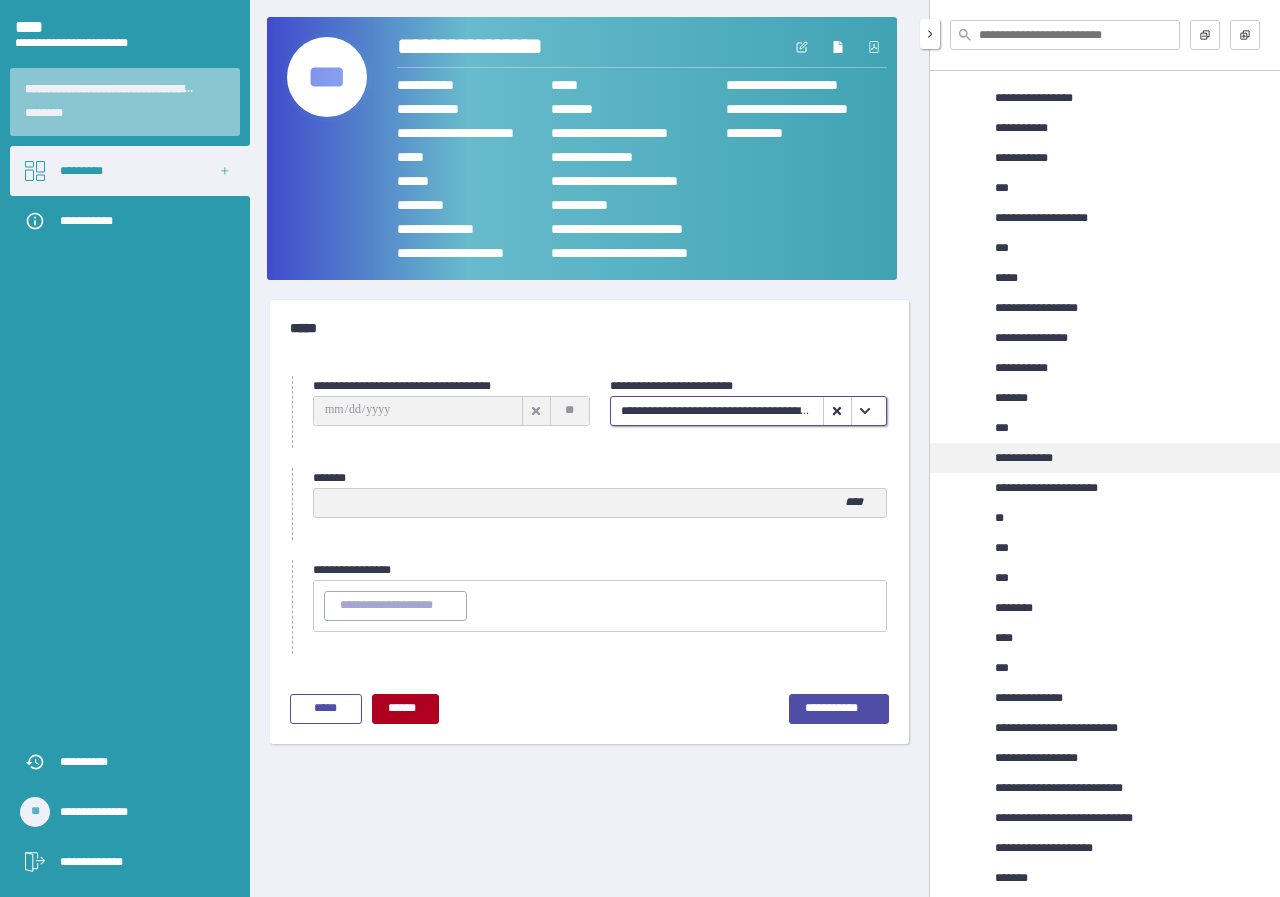 click on "**********" at bounding box center (1033, 458) 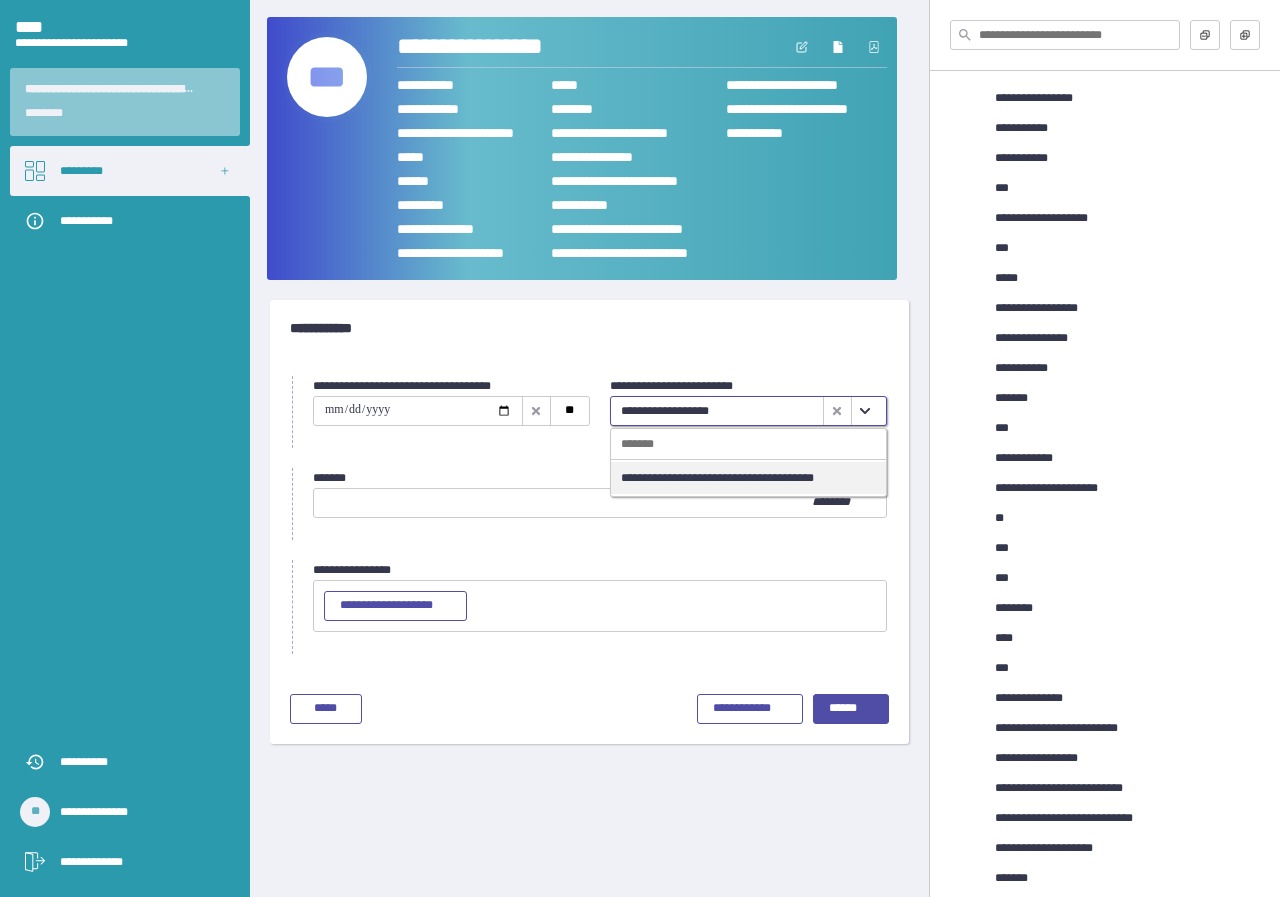 click at bounding box center (865, 411) 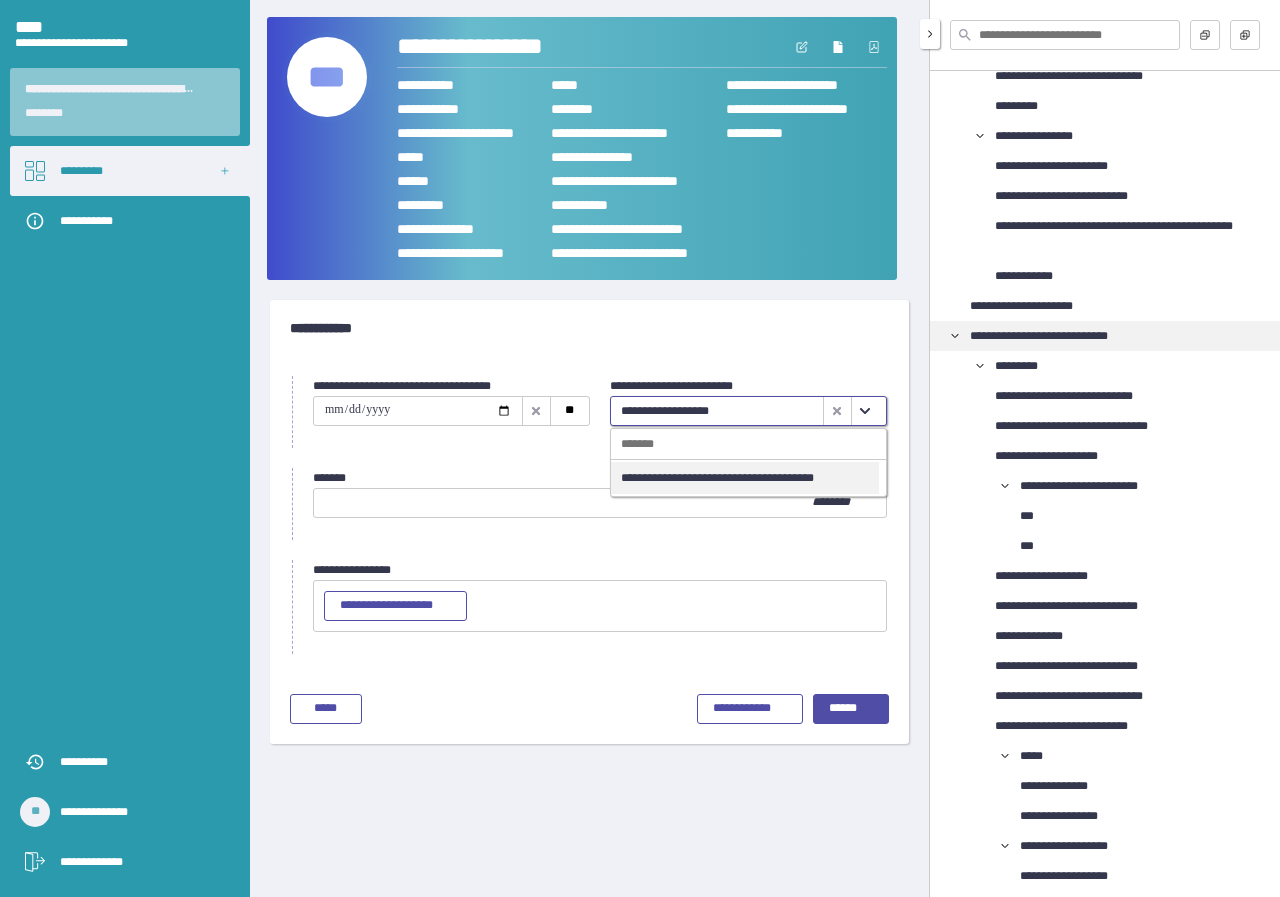 scroll, scrollTop: 210, scrollLeft: 0, axis: vertical 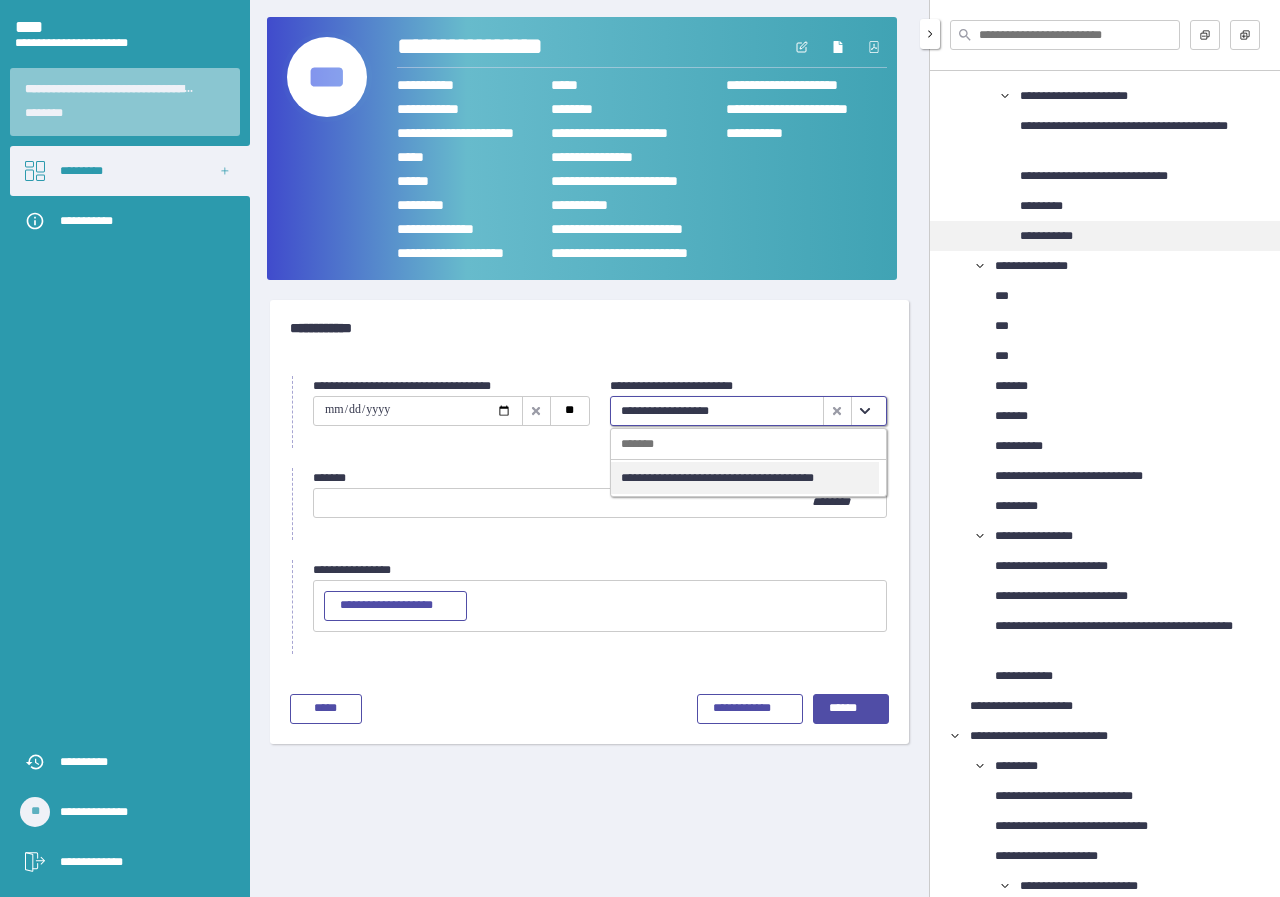 click on "**********" at bounding box center [1053, 236] 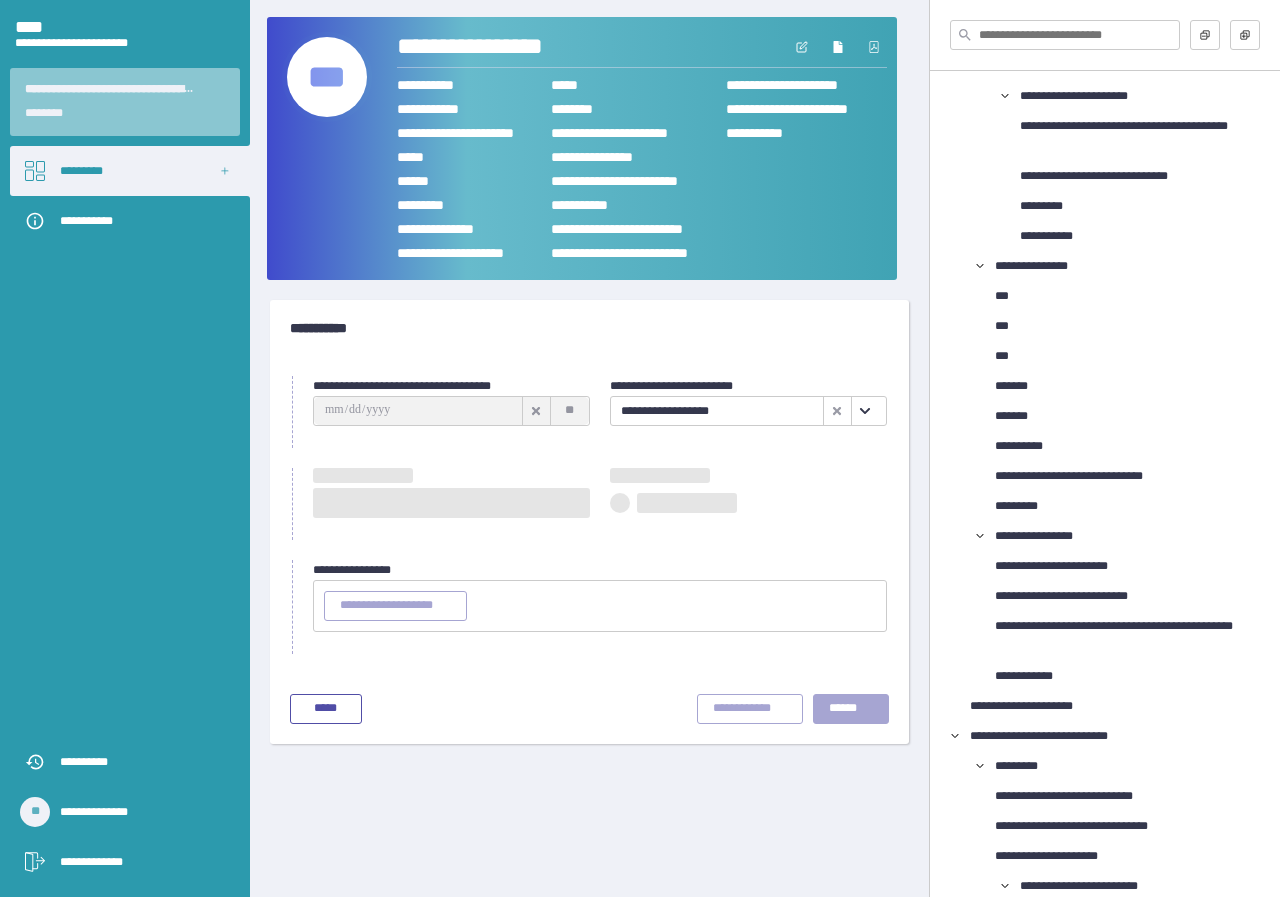 type on "**********" 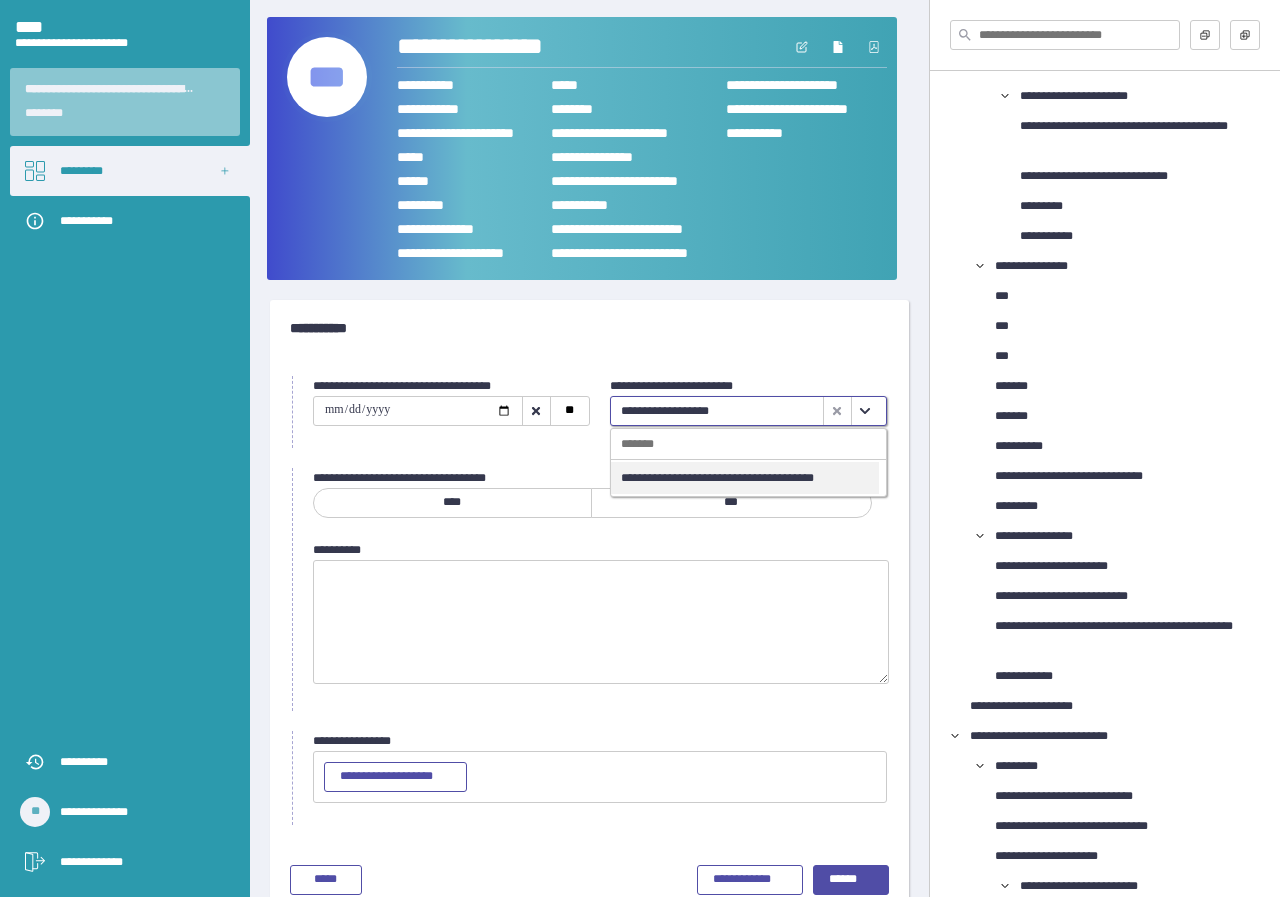 click 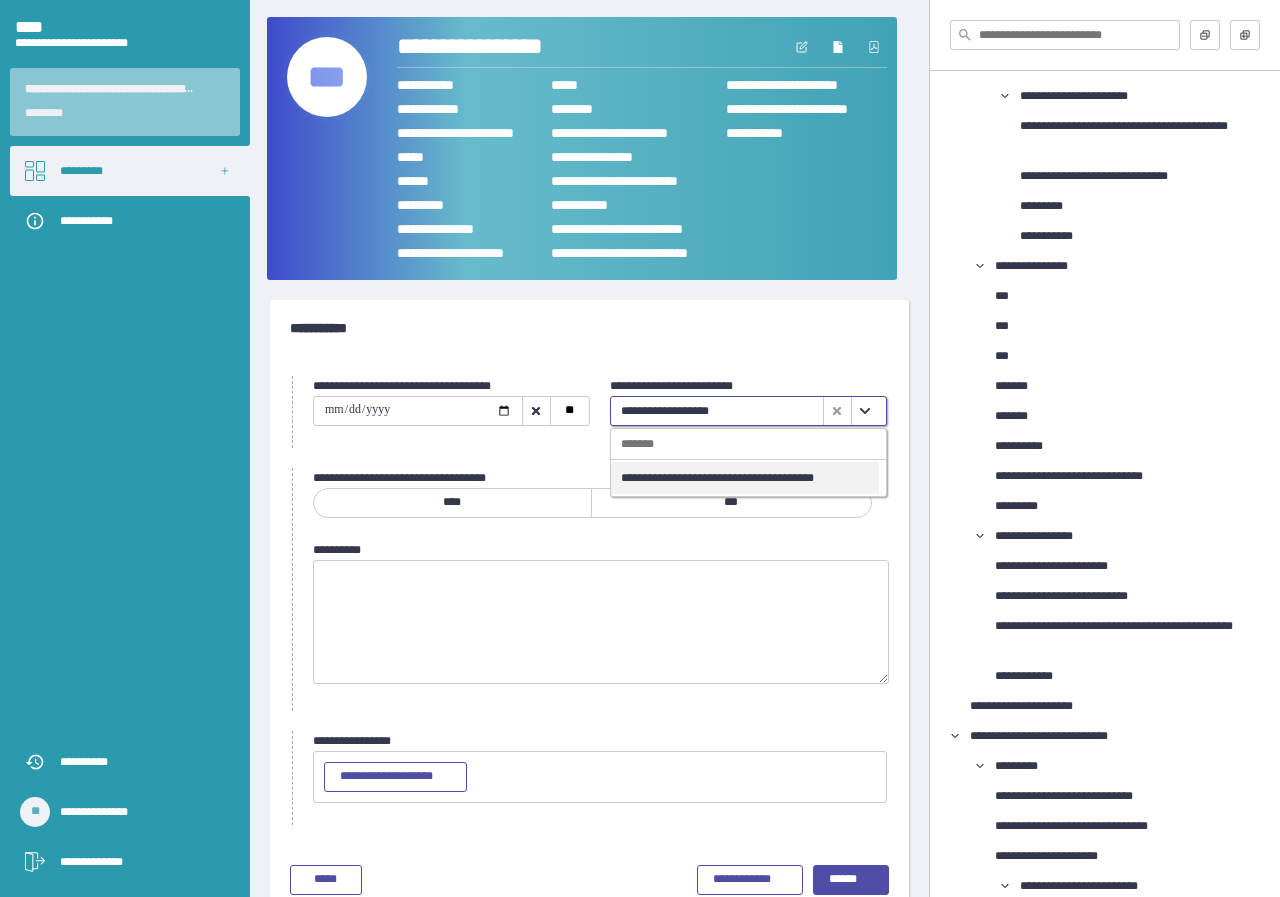click on "**********" at bounding box center [745, 478] 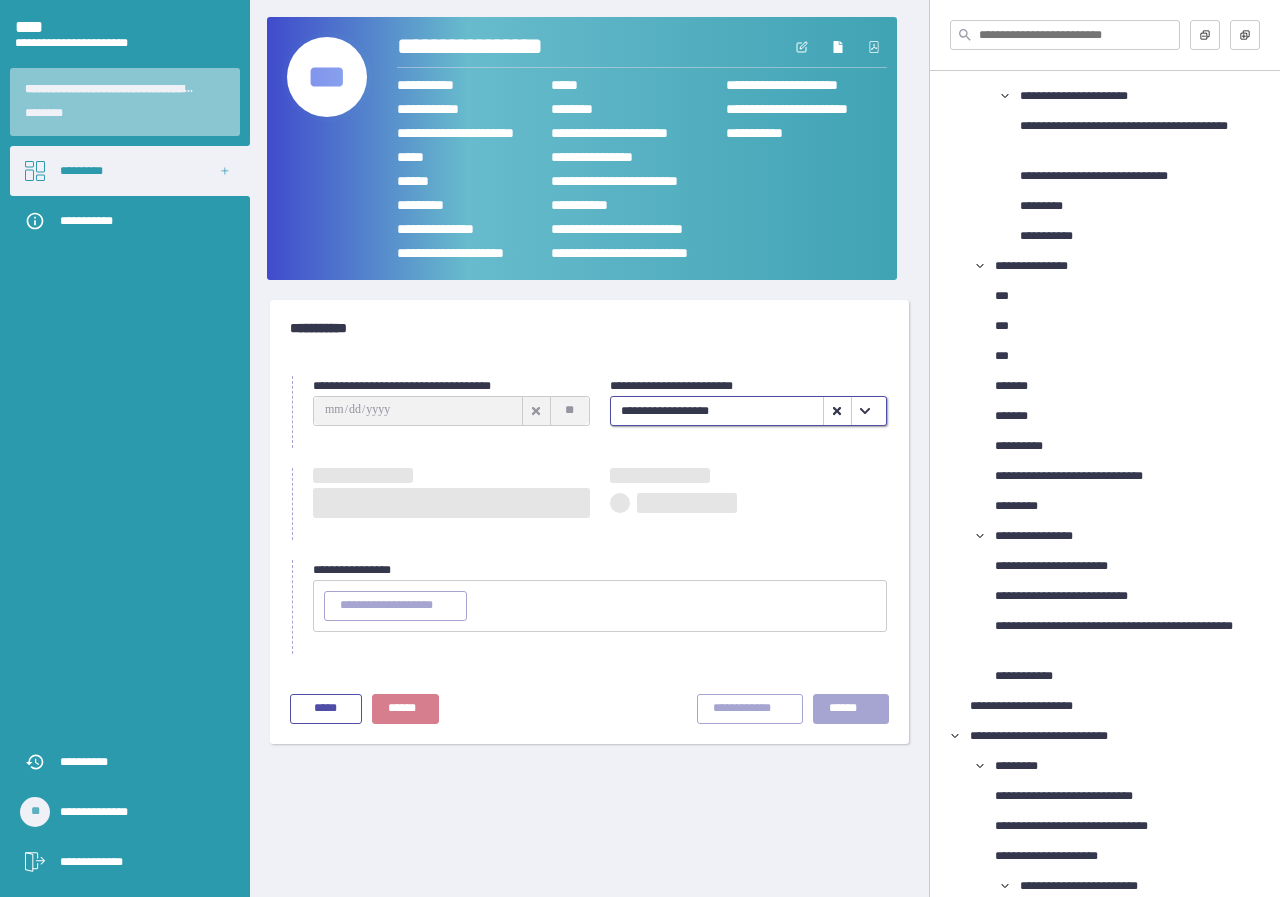type on "**********" 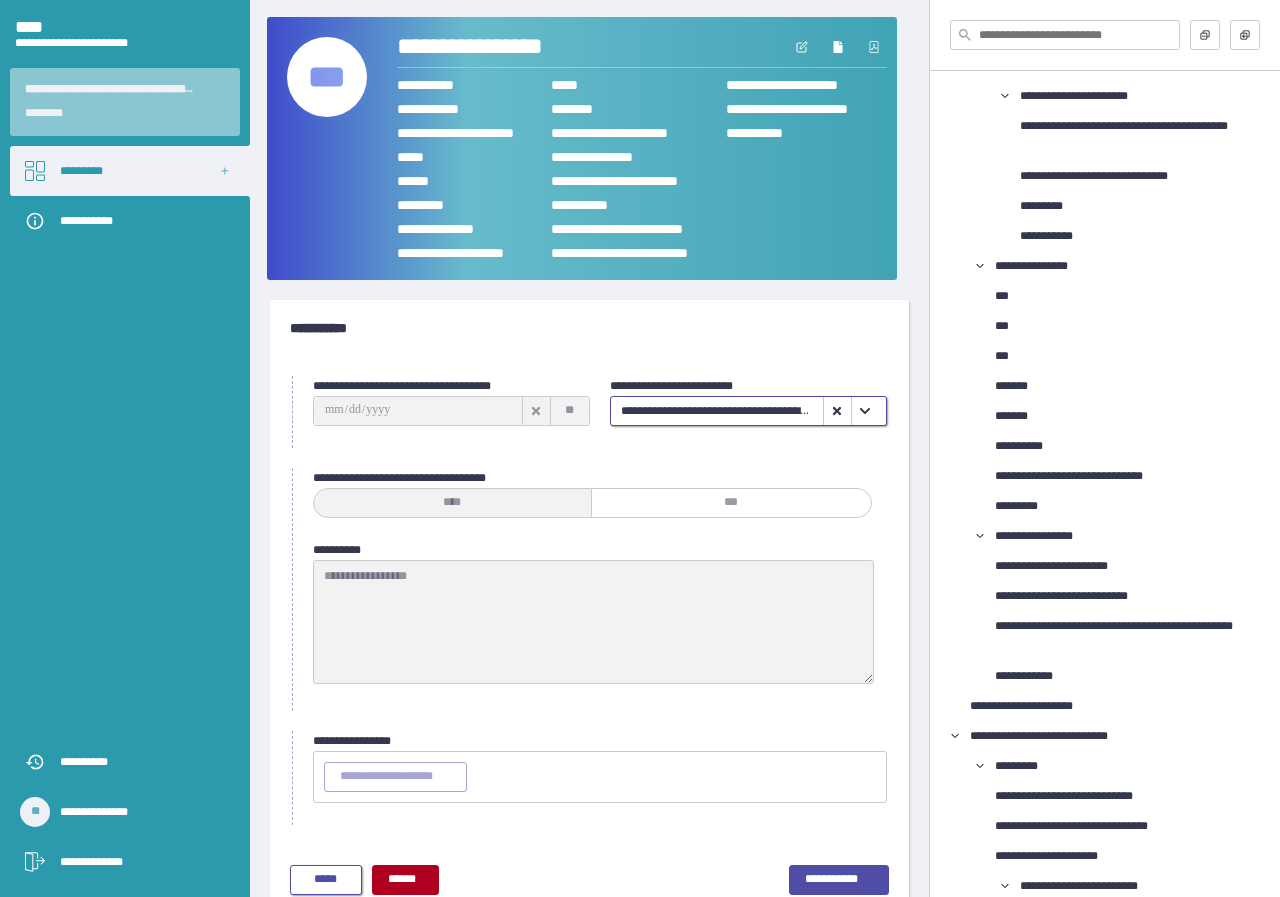 click on "*****" at bounding box center (326, 880) 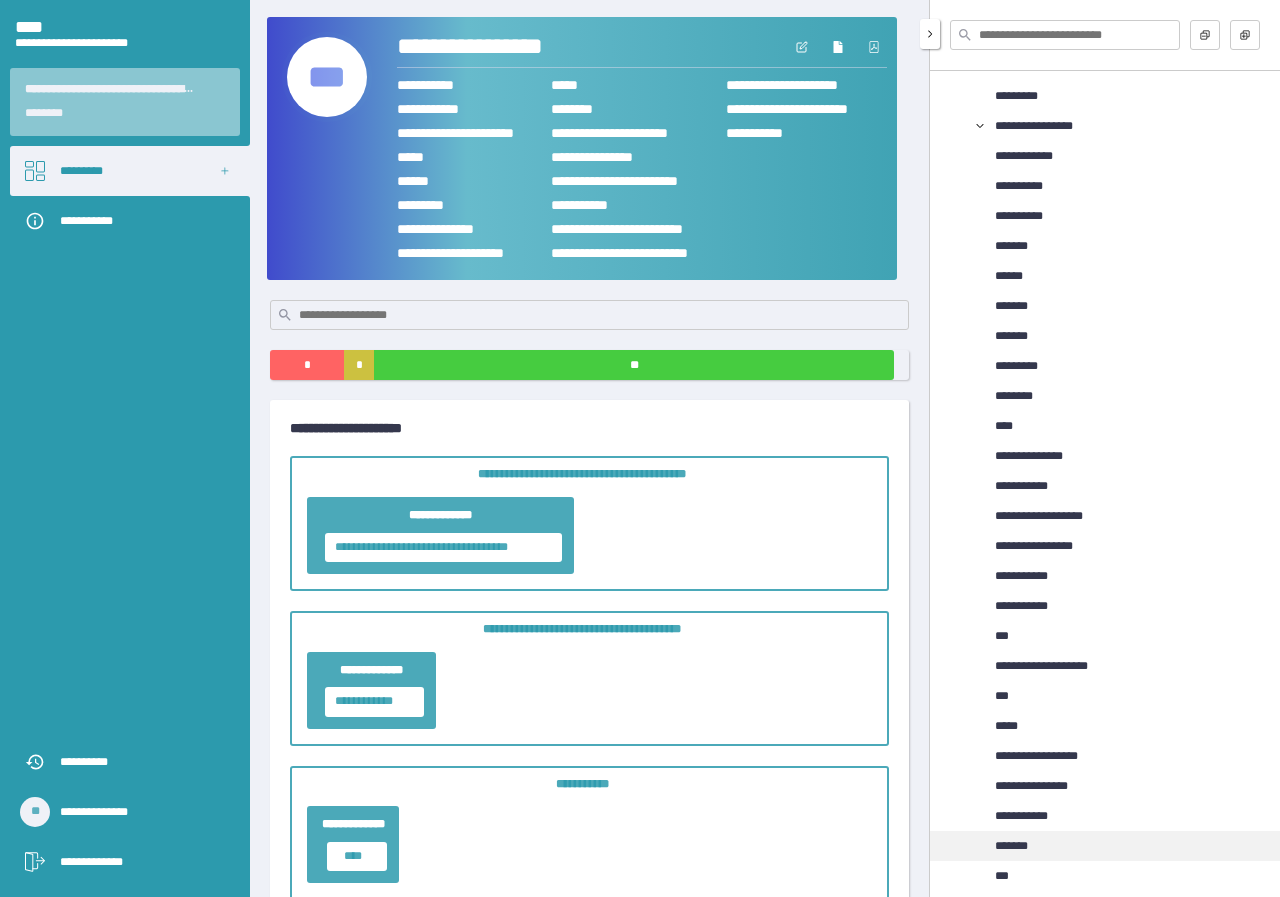 scroll, scrollTop: 1910, scrollLeft: 0, axis: vertical 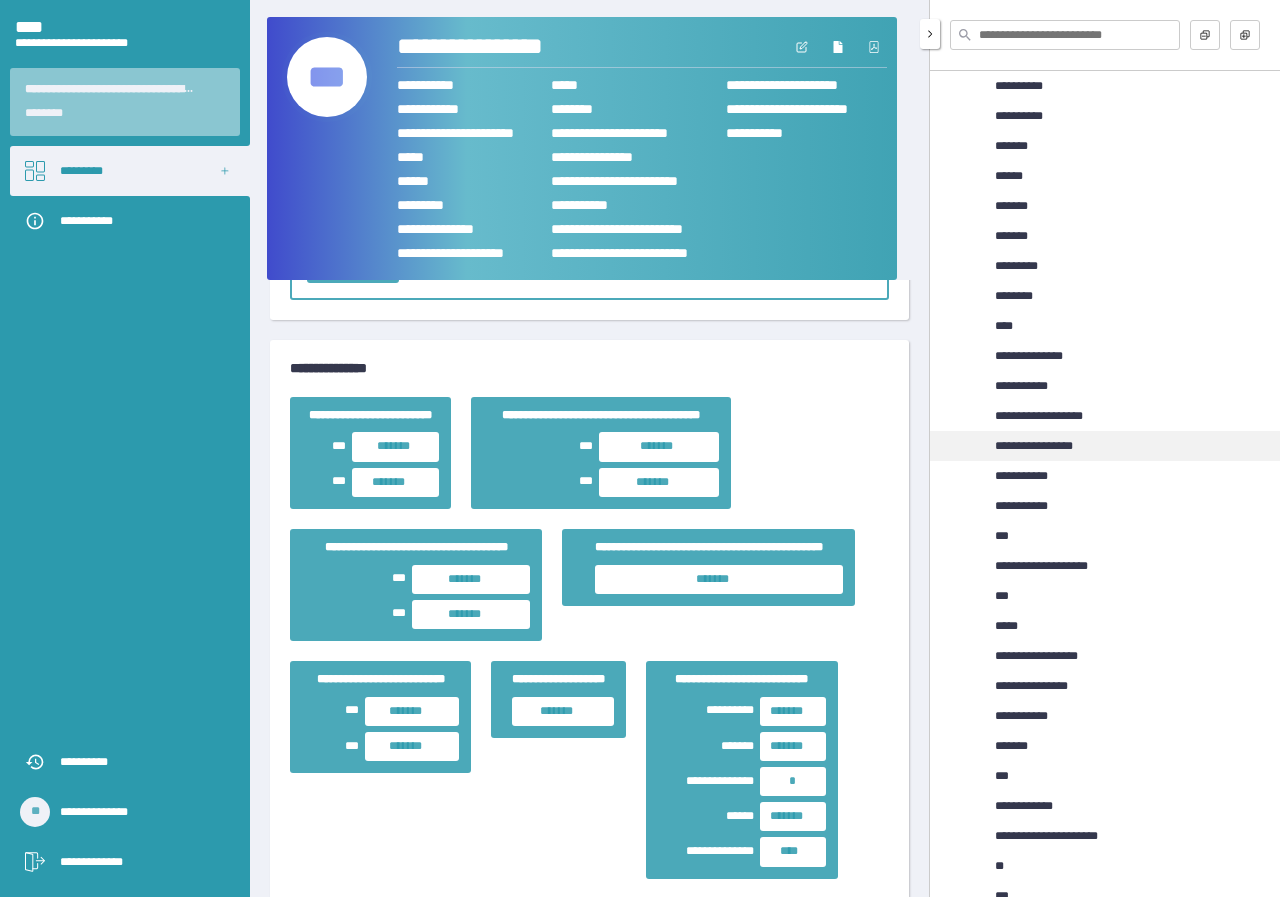 drag, startPoint x: 1100, startPoint y: 548, endPoint x: 1140, endPoint y: 478, distance: 80.622574 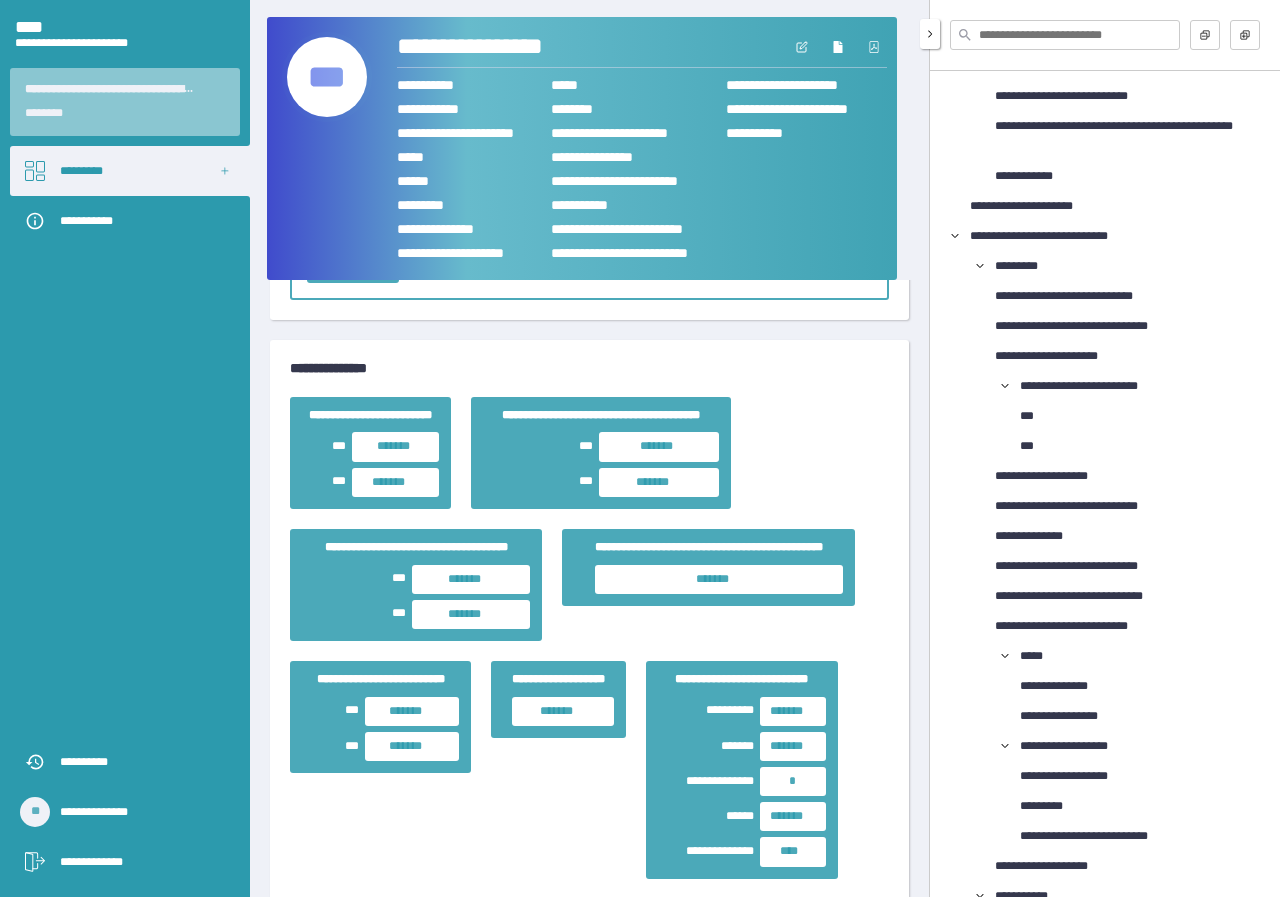 scroll, scrollTop: 310, scrollLeft: 0, axis: vertical 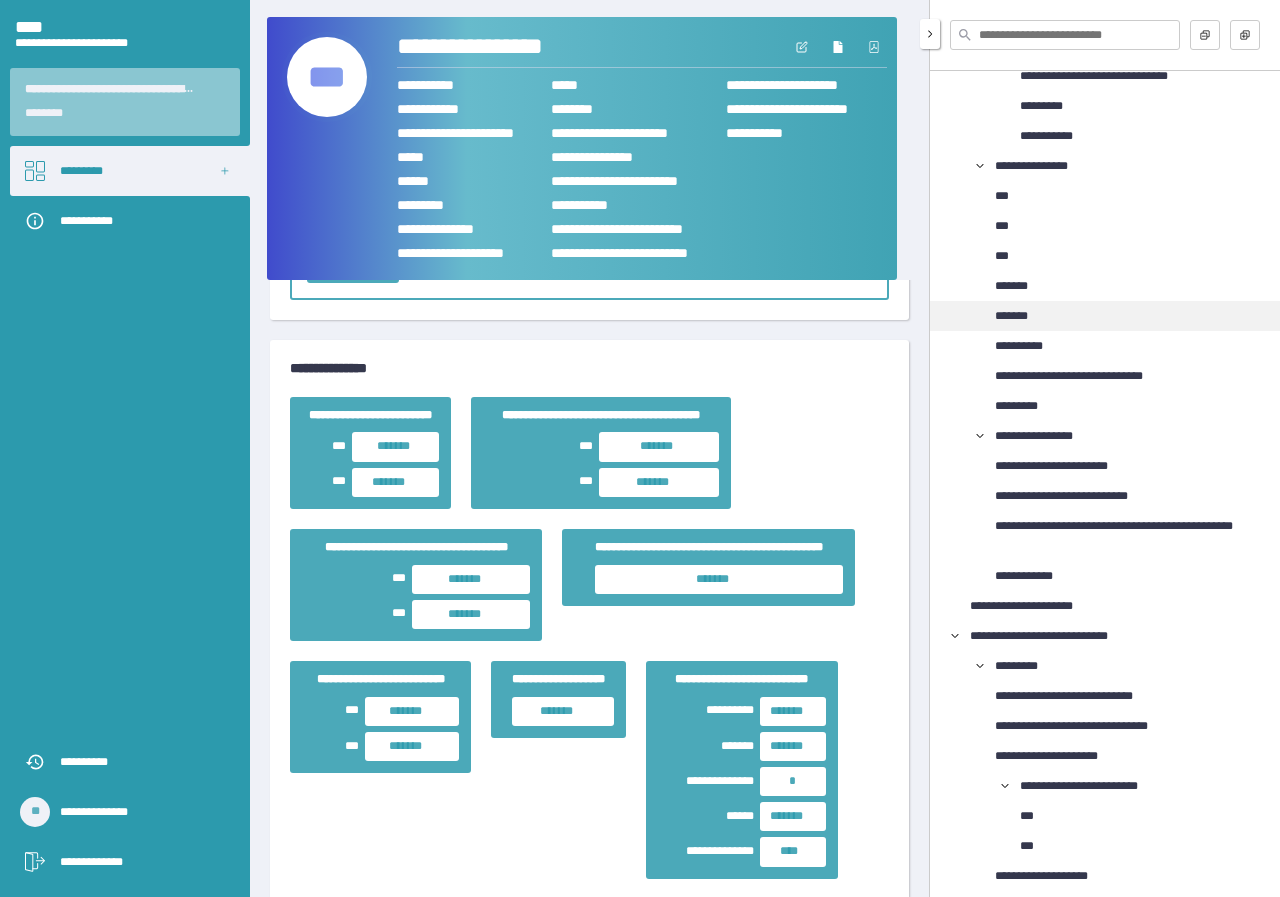 click on "*******" at bounding box center (1016, 316) 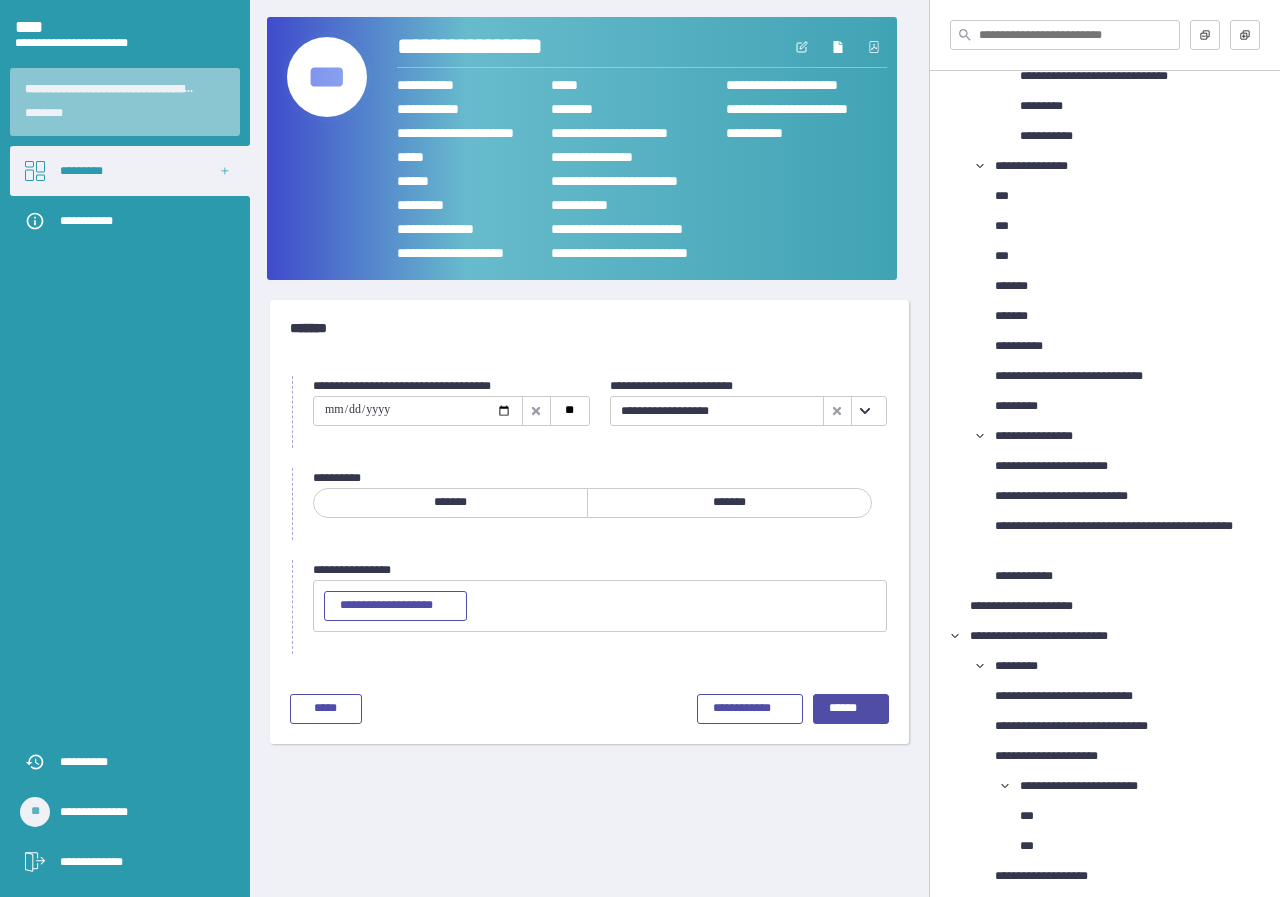 click 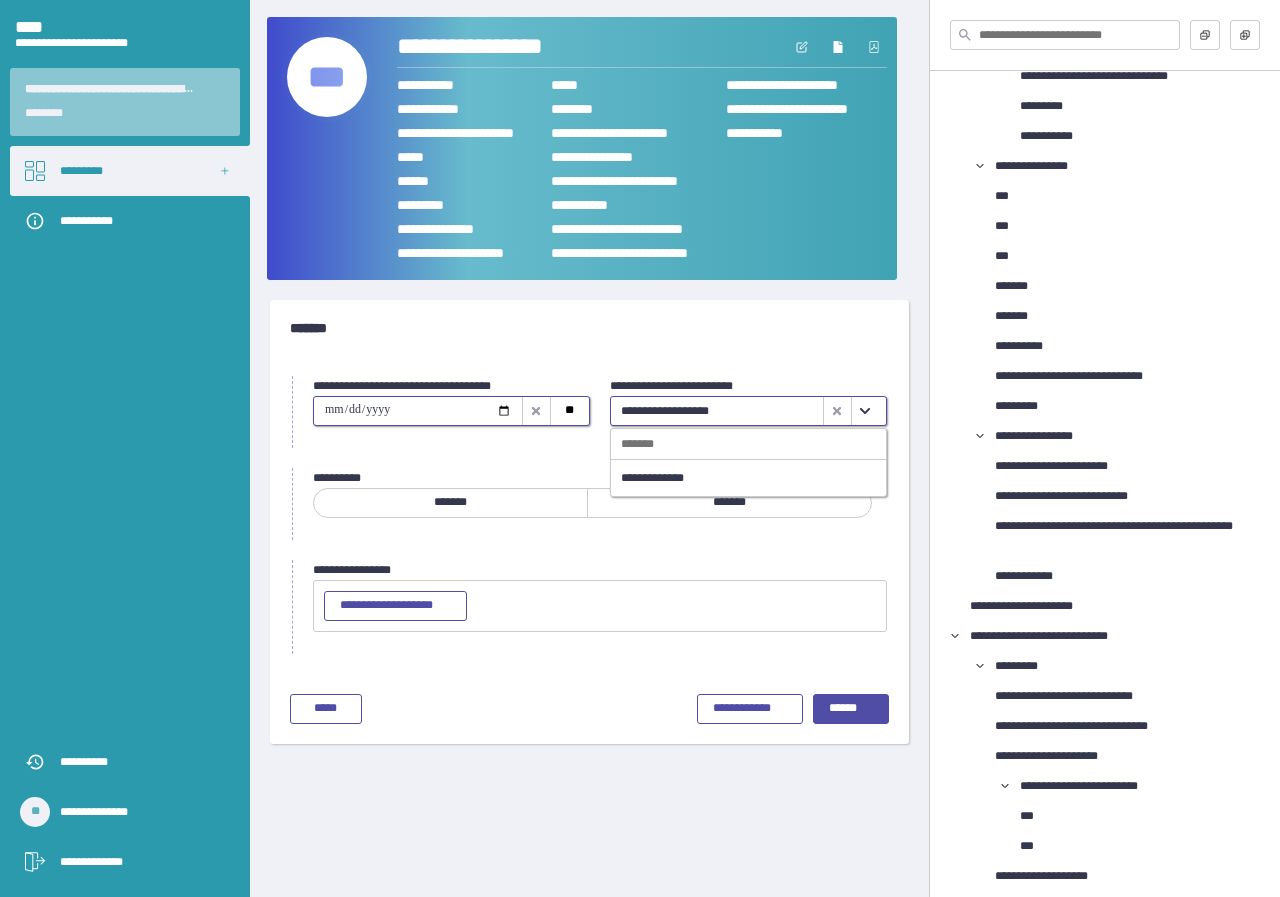 click at bounding box center (418, 411) 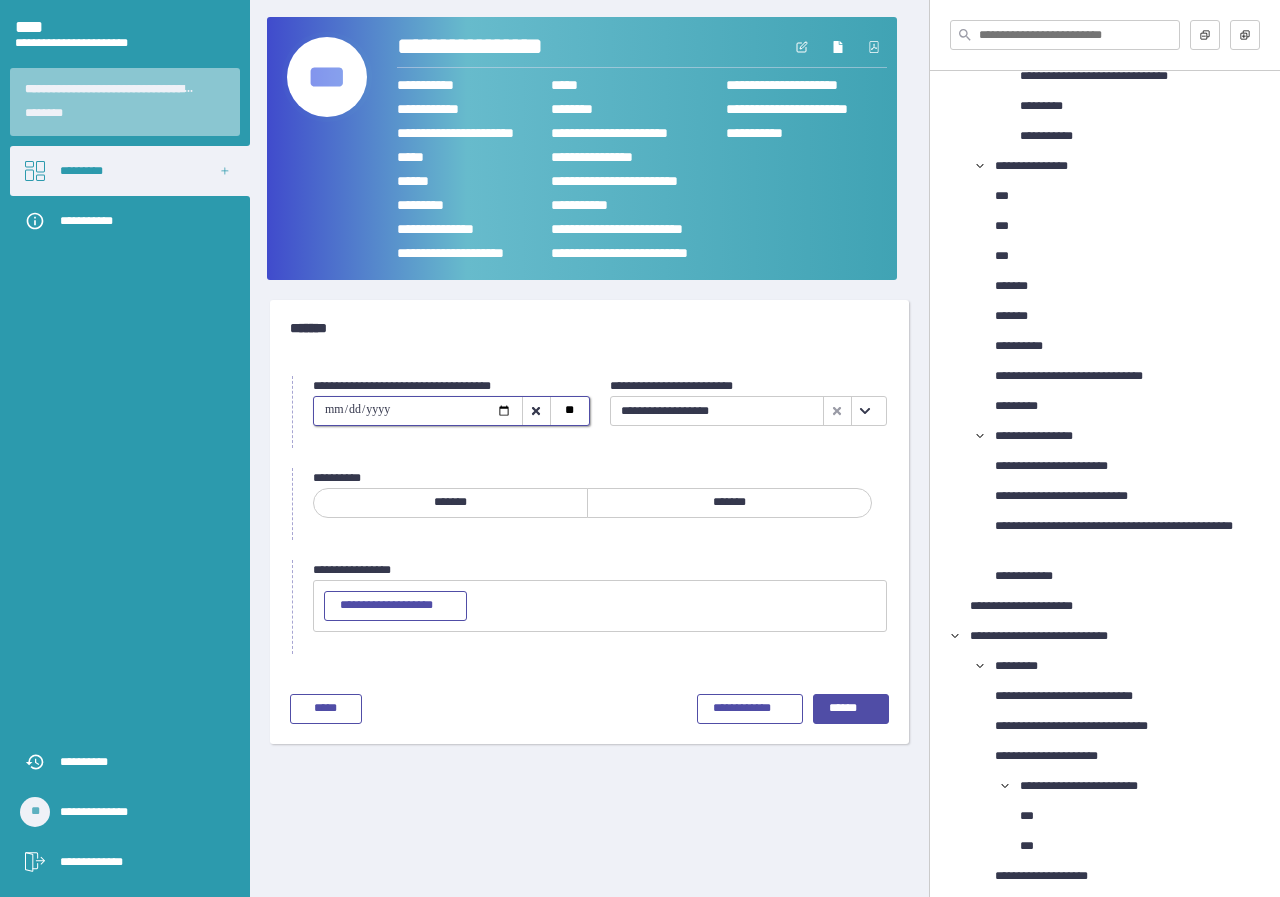 type on "**********" 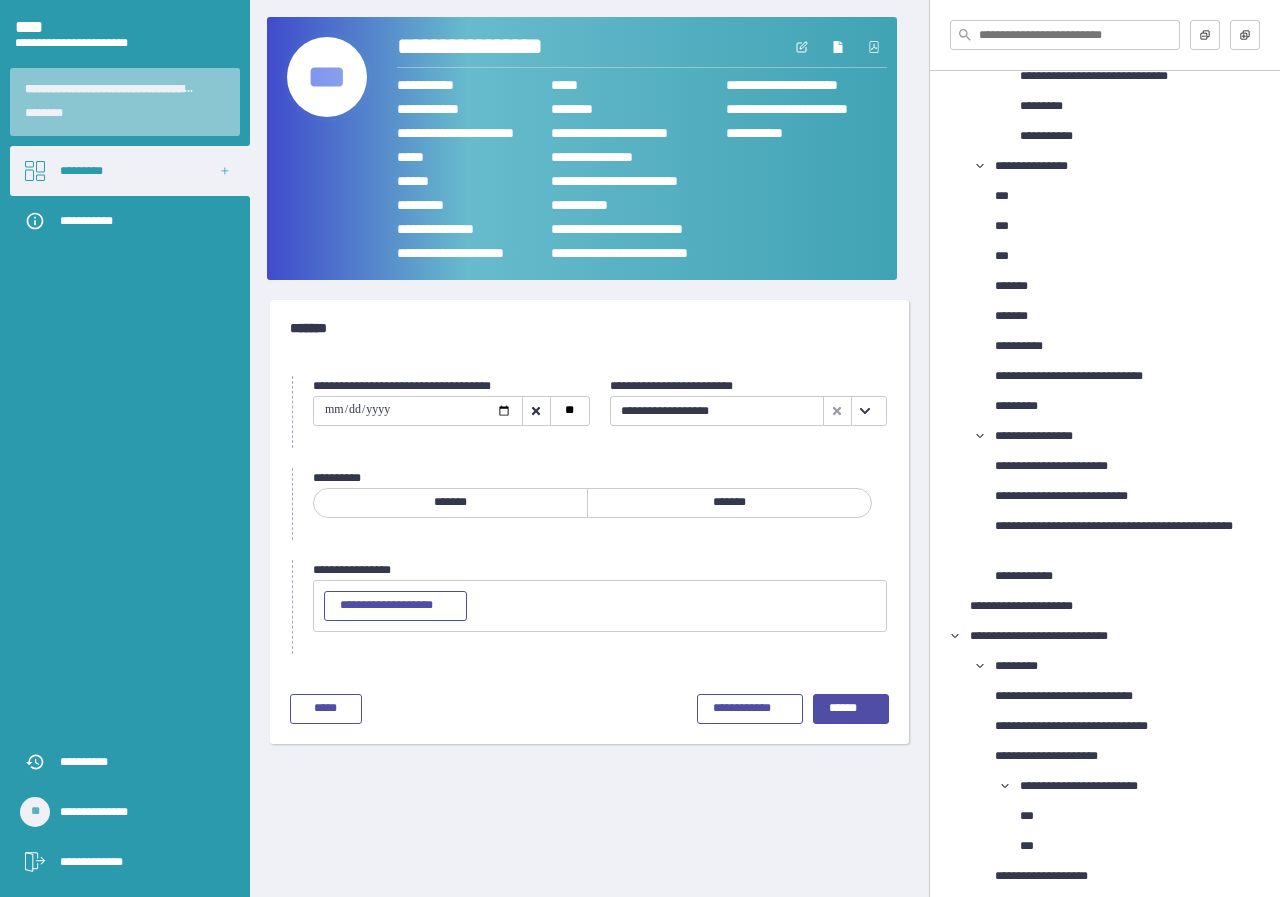 click on "*******" at bounding box center [729, 503] 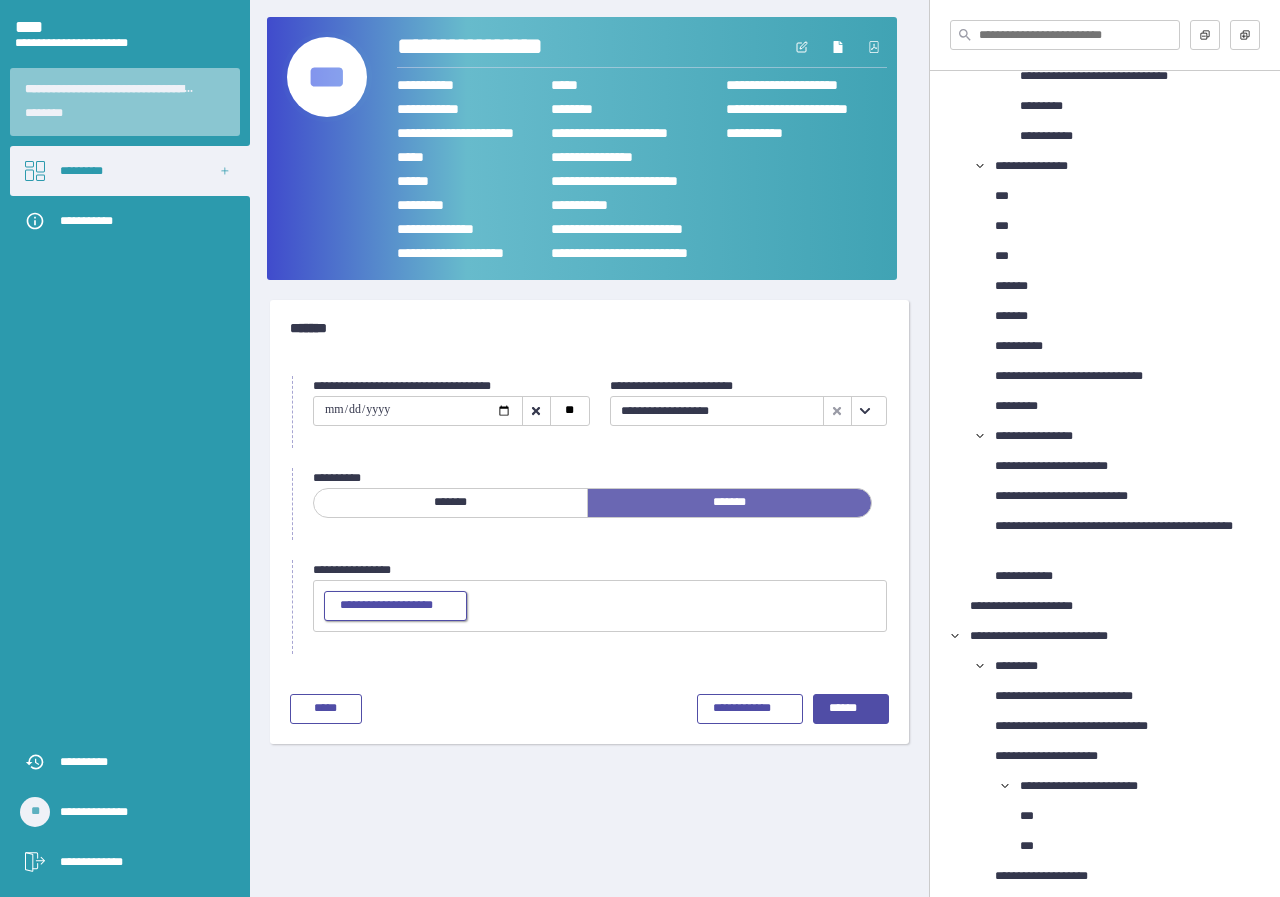 click on "**********" at bounding box center (395, 606) 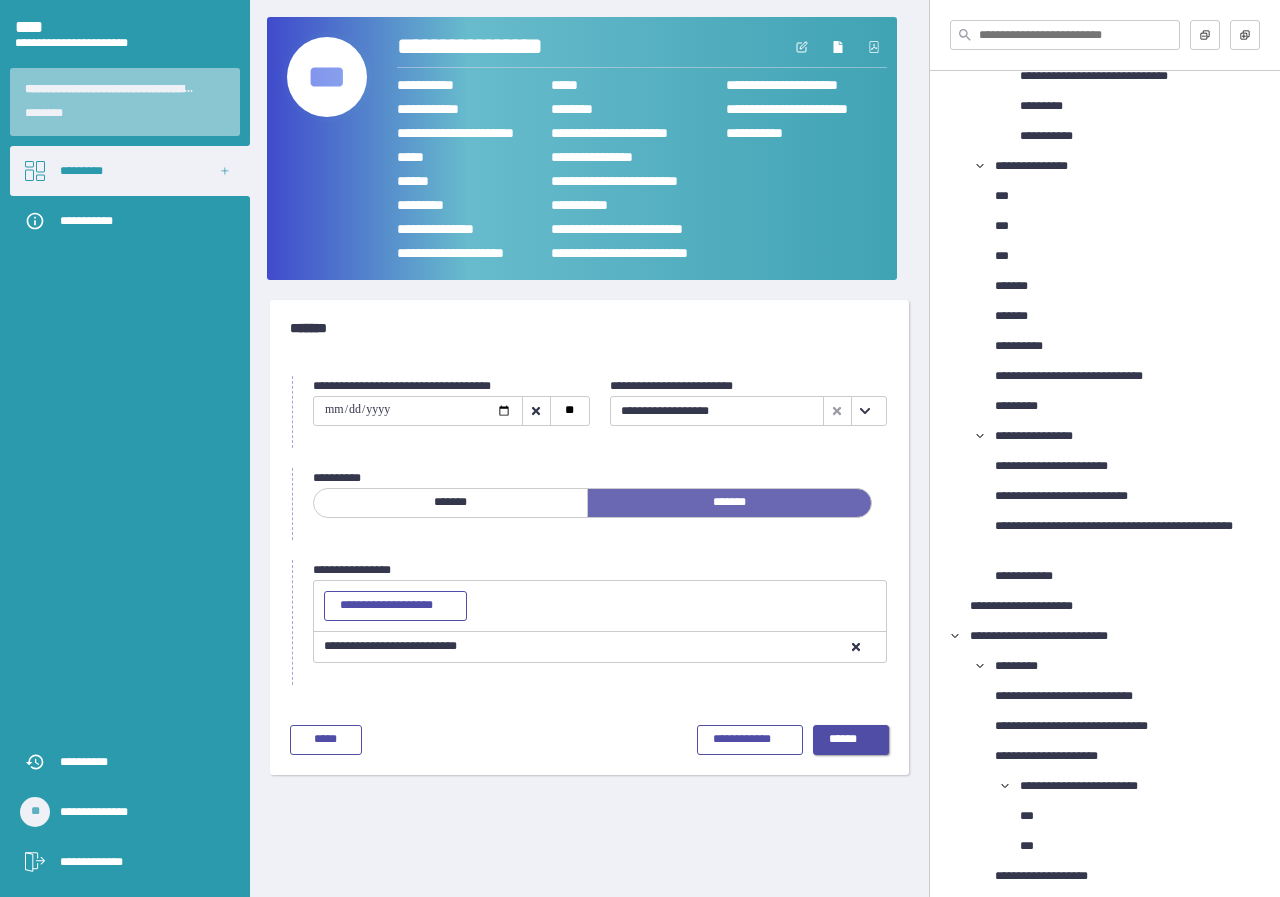 click on "******" at bounding box center [851, 740] 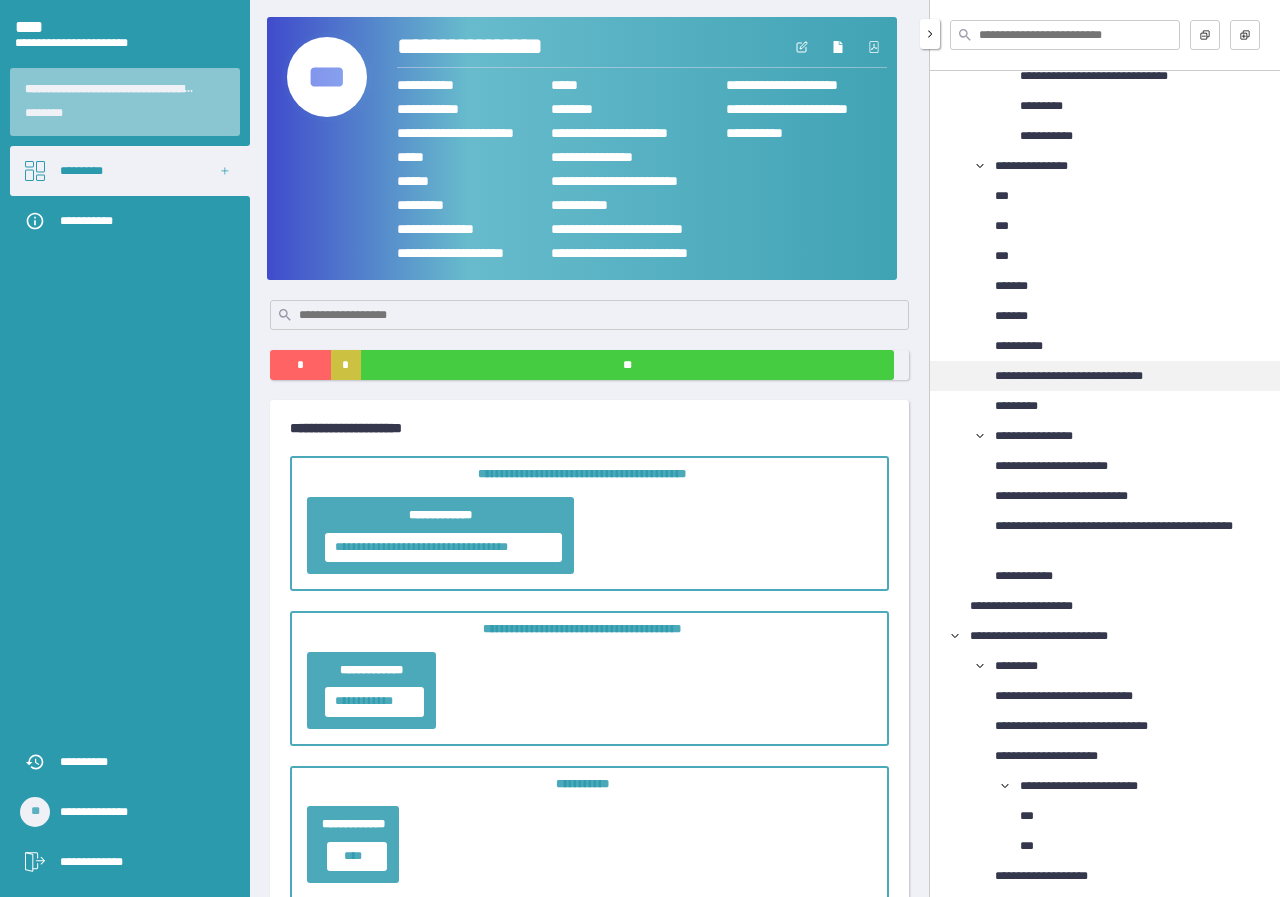 click on "**********" at bounding box center [1085, 376] 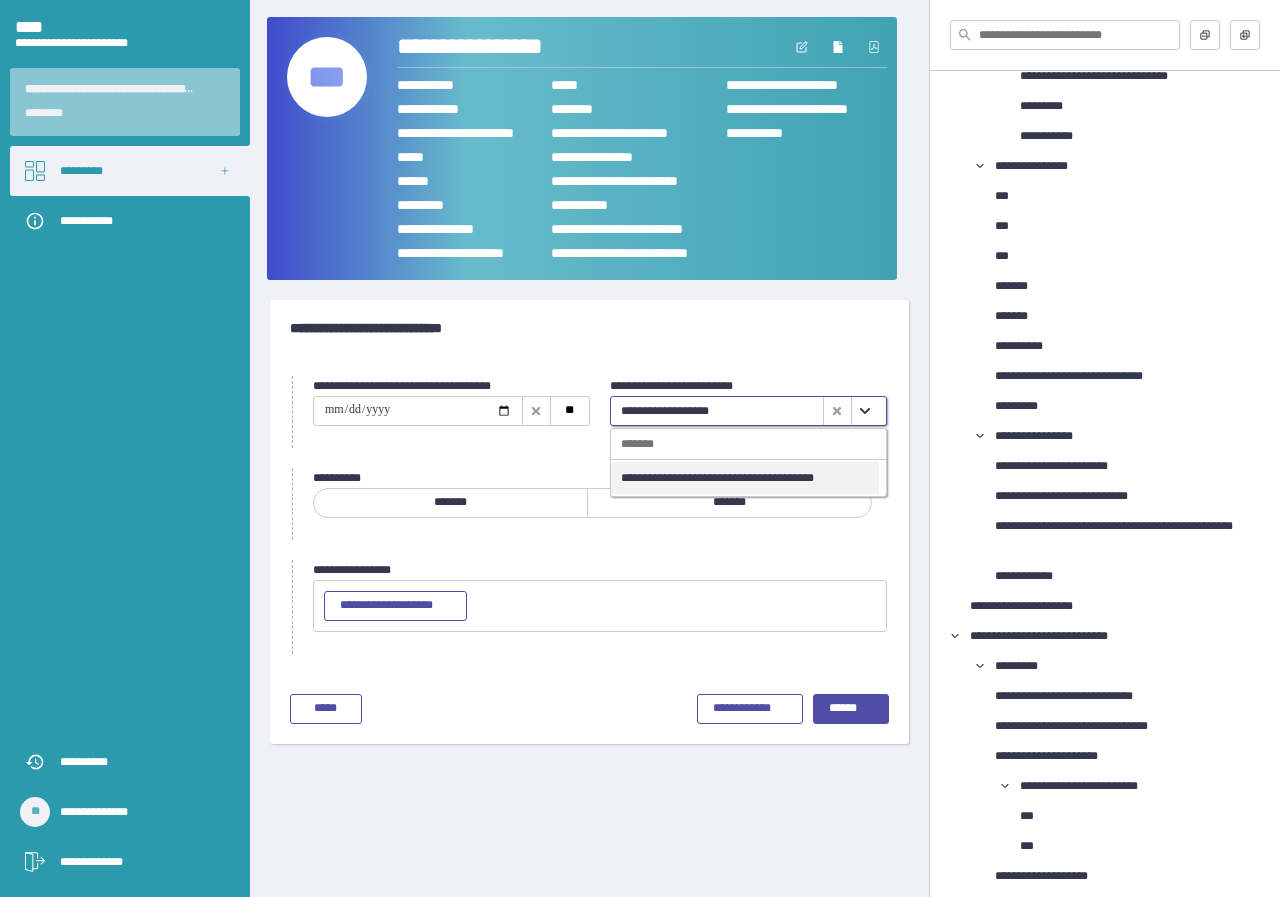 click 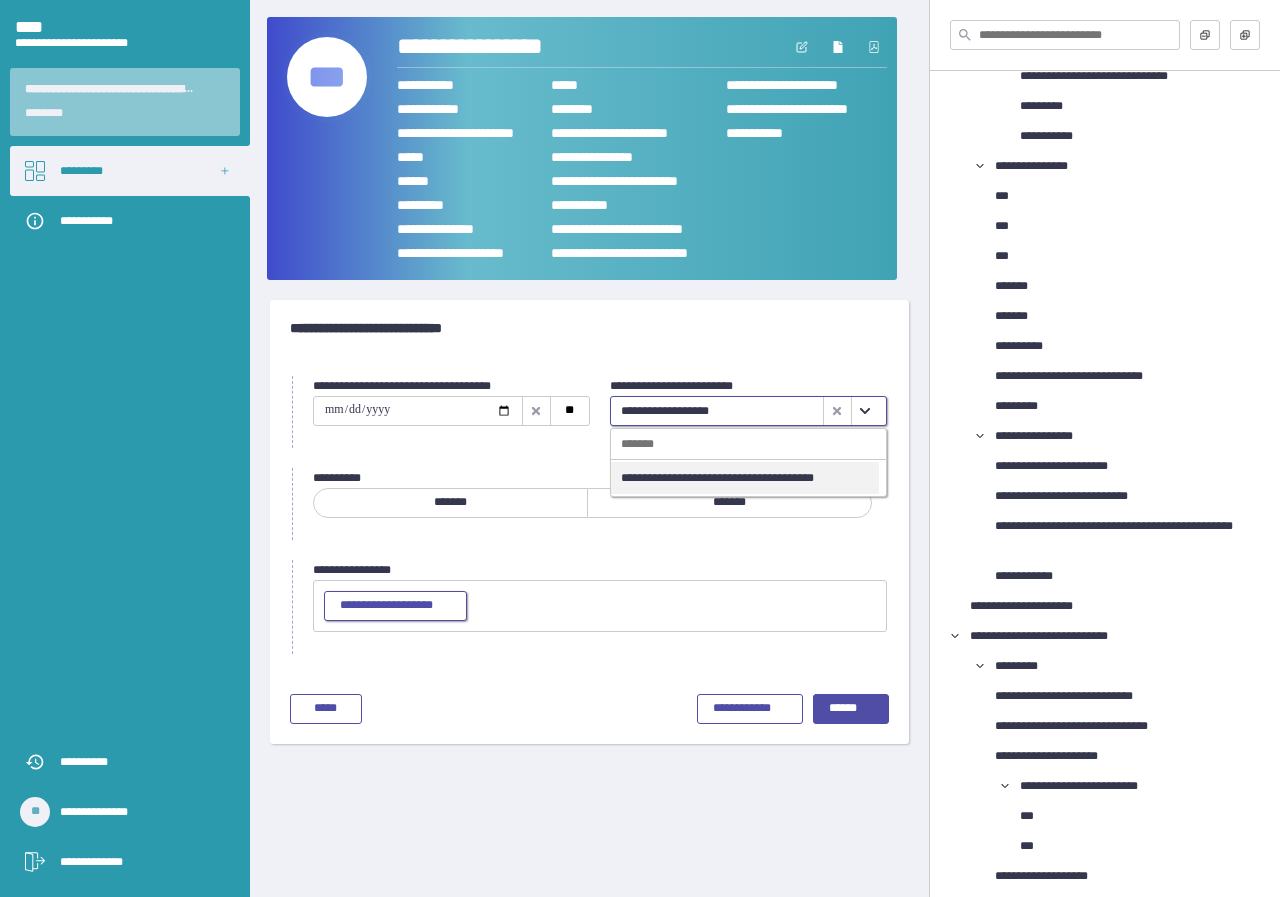 click on "**********" at bounding box center (395, 606) 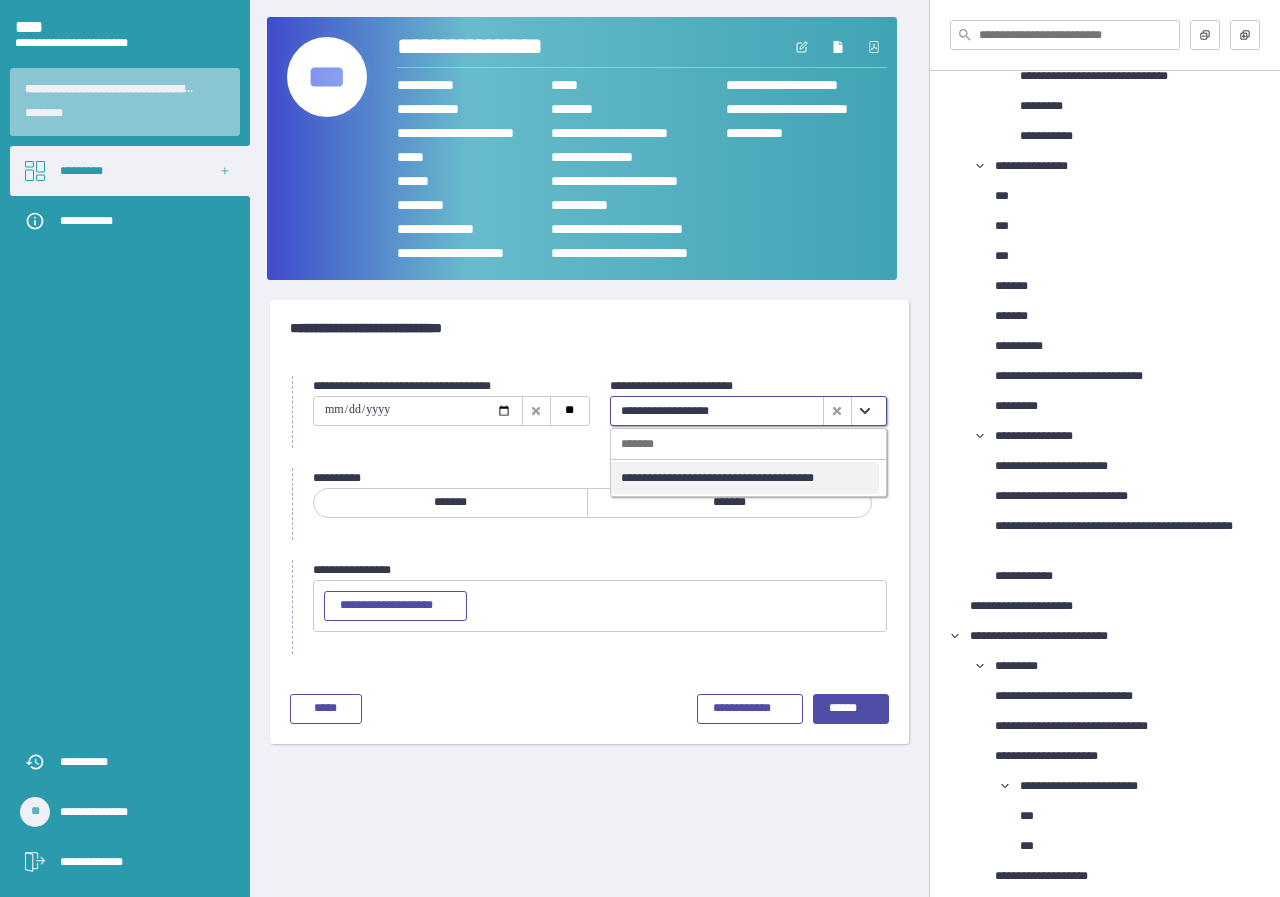 click 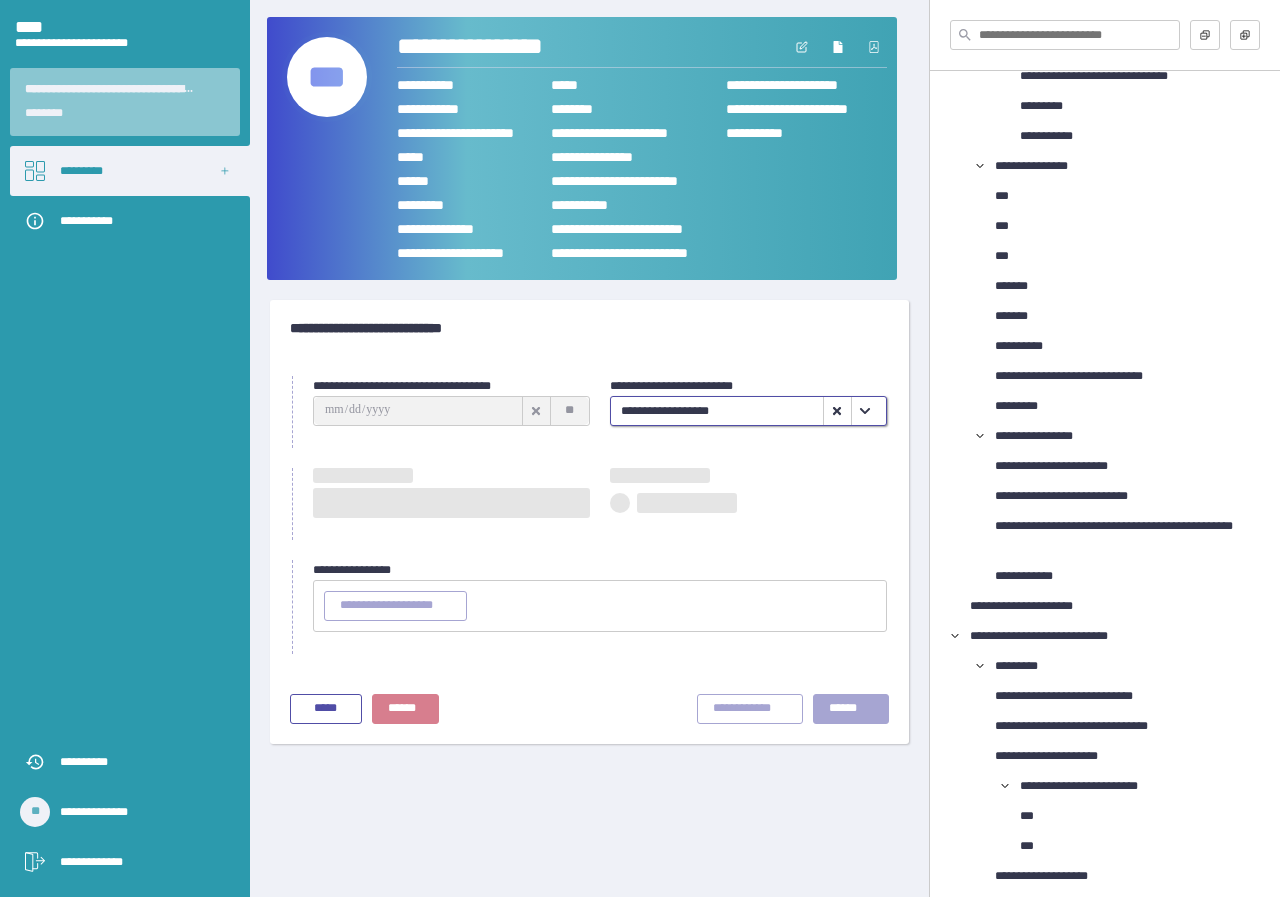 type on "**********" 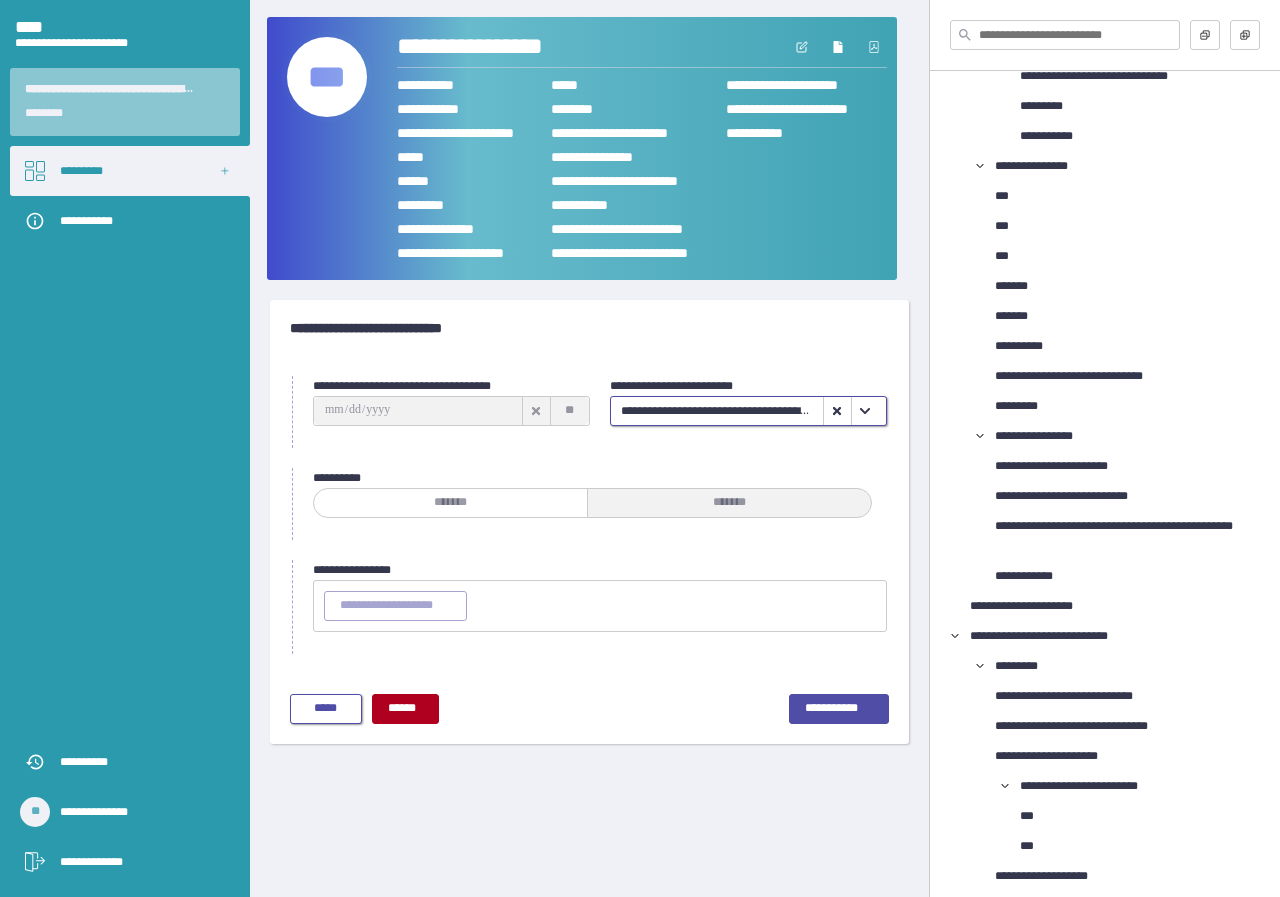 click on "*****" at bounding box center (326, 709) 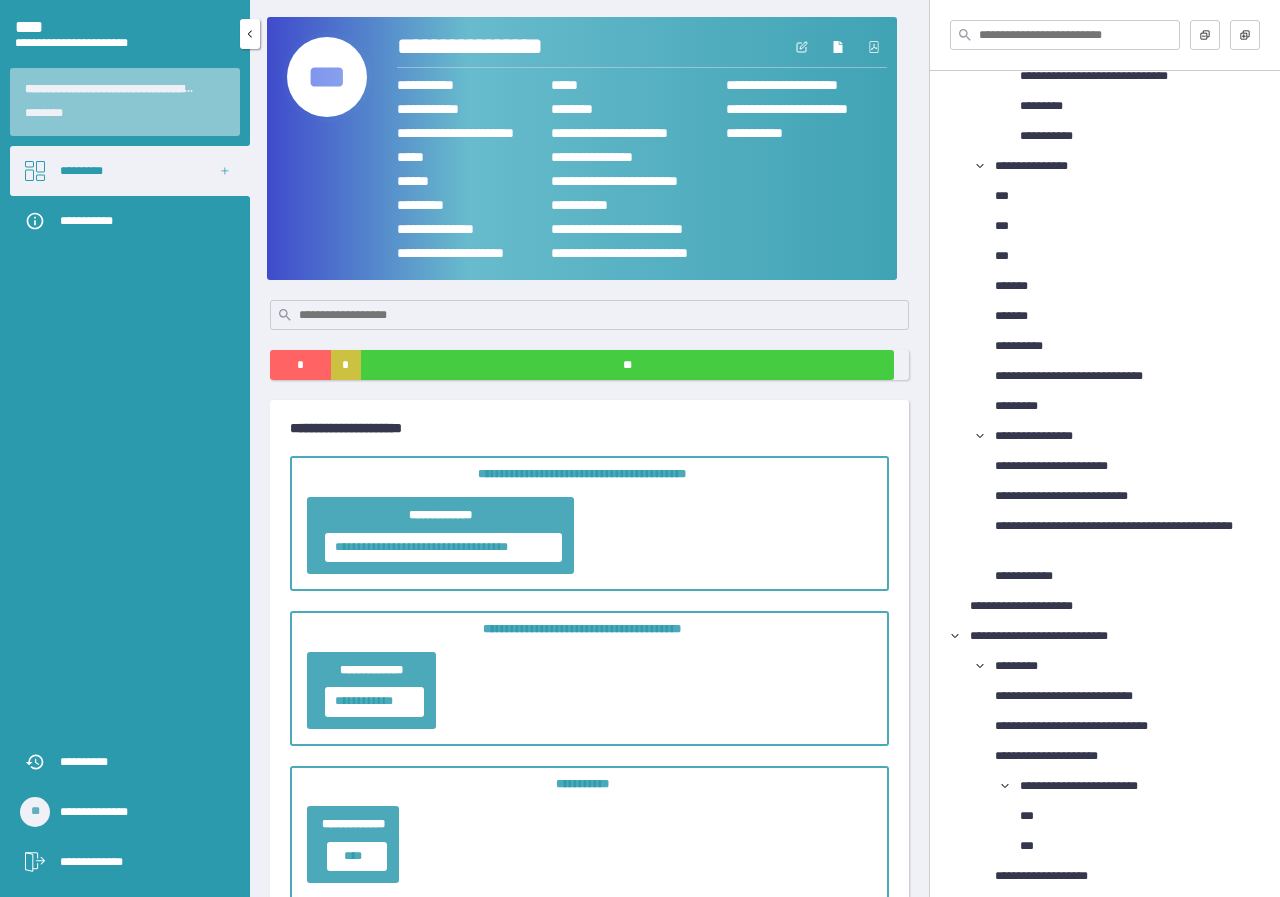 click on "**********" at bounding box center [140, 862] 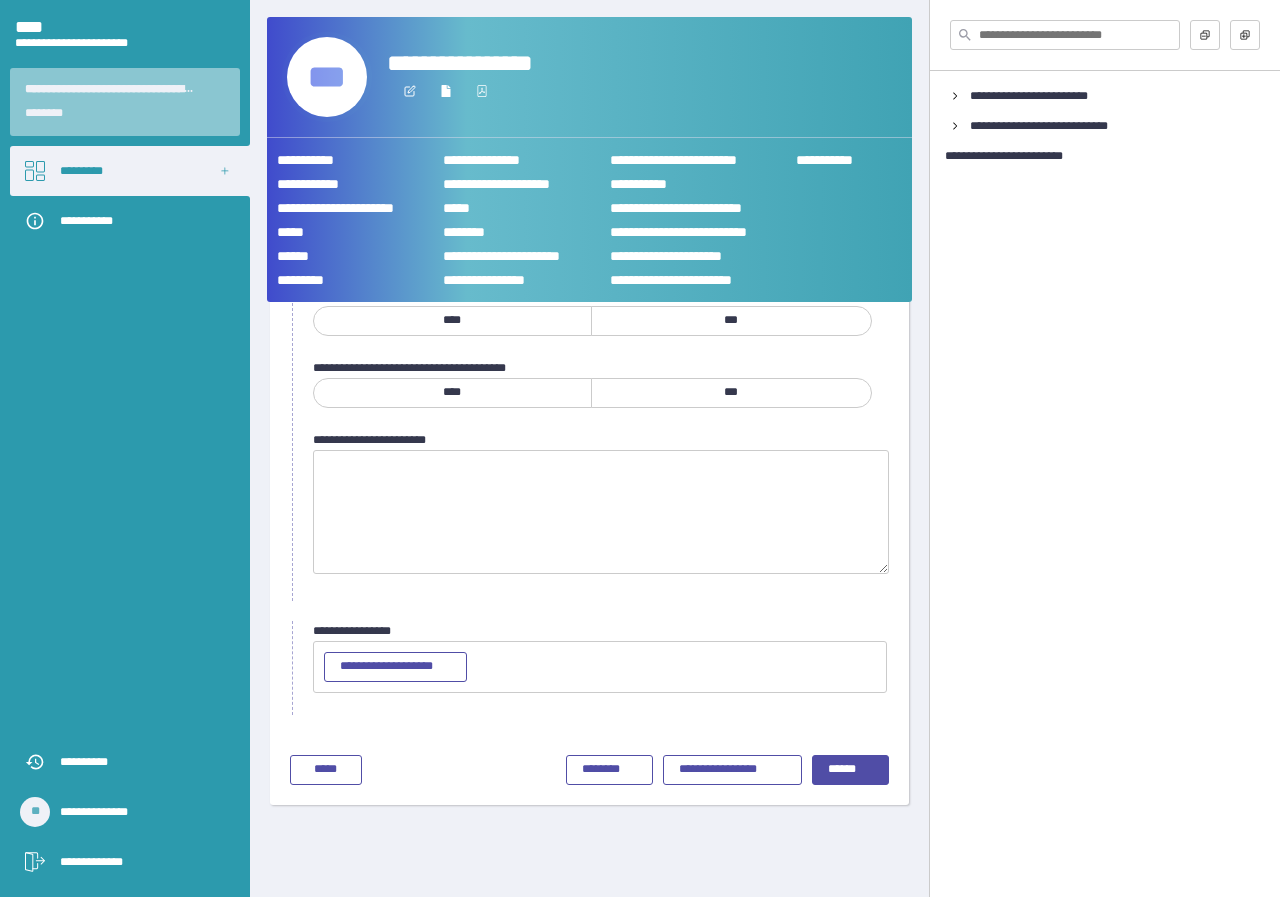 scroll, scrollTop: 0, scrollLeft: 0, axis: both 